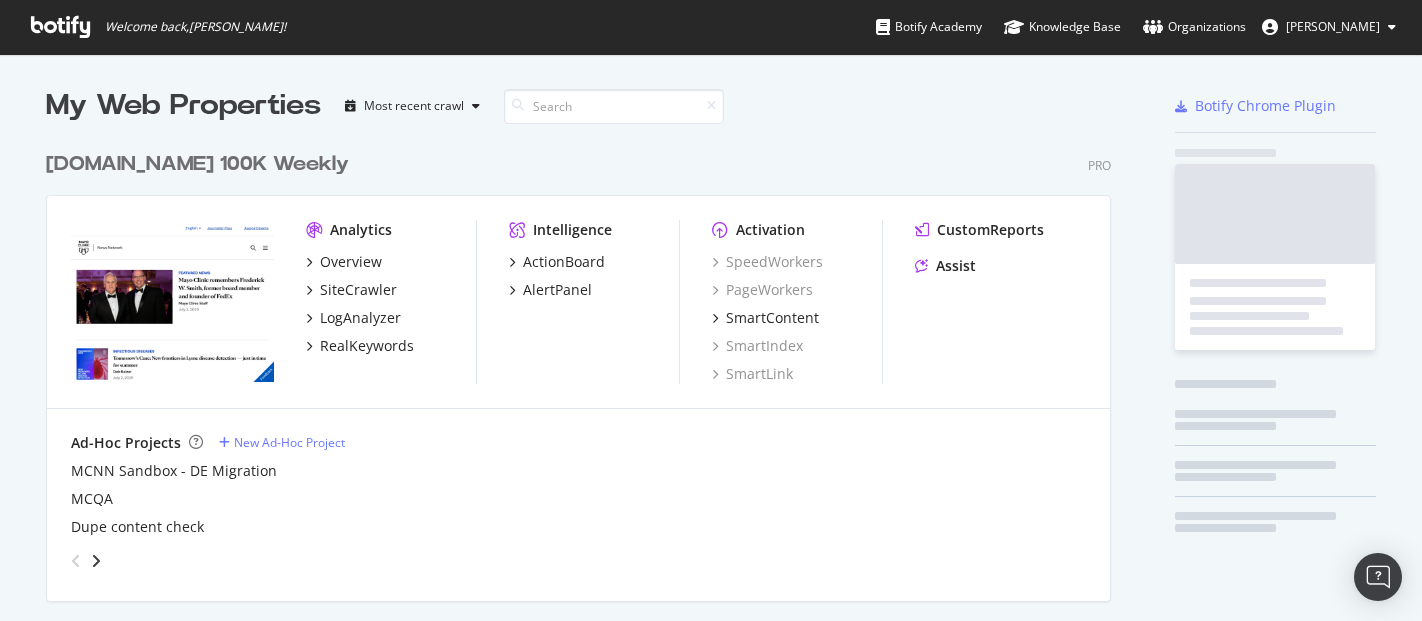 scroll, scrollTop: 0, scrollLeft: 0, axis: both 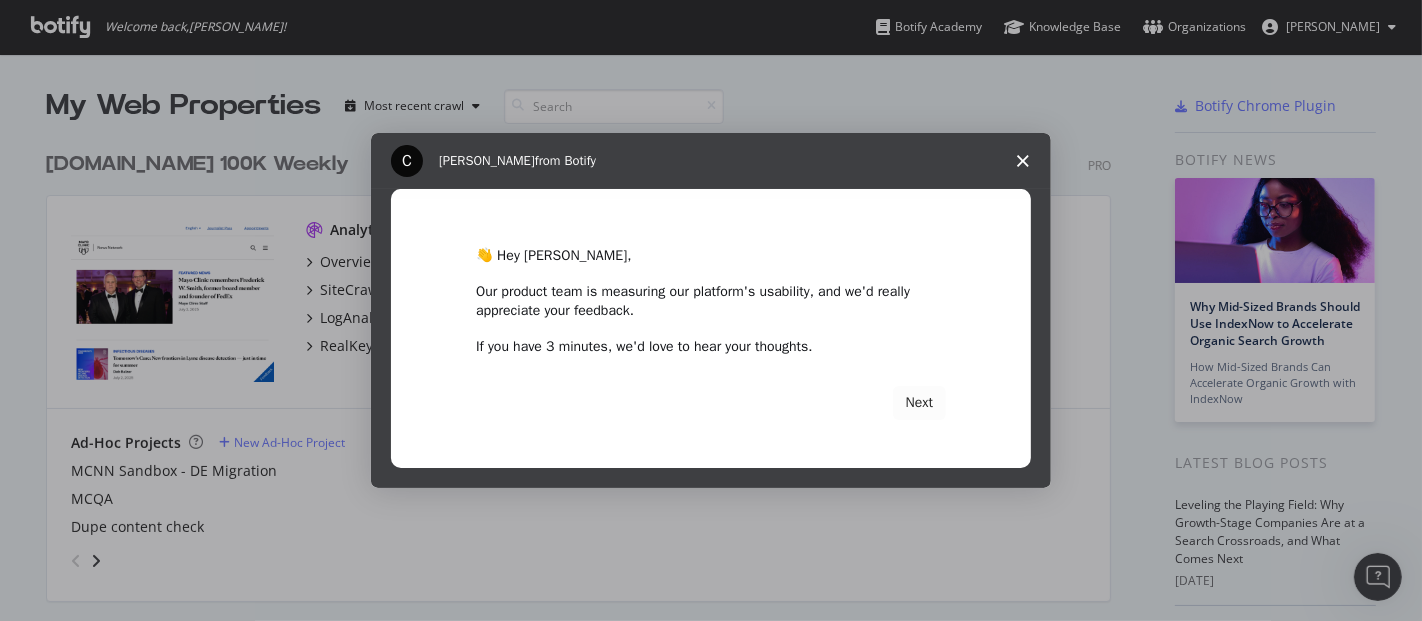 click 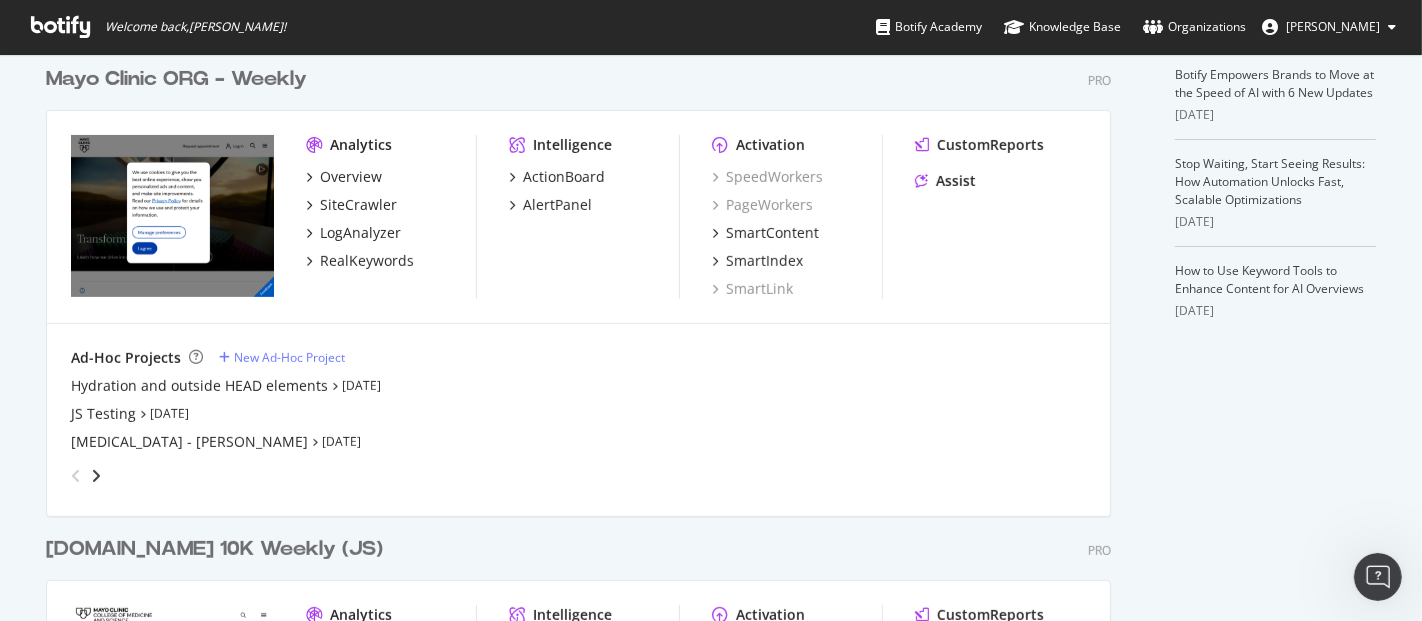 scroll, scrollTop: 444, scrollLeft: 0, axis: vertical 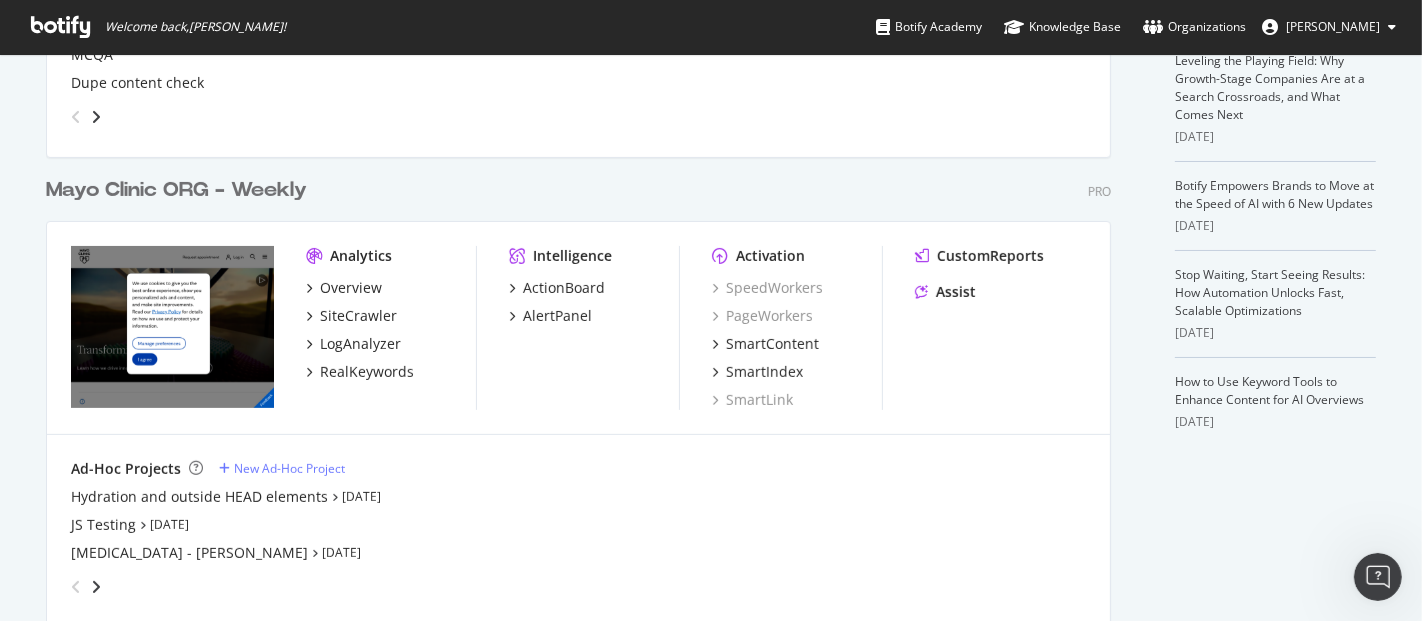 click on "Mayo Clinic ORG - Weekly" at bounding box center [176, 190] 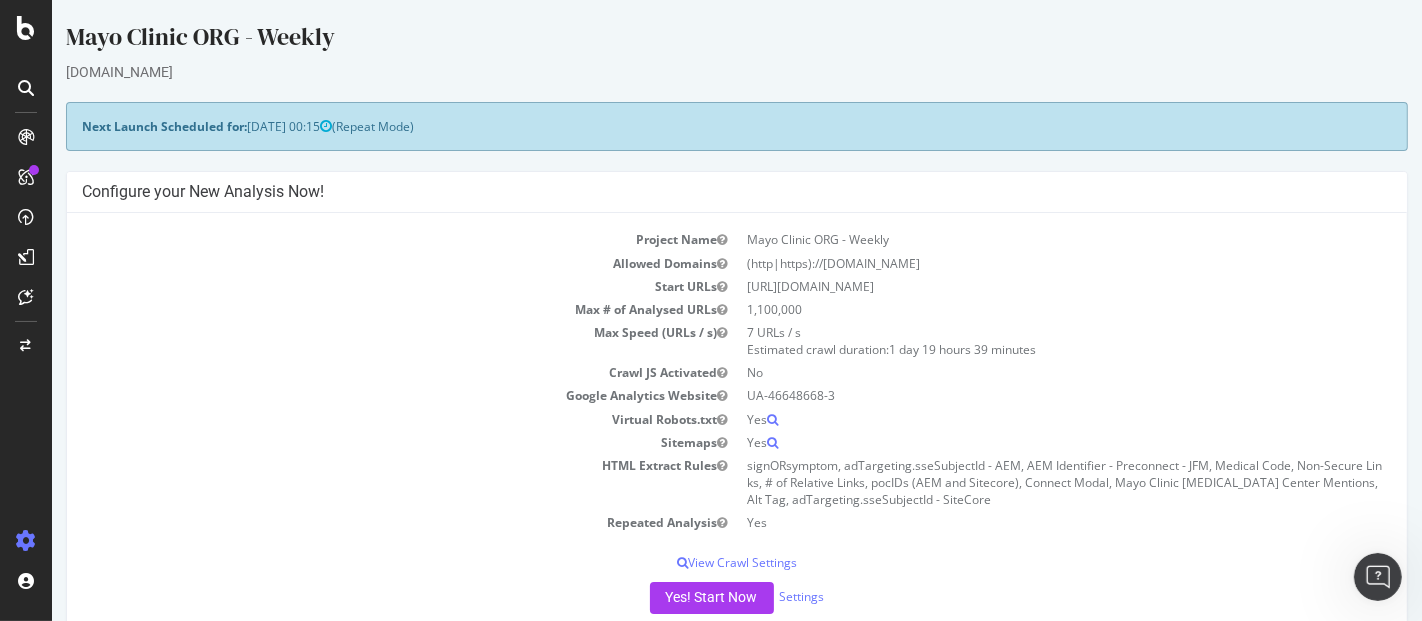 scroll, scrollTop: 0, scrollLeft: 0, axis: both 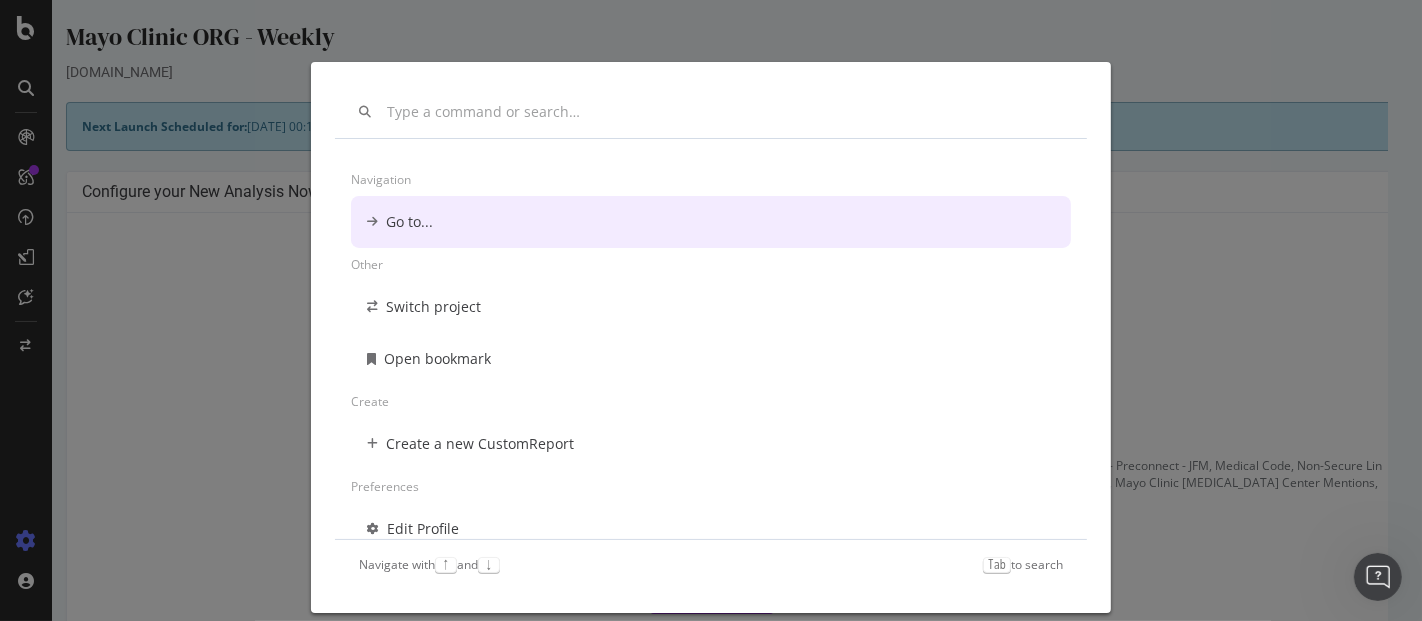 click on "Navigation Go to... Other Switch project Open bookmark Create Create a new CustomReport Preferences Edit Profile Change Password Navigate with  ↑  and  ↓ Tab   to search" at bounding box center [711, 310] 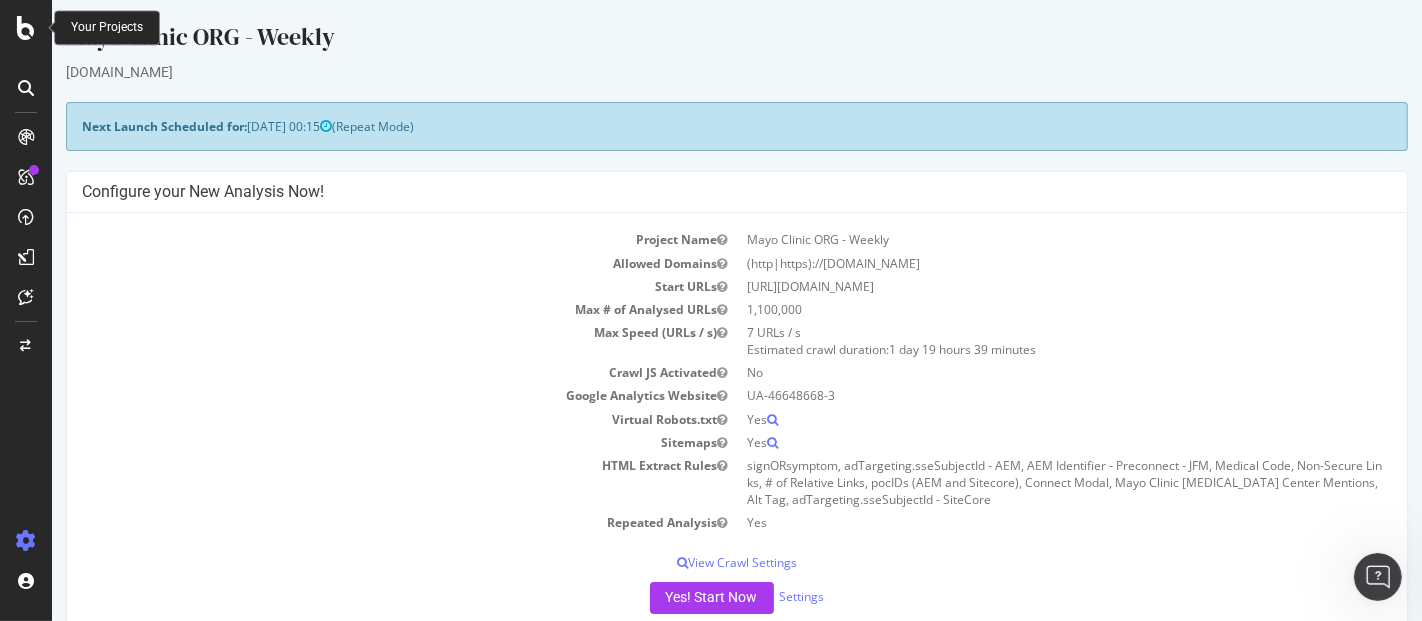click at bounding box center [26, 28] 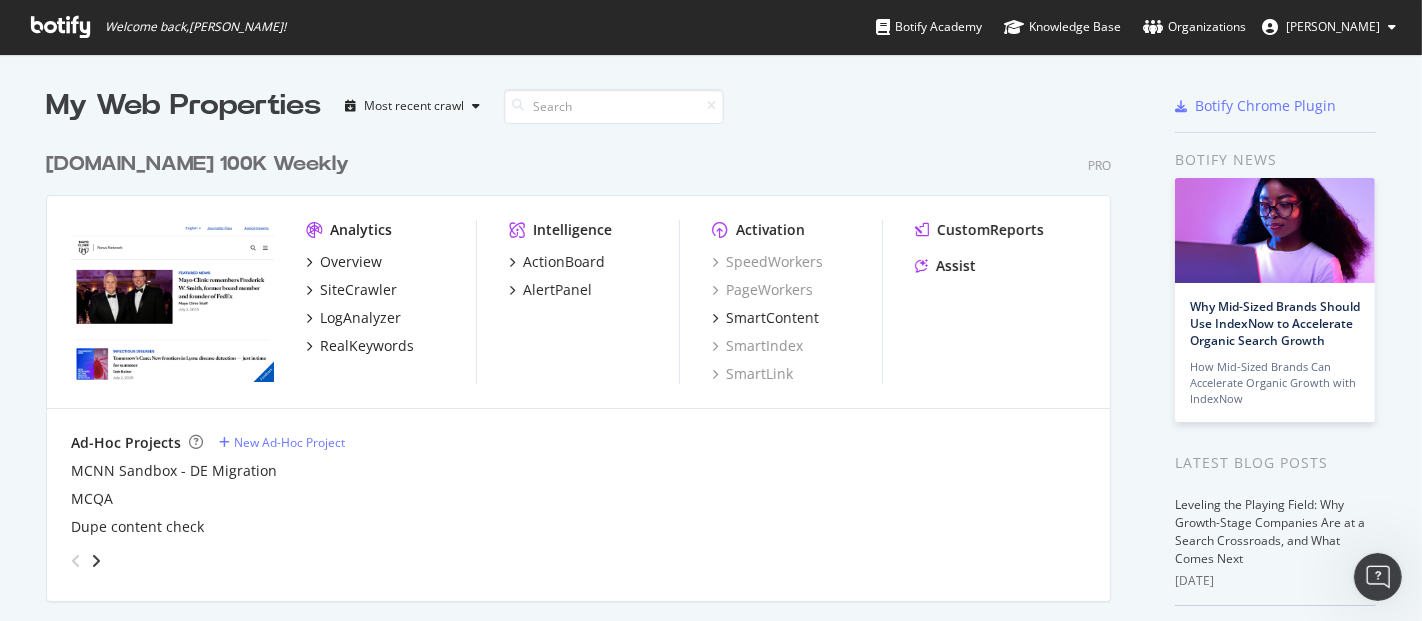 scroll, scrollTop: 18, scrollLeft: 18, axis: both 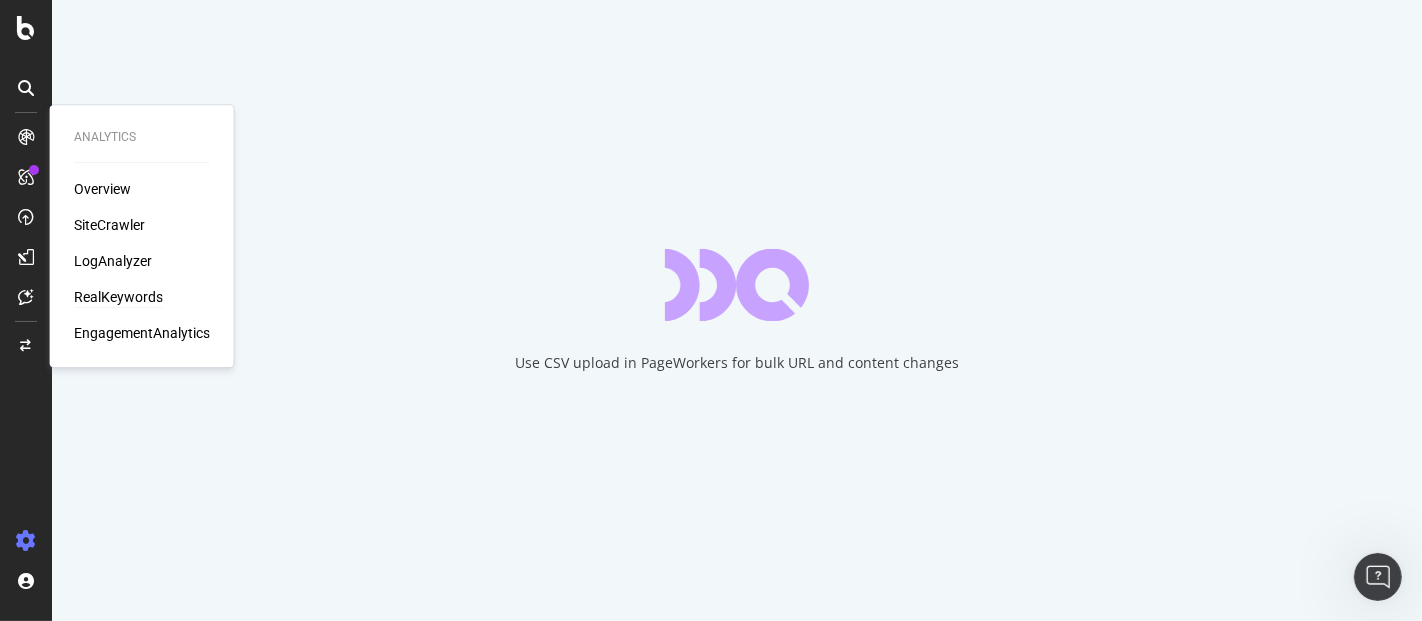 click on "RealKeywords" at bounding box center [118, 297] 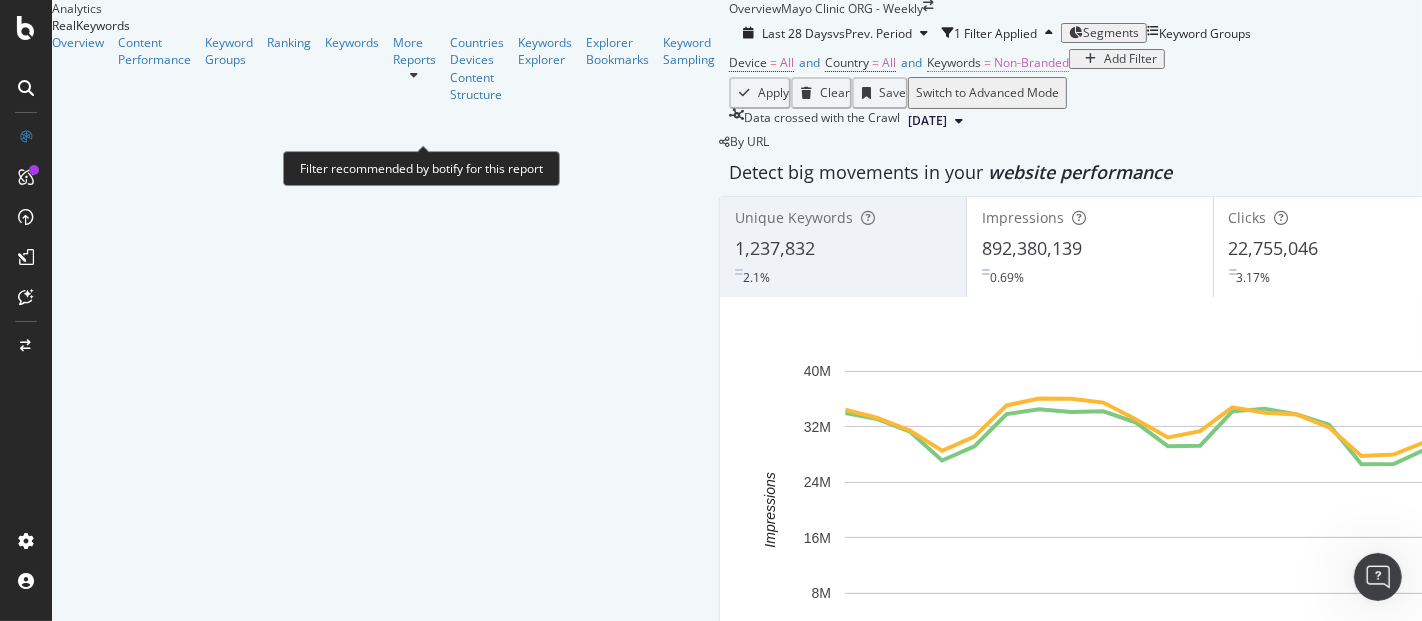 click on "Keywords" at bounding box center [954, 62] 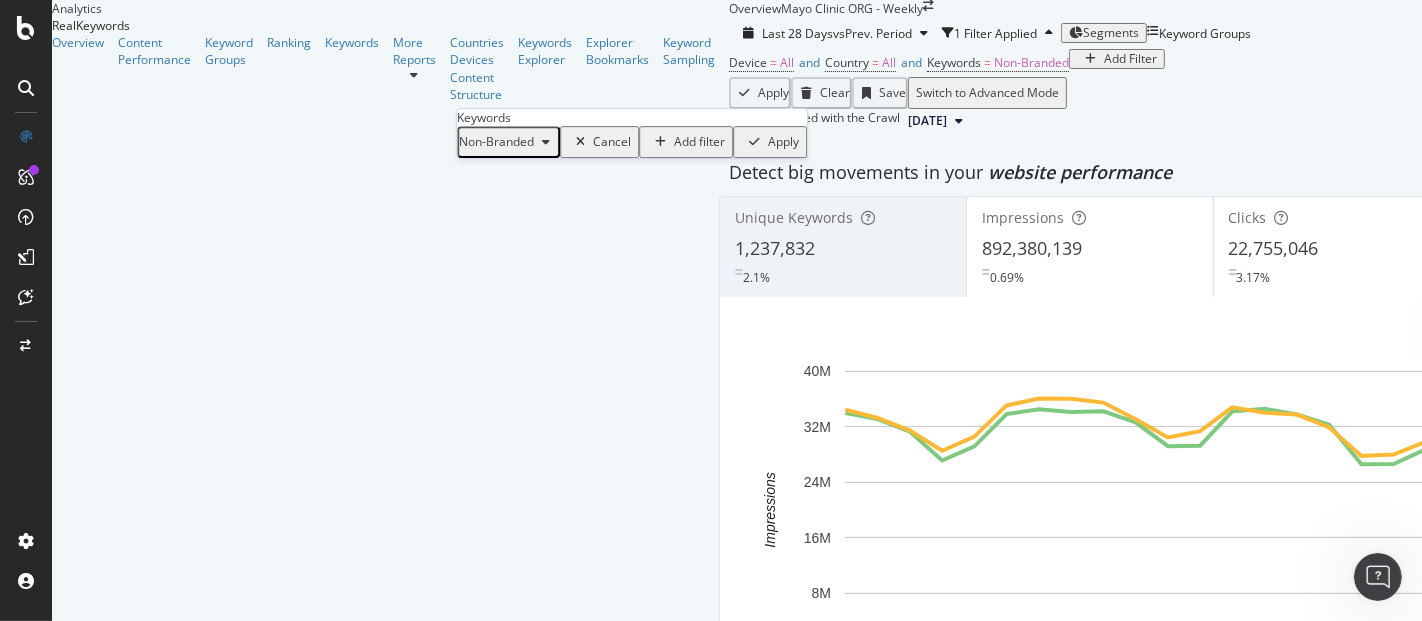 click at bounding box center [546, 142] 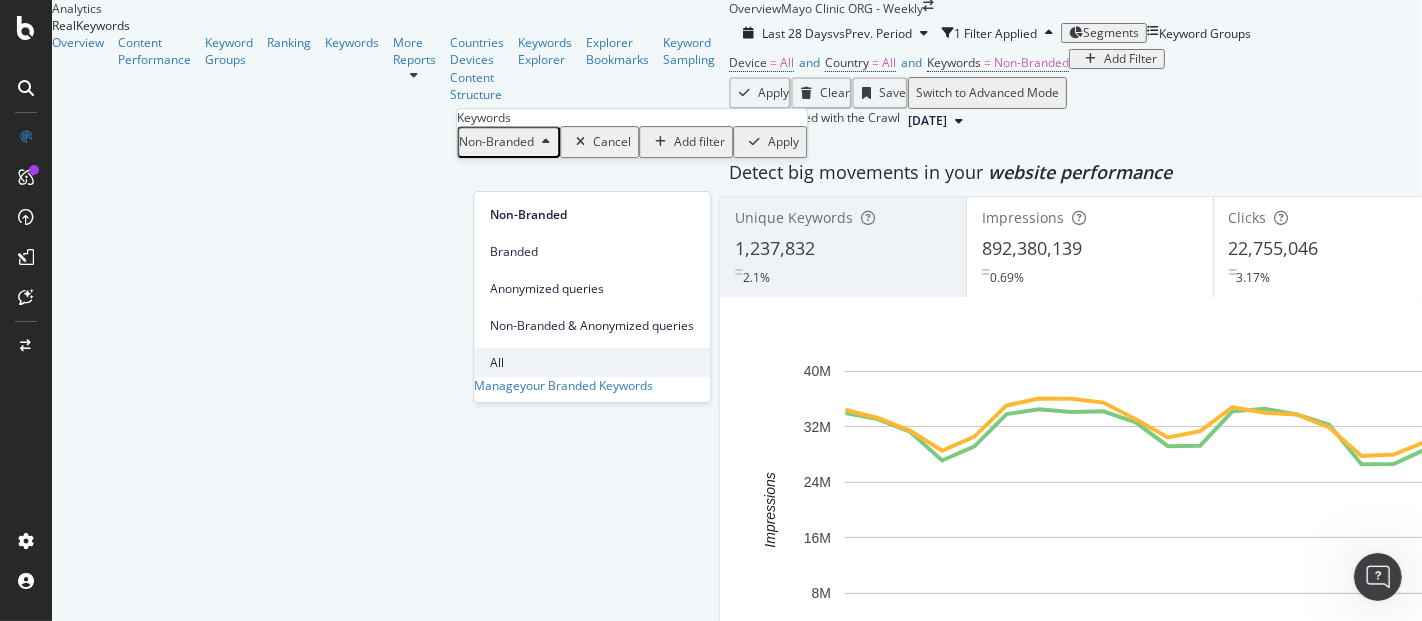 click on "All" at bounding box center [592, 363] 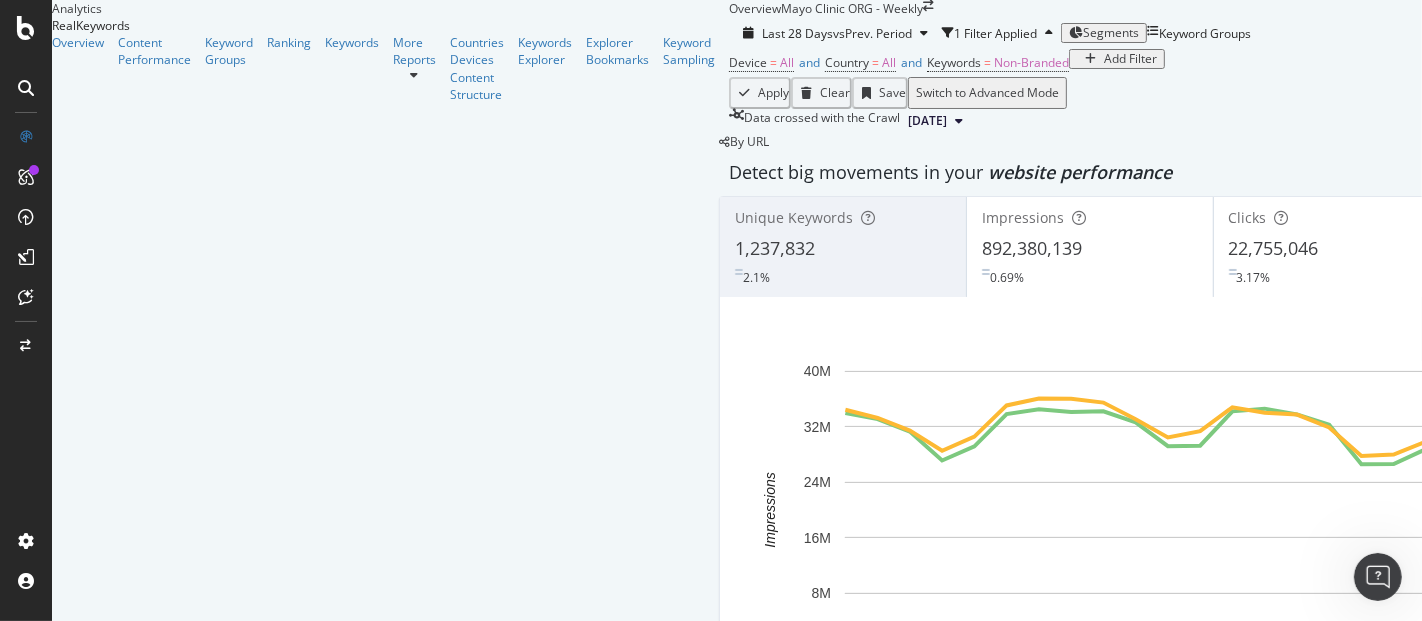 click on "Overview Mayo Clinic ORG - Weekly" at bounding box center (1336, 8) 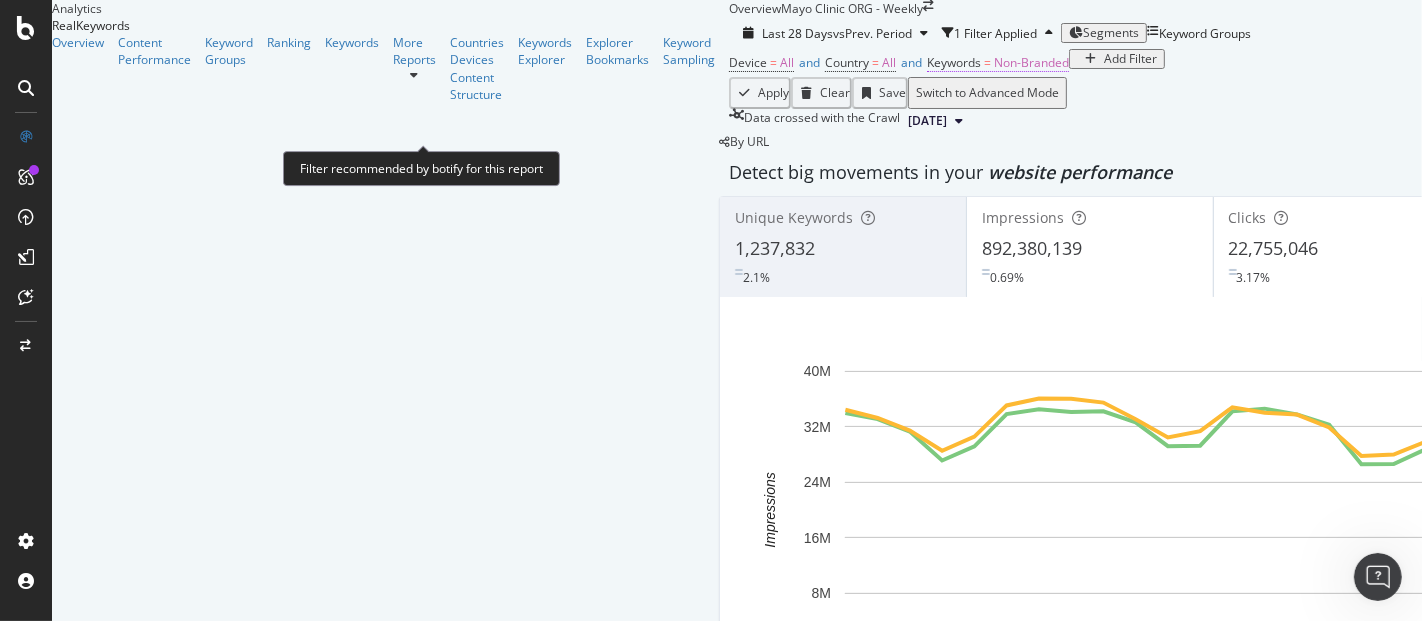 click on "Non-Branded" at bounding box center [1031, 62] 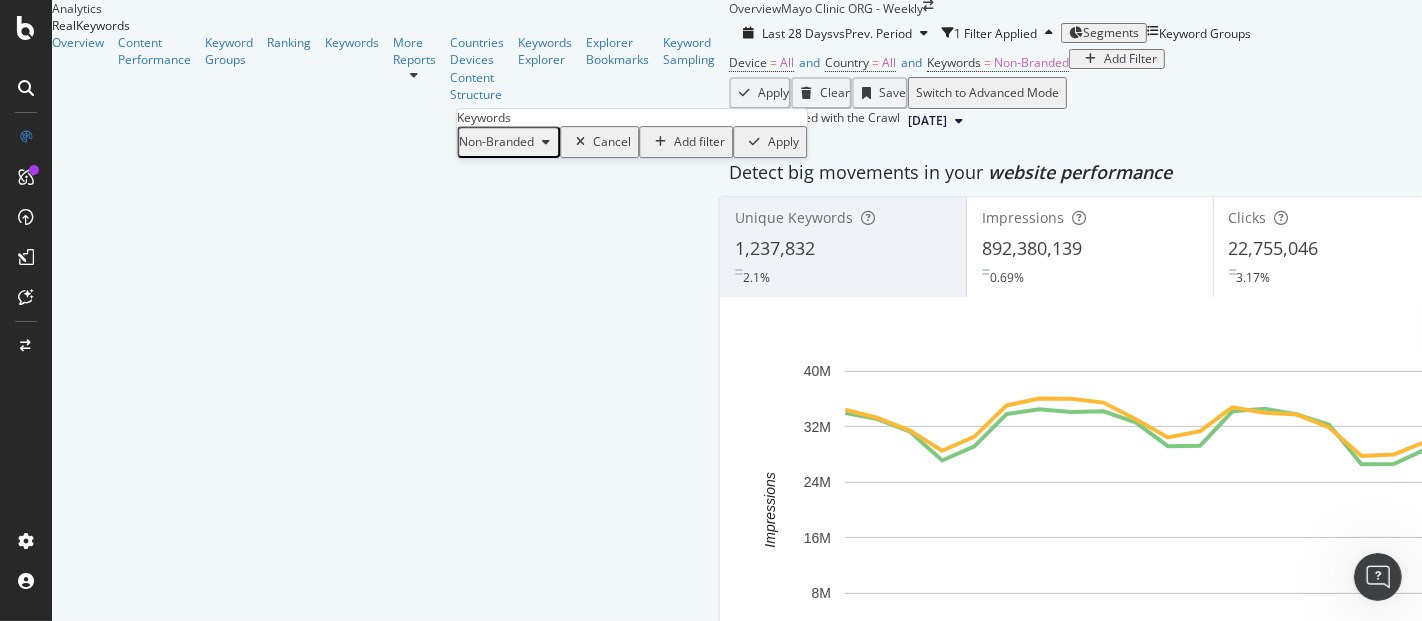 click at bounding box center (546, 142) 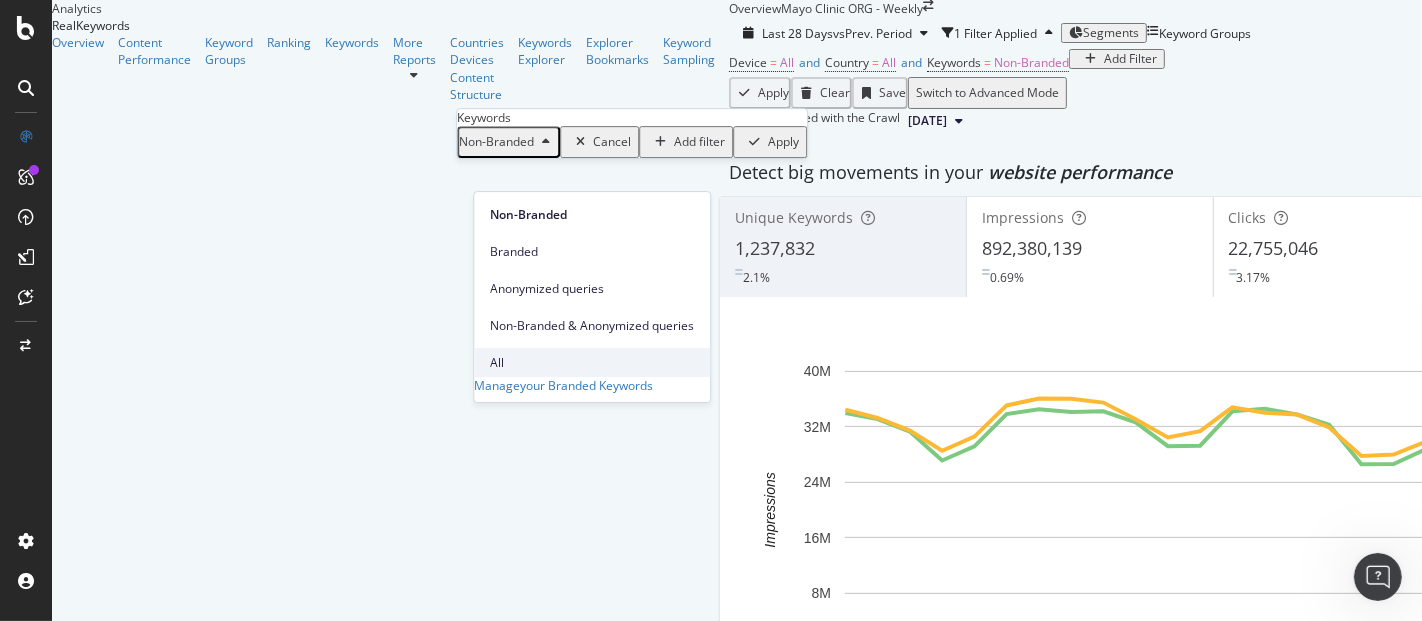click on "All" at bounding box center (592, 363) 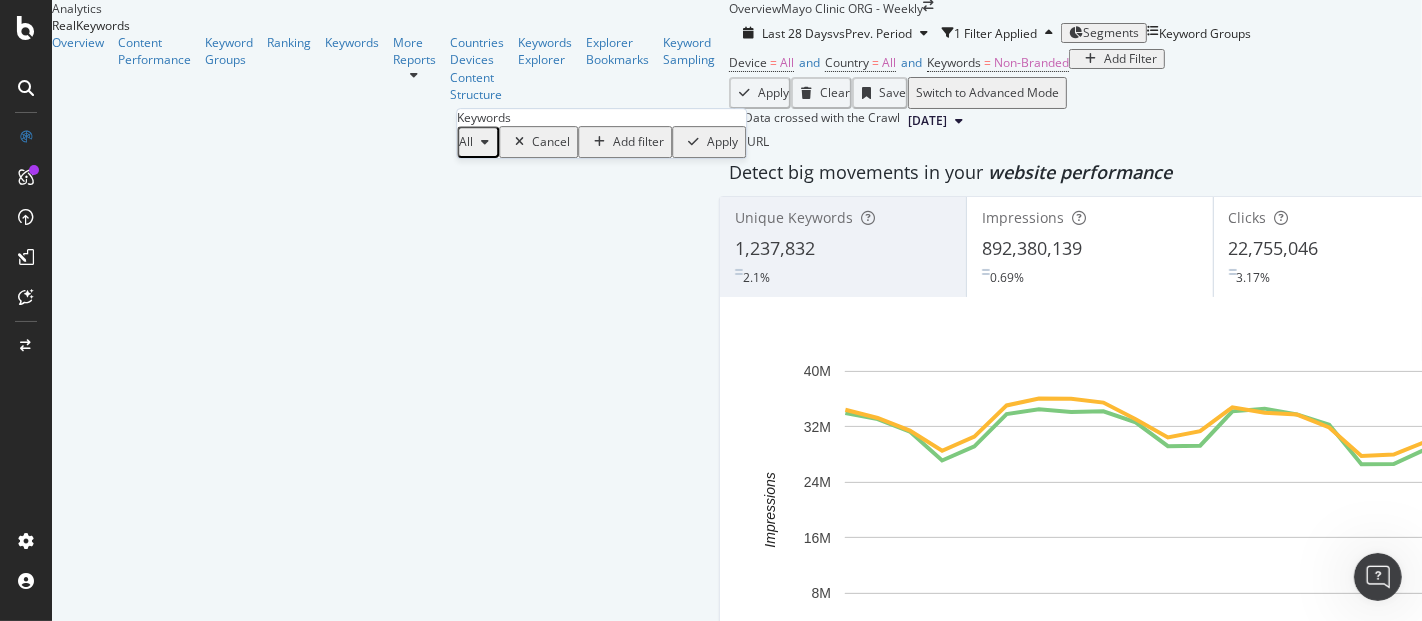 click on "Overview Mayo Clinic ORG - Weekly" at bounding box center (1336, 8) 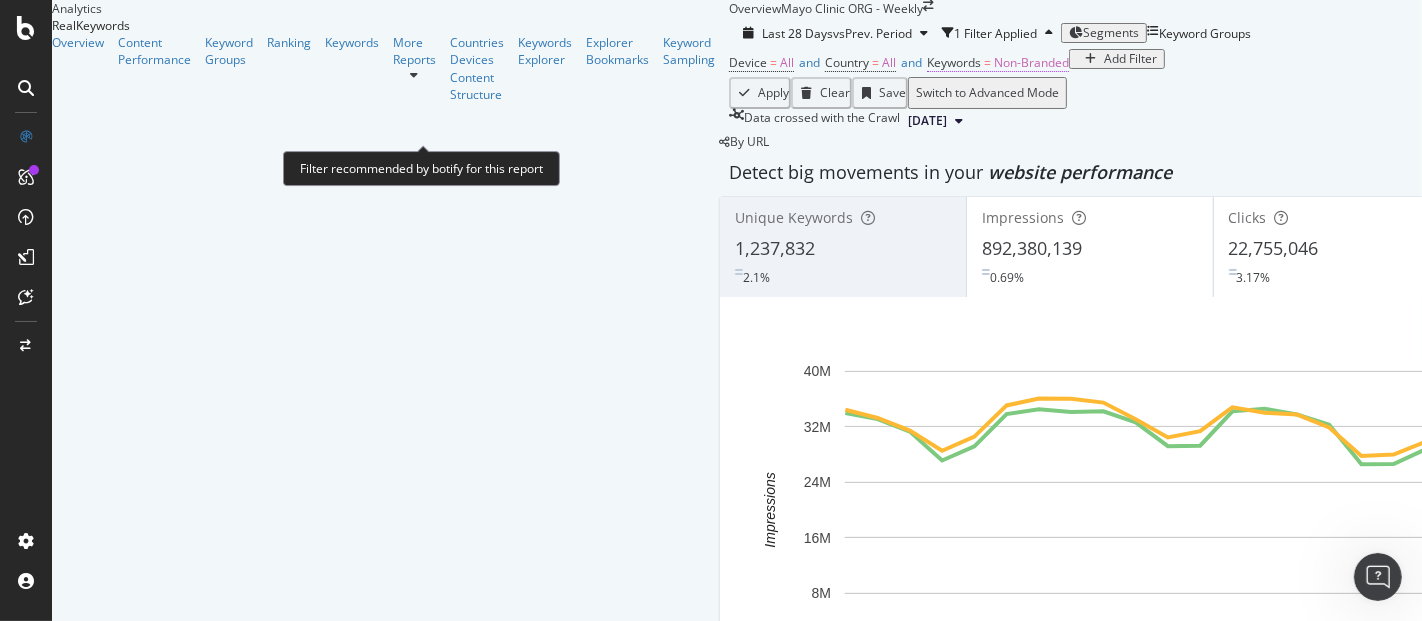 click on "Non-Branded" at bounding box center (1031, 62) 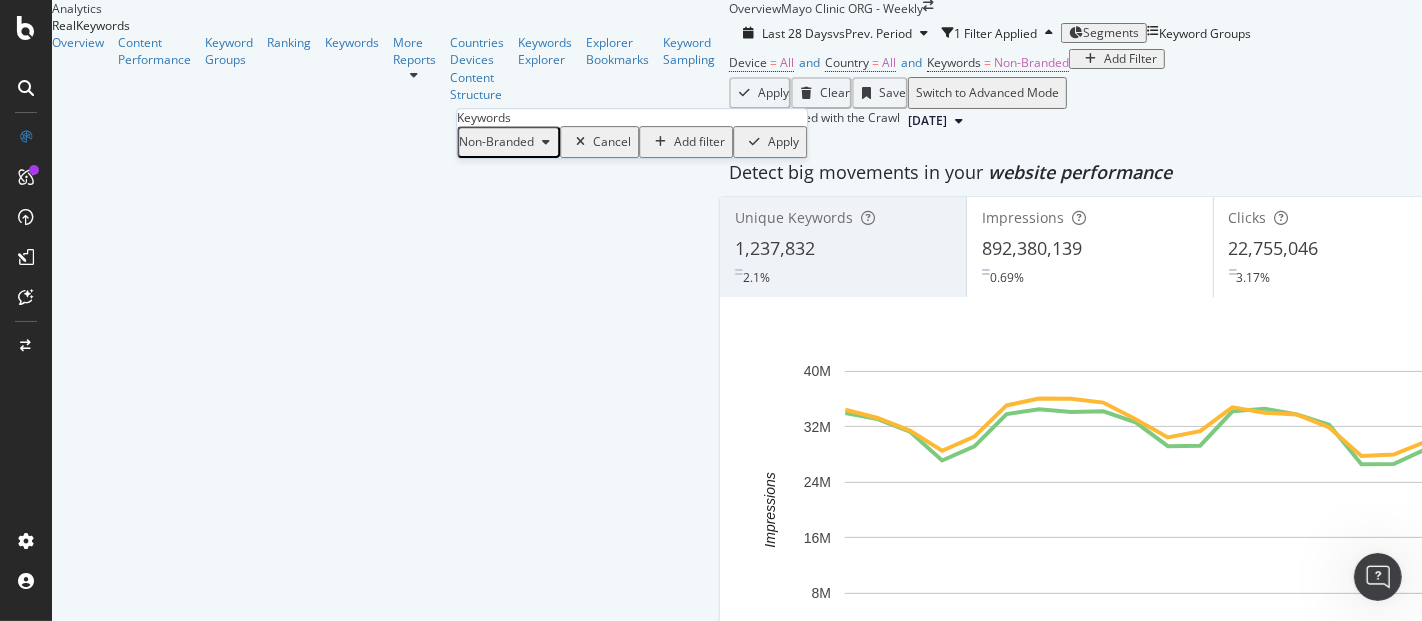 click at bounding box center [546, 142] 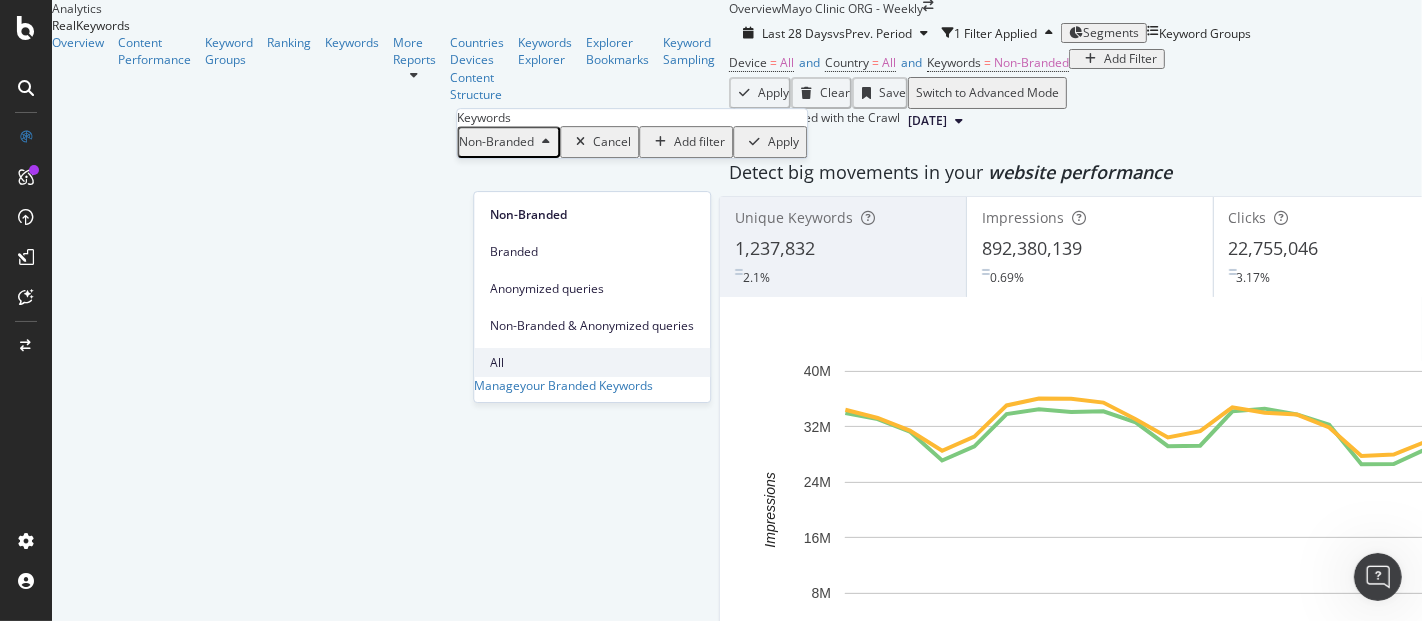click on "All" at bounding box center (592, 363) 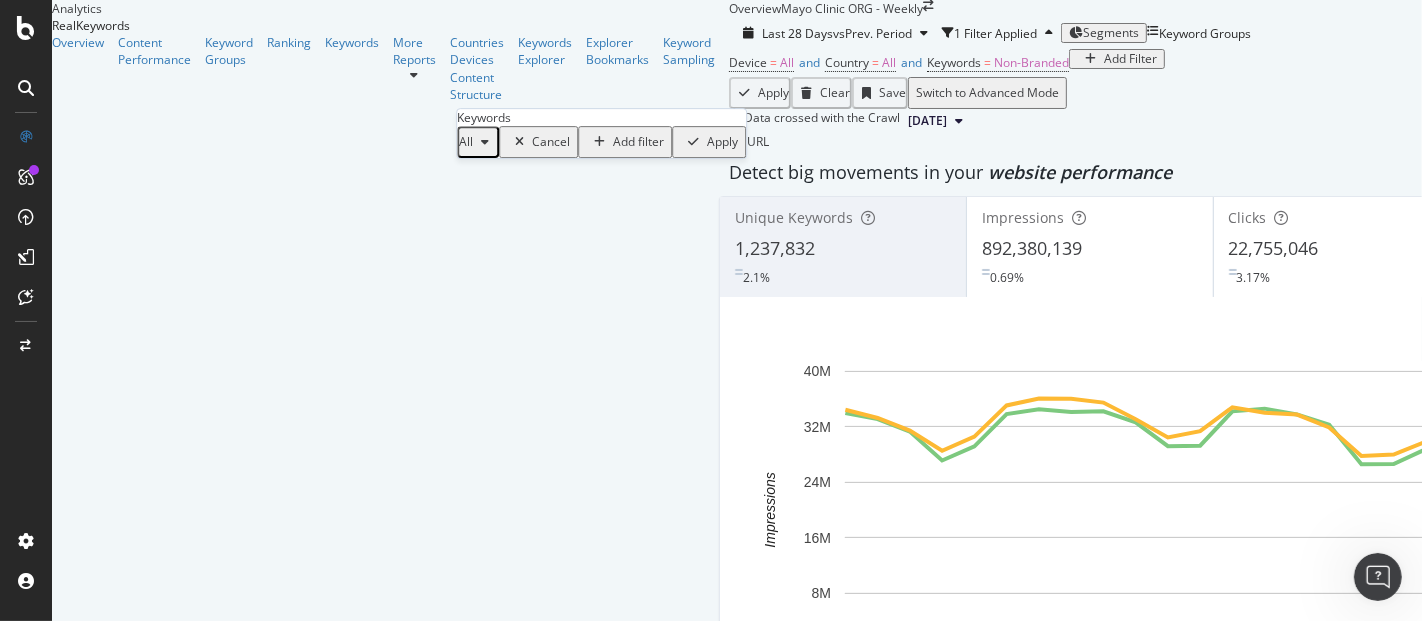 click on "Apply" at bounding box center [722, 142] 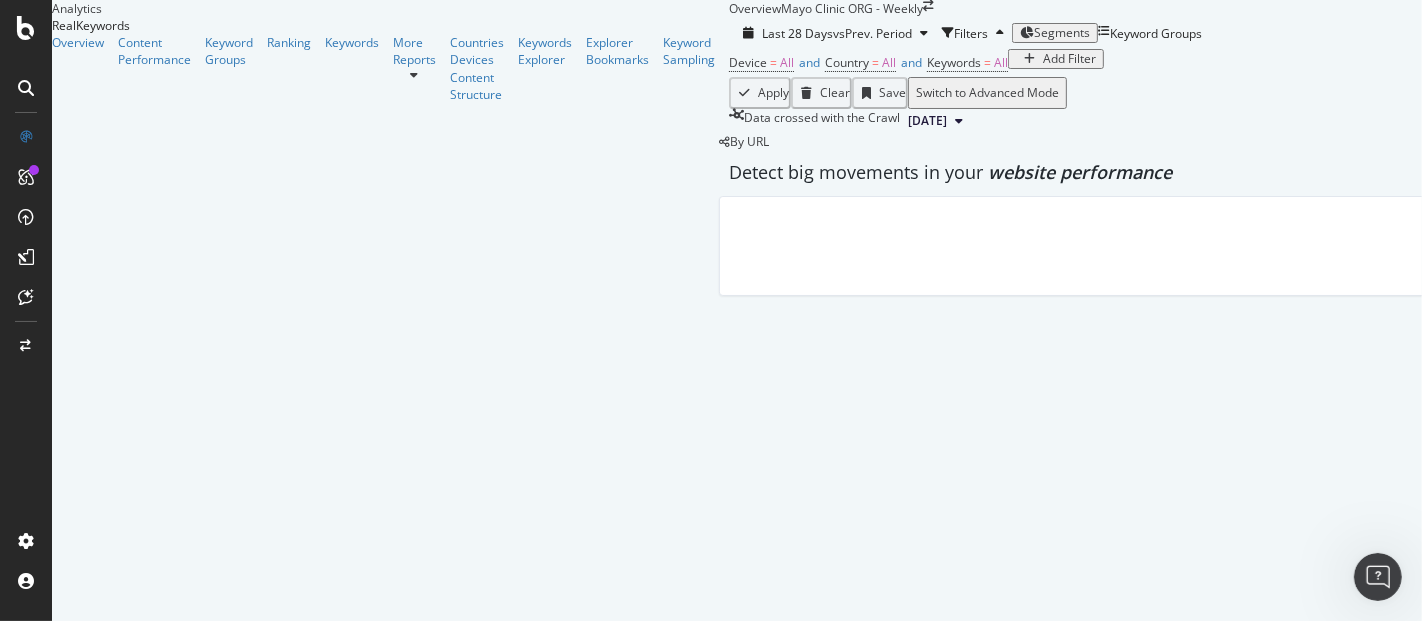 click on "Add Filter" at bounding box center (1069, 59) 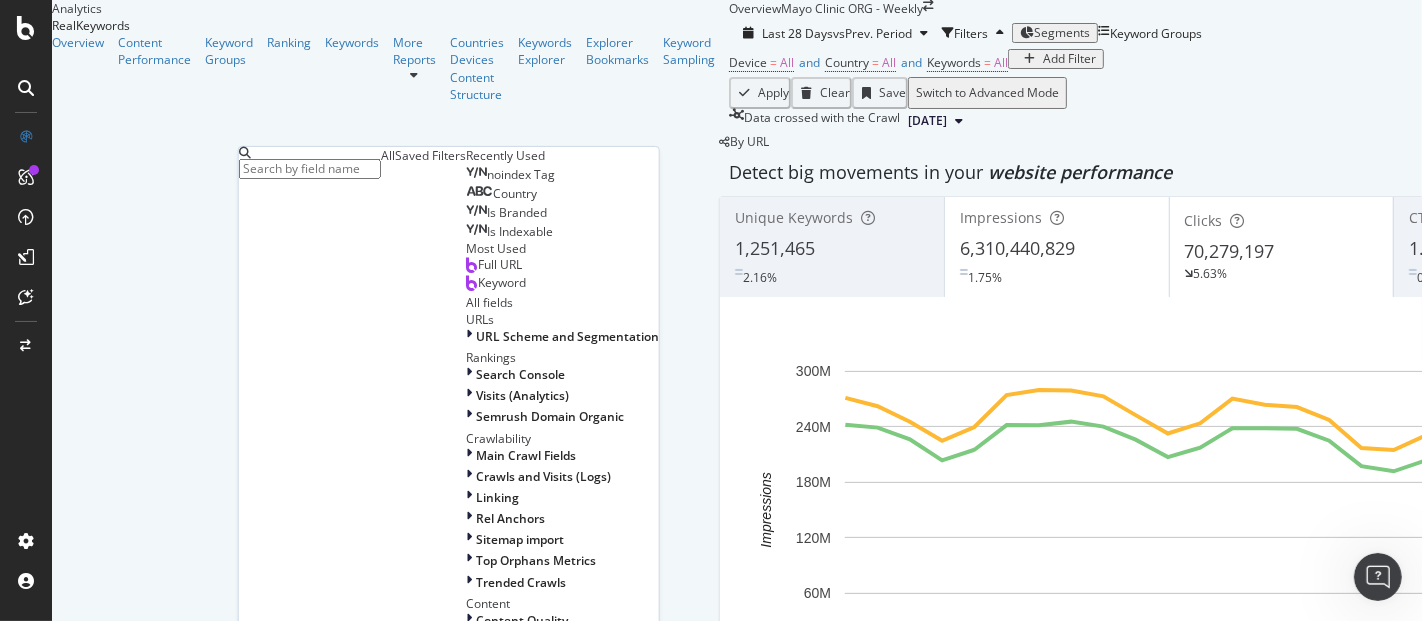 click at bounding box center (310, 169) 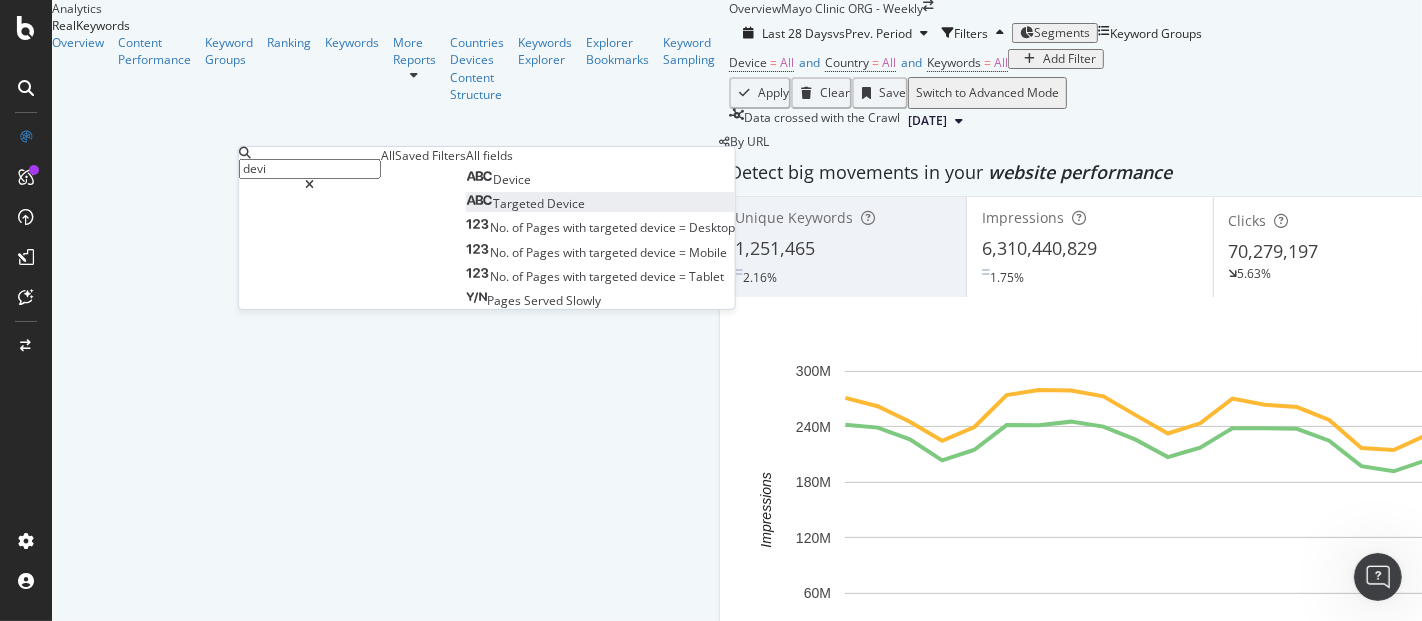 type on "devi" 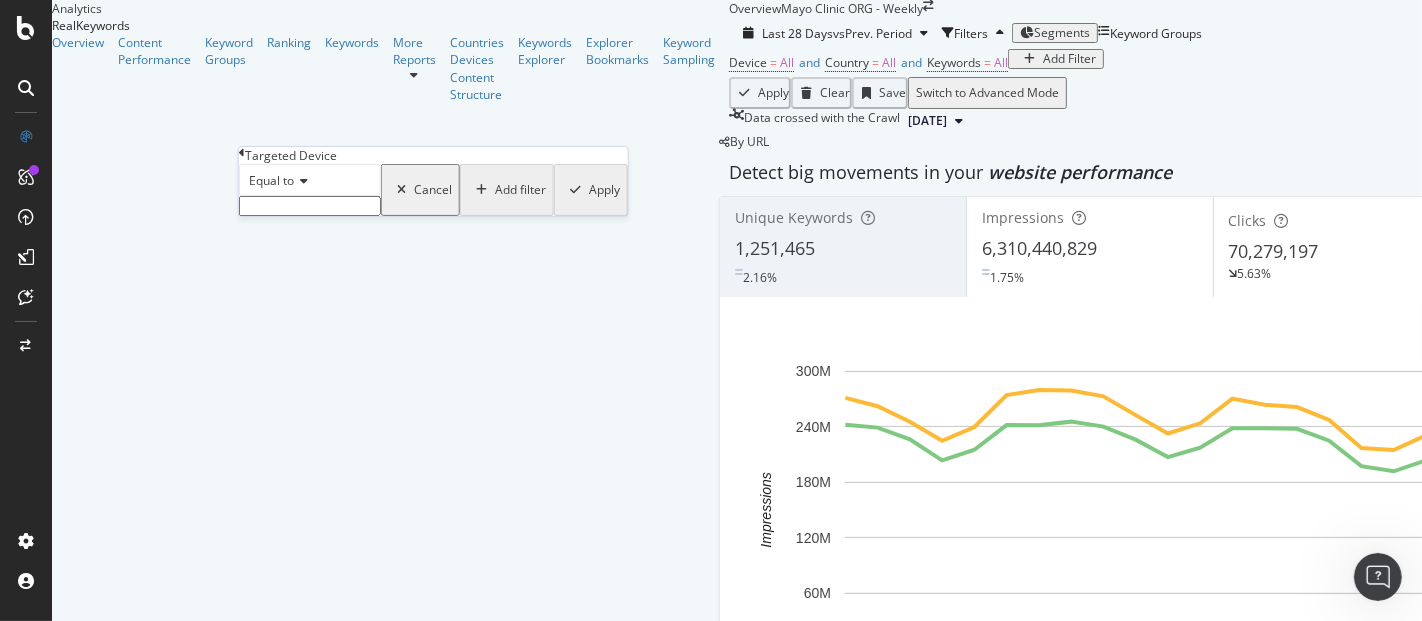 click on "Cancel" at bounding box center (433, 190) 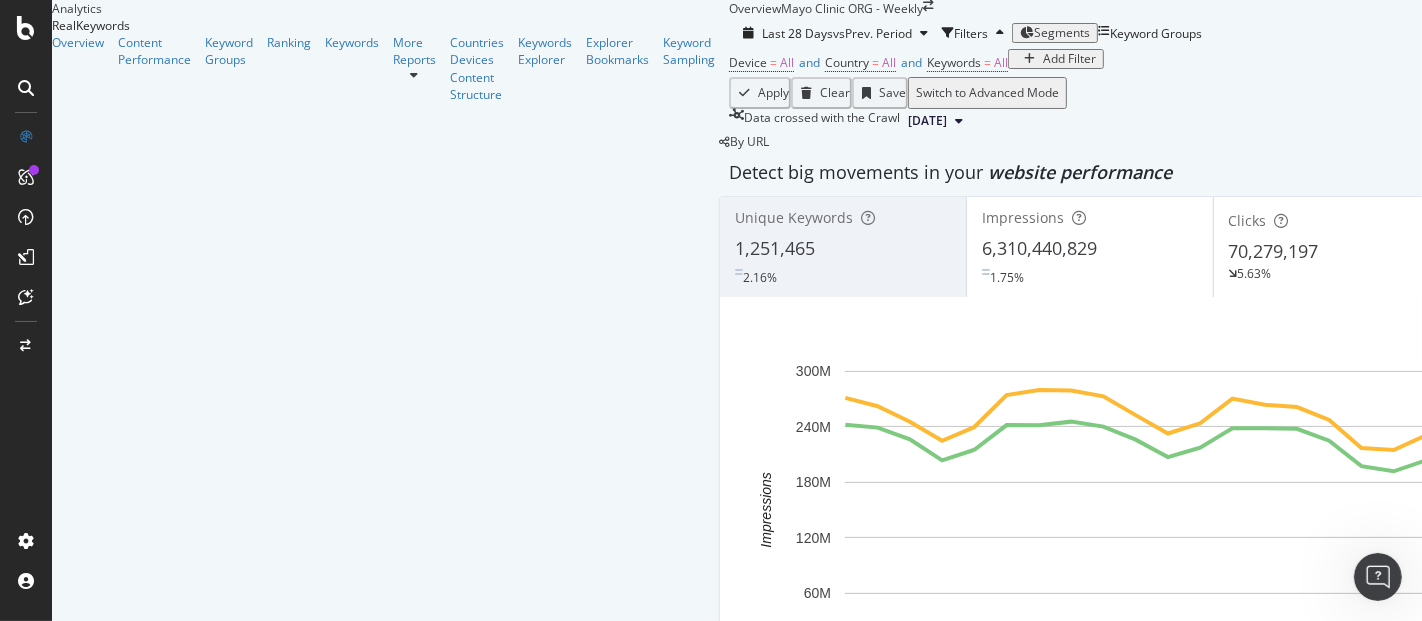 click on "Device   =     All  and  Country   =     All  and  Keywords   =     All Add Filter" at bounding box center [916, 63] 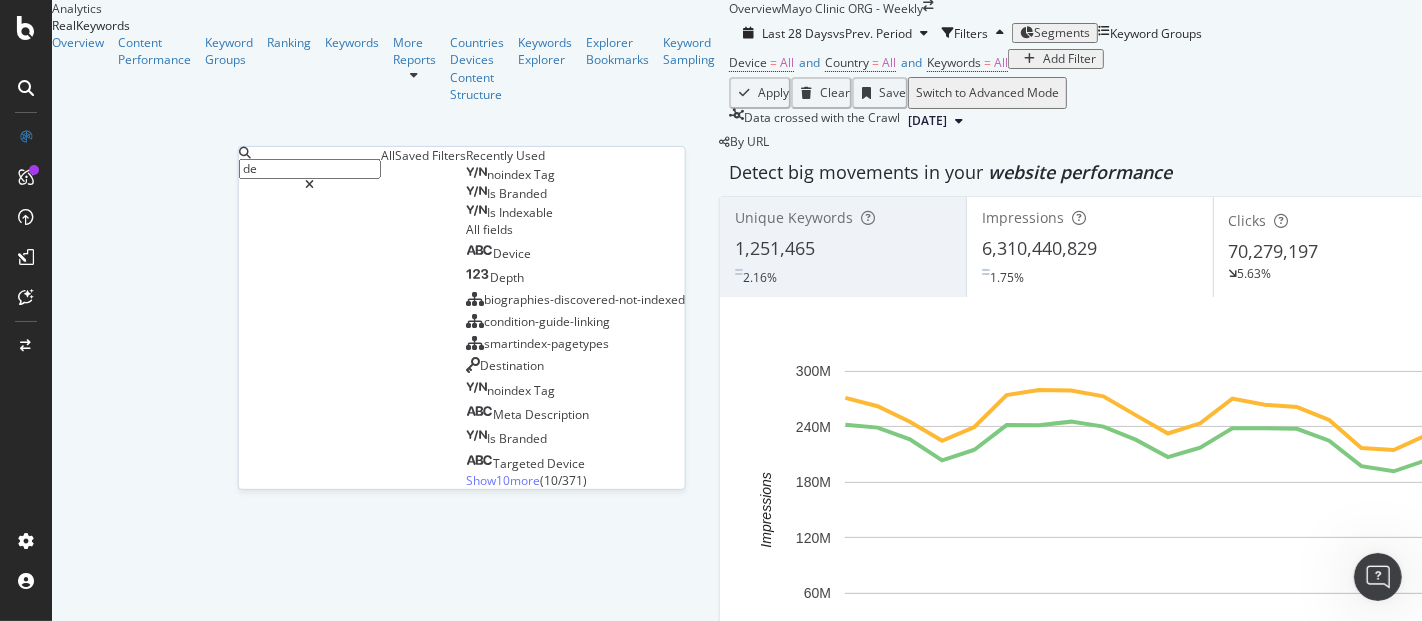 type on "dev" 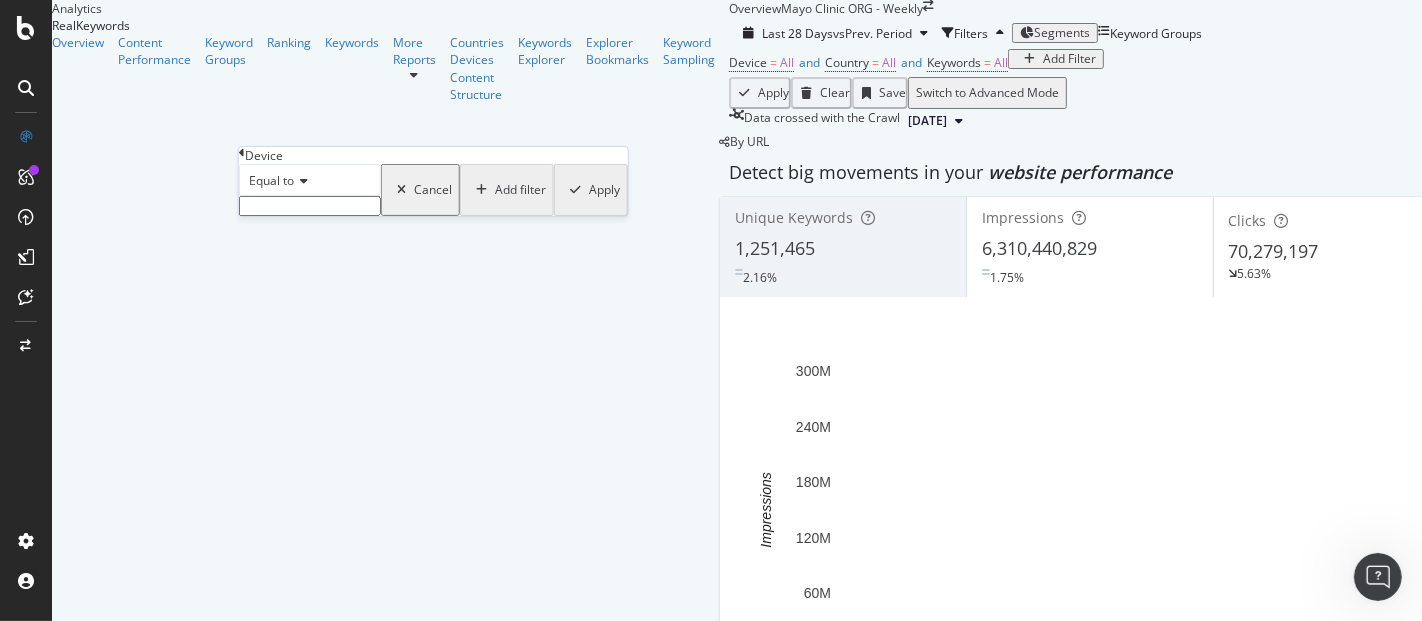 click on "Overview Mayo Clinic ORG - Weekly" at bounding box center (1336, 8) 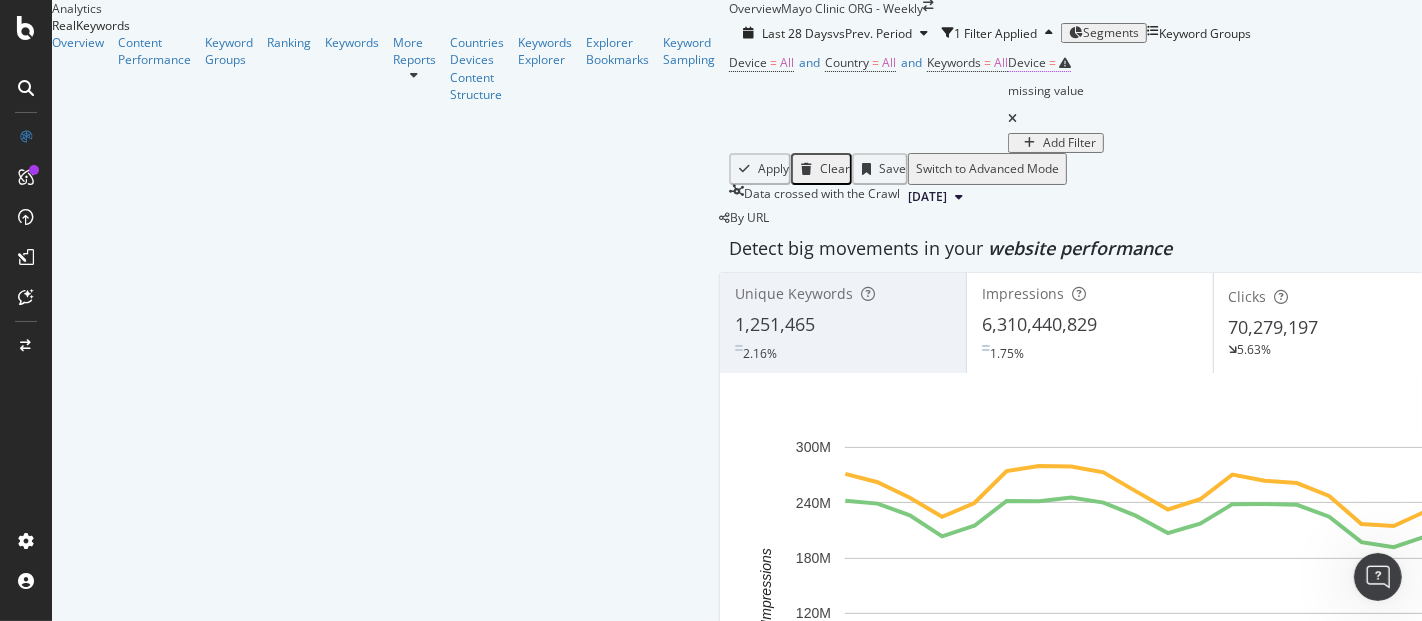 click on "Device" at bounding box center [1027, 62] 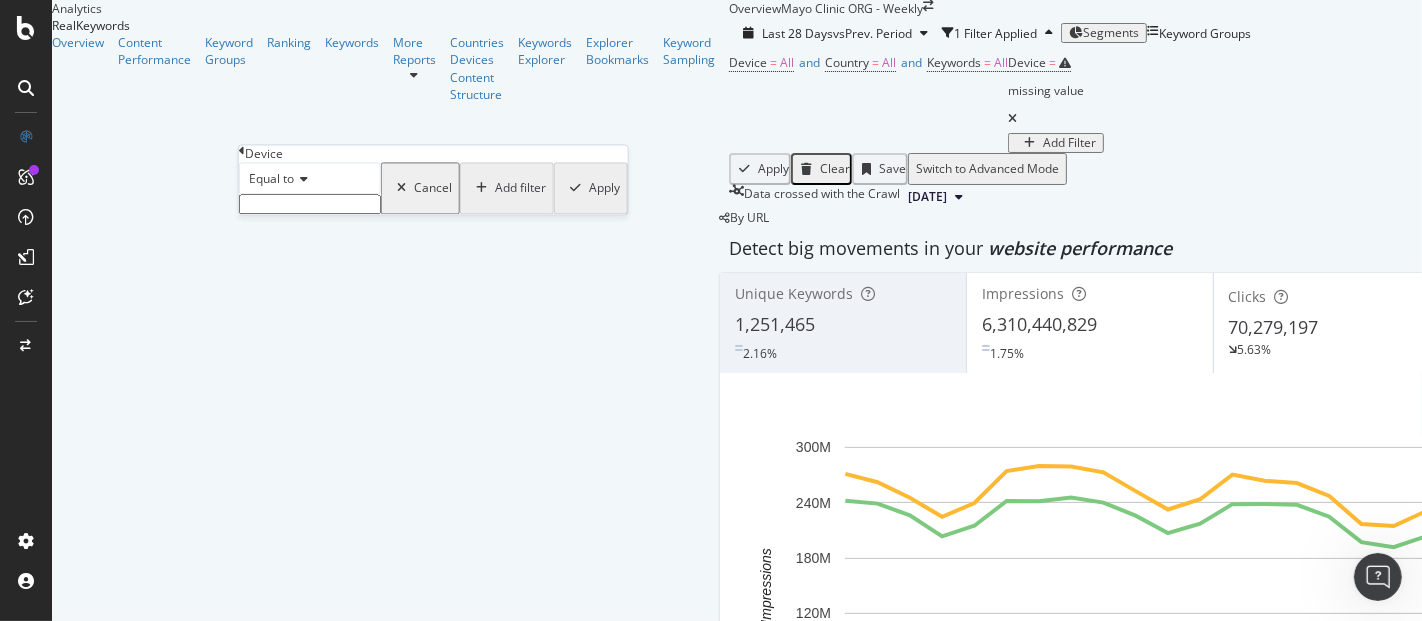 click on "Equal to" at bounding box center [310, 179] 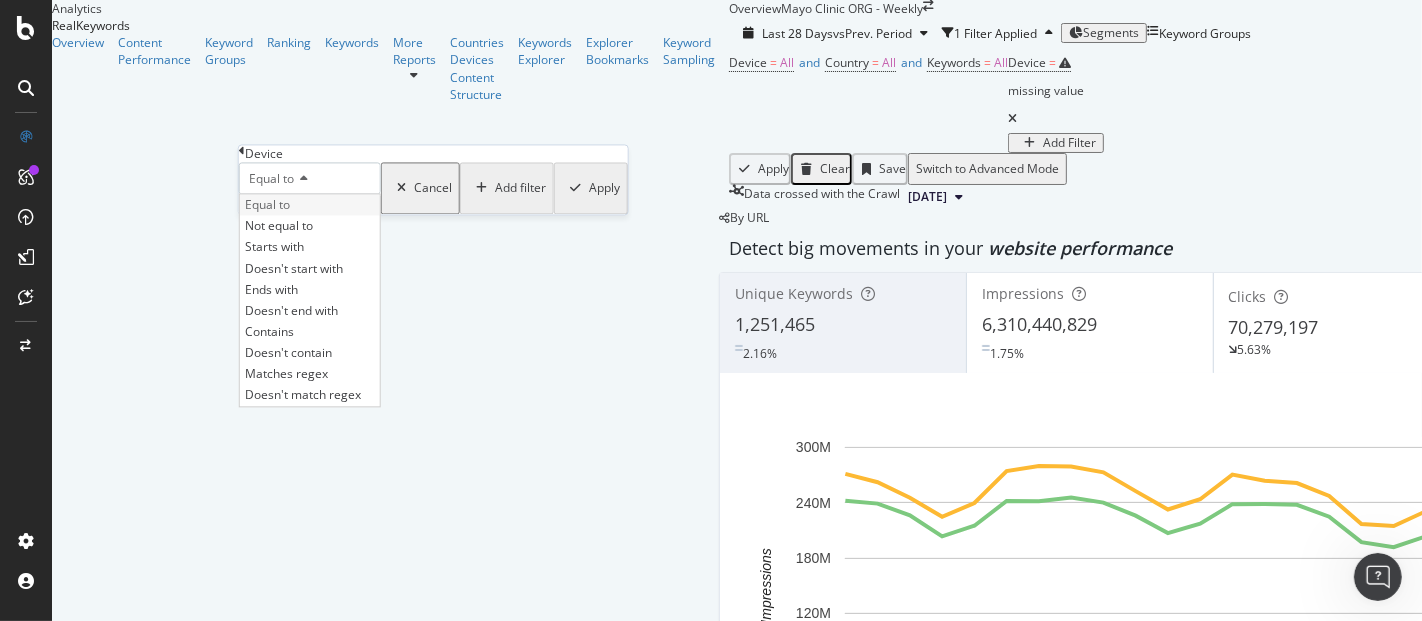 click on "Equal to" at bounding box center [267, 205] 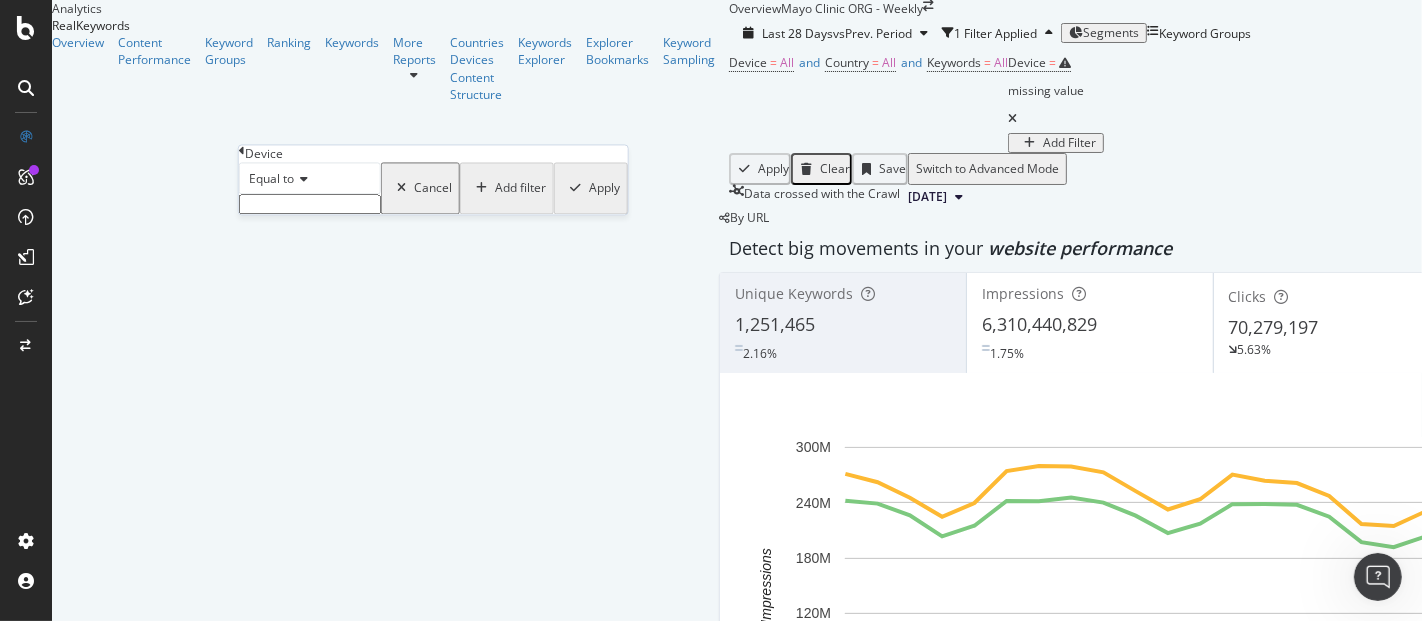 click at bounding box center [310, 205] 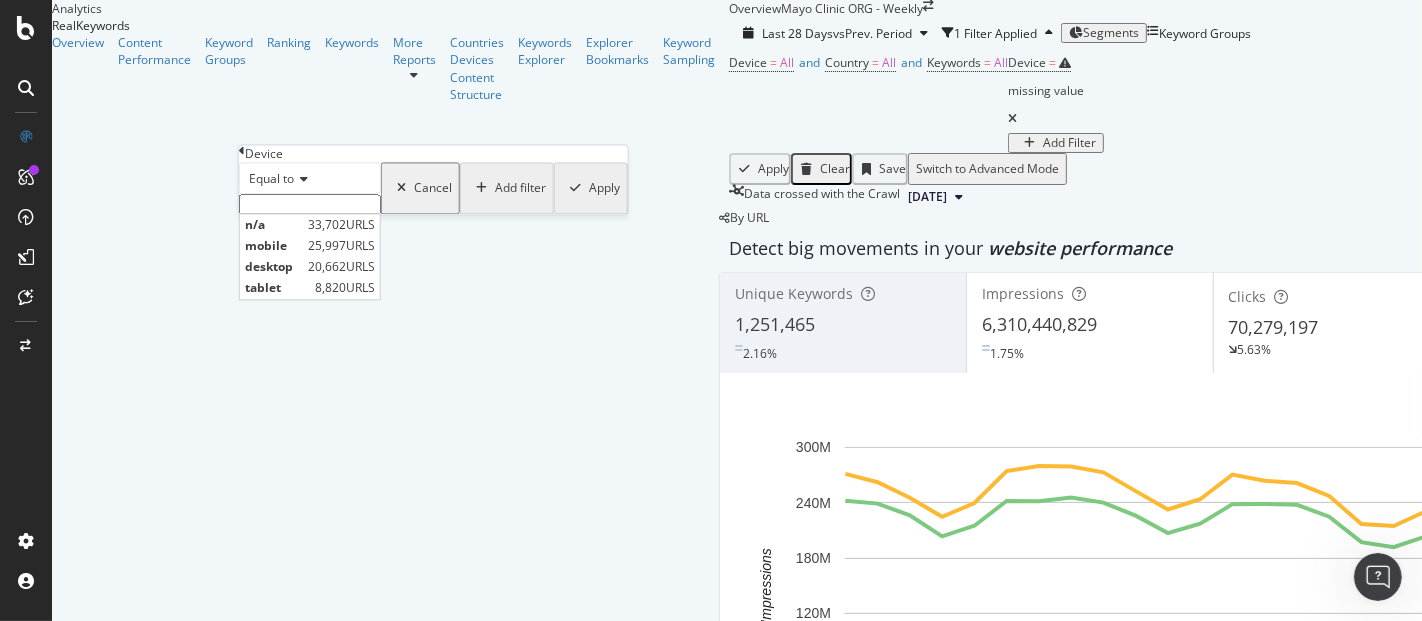 click at bounding box center [242, 151] 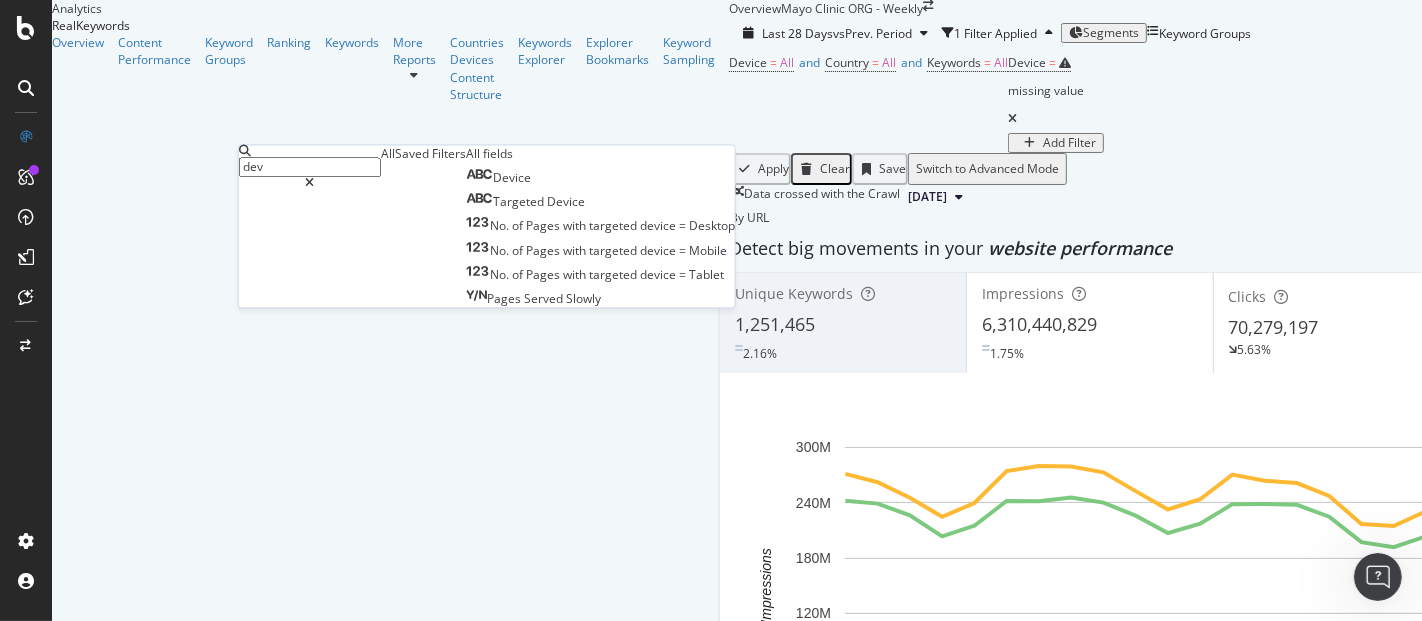 click on "Overview Mayo Clinic ORG - Weekly" at bounding box center [1336, 8] 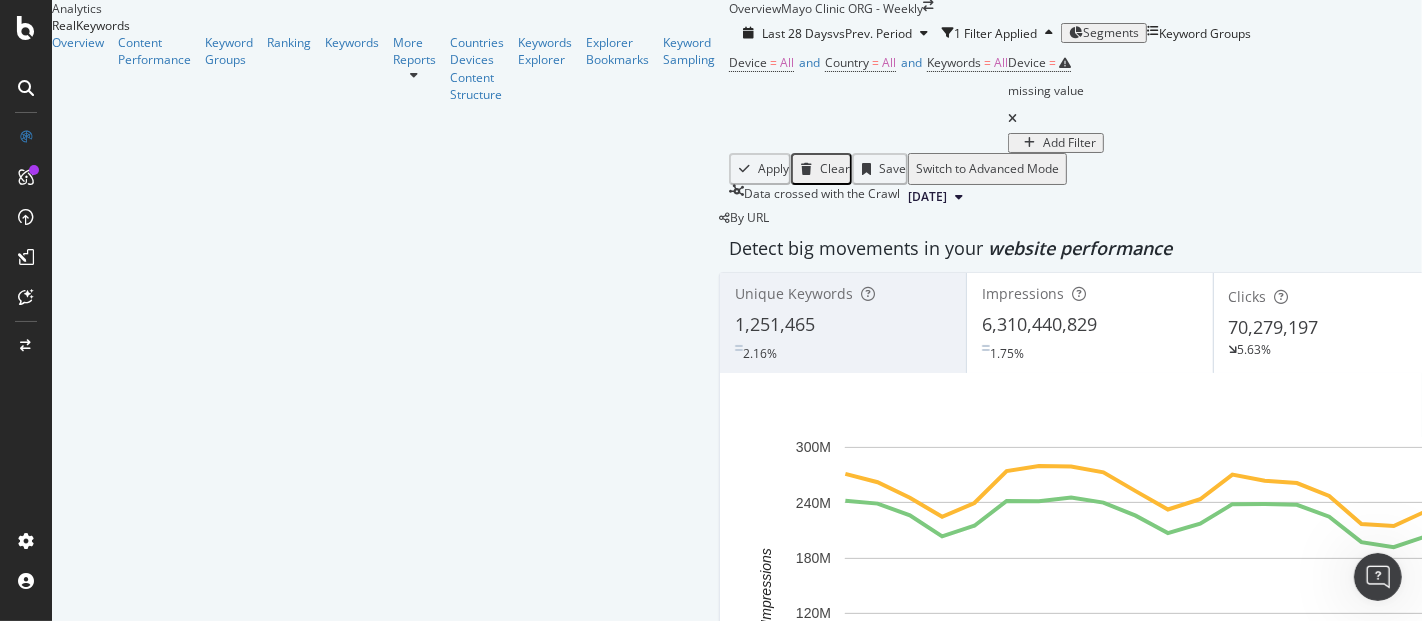 click at bounding box center [1012, 119] 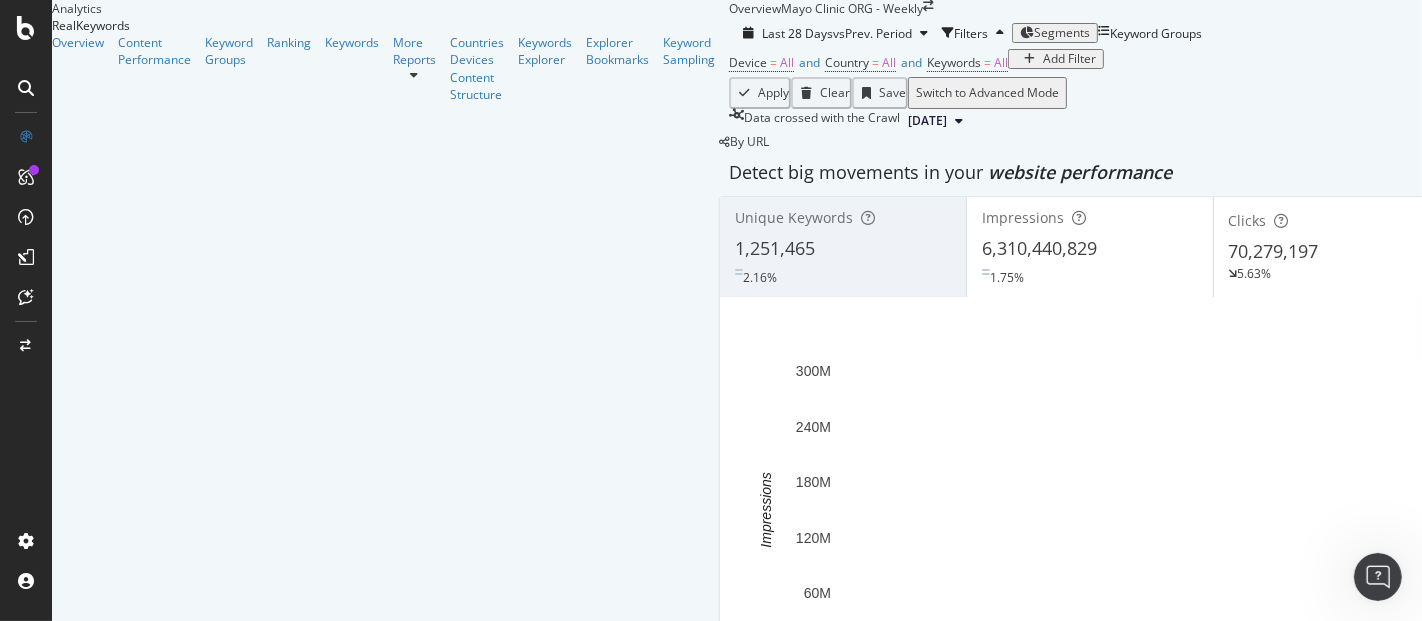 scroll, scrollTop: 0, scrollLeft: 0, axis: both 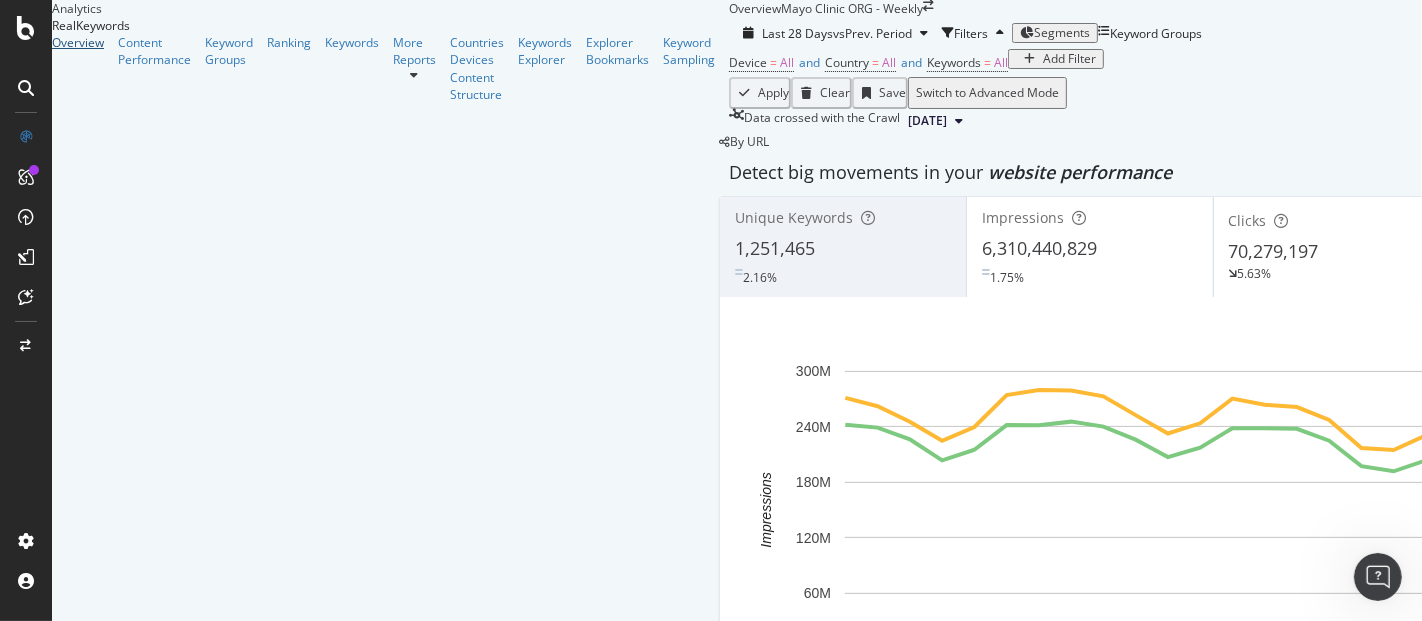 drag, startPoint x: 103, startPoint y: 97, endPoint x: 287, endPoint y: 146, distance: 190.4127 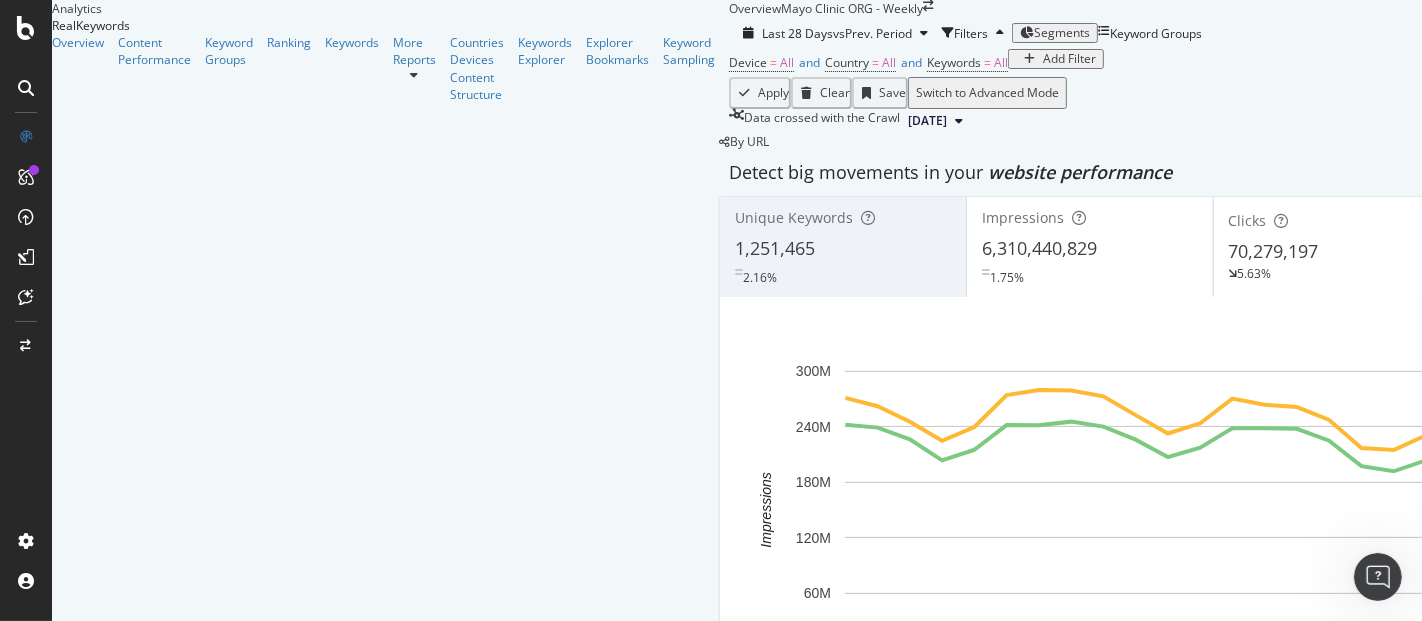 click on "Add Filter" at bounding box center [1069, 59] 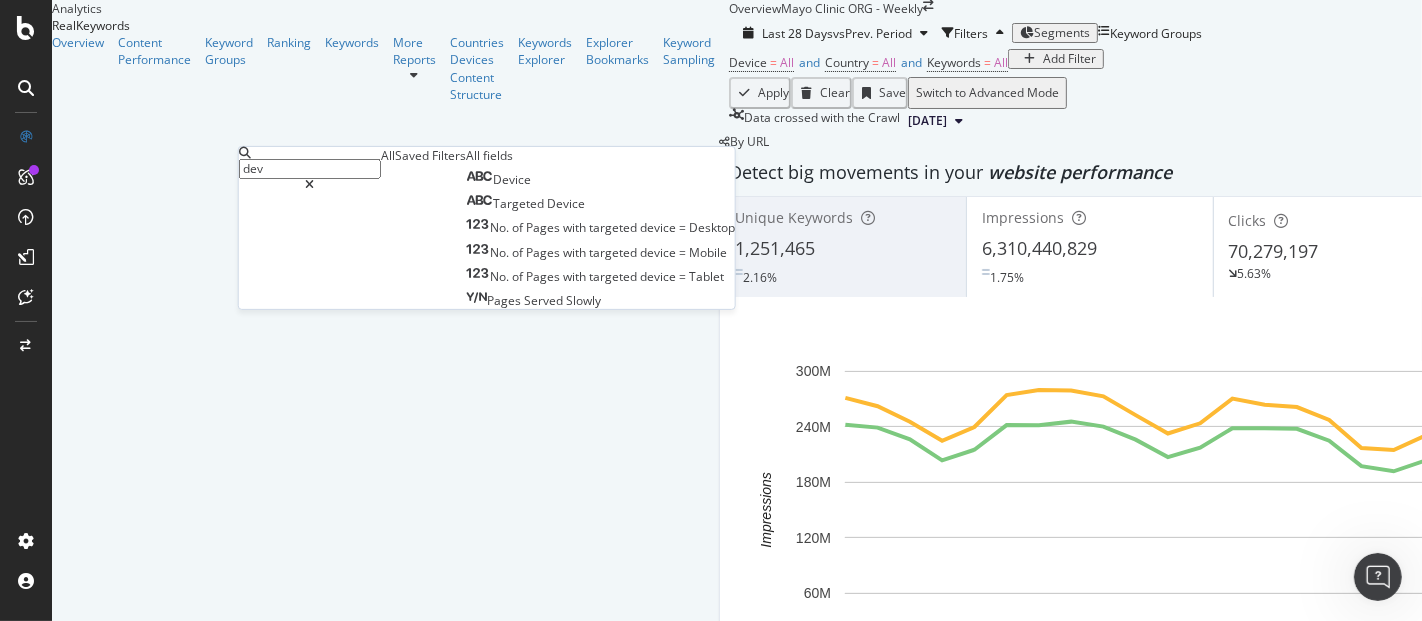 click on "dev" at bounding box center [310, 169] 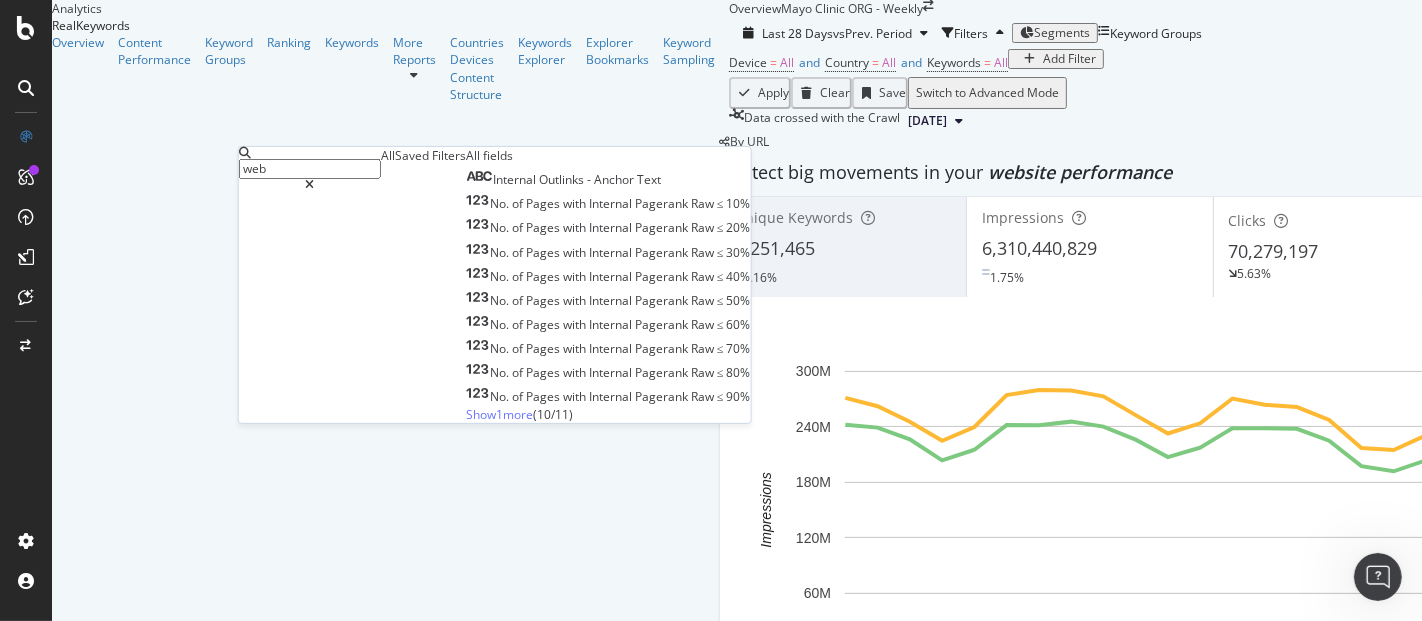 type on "web" 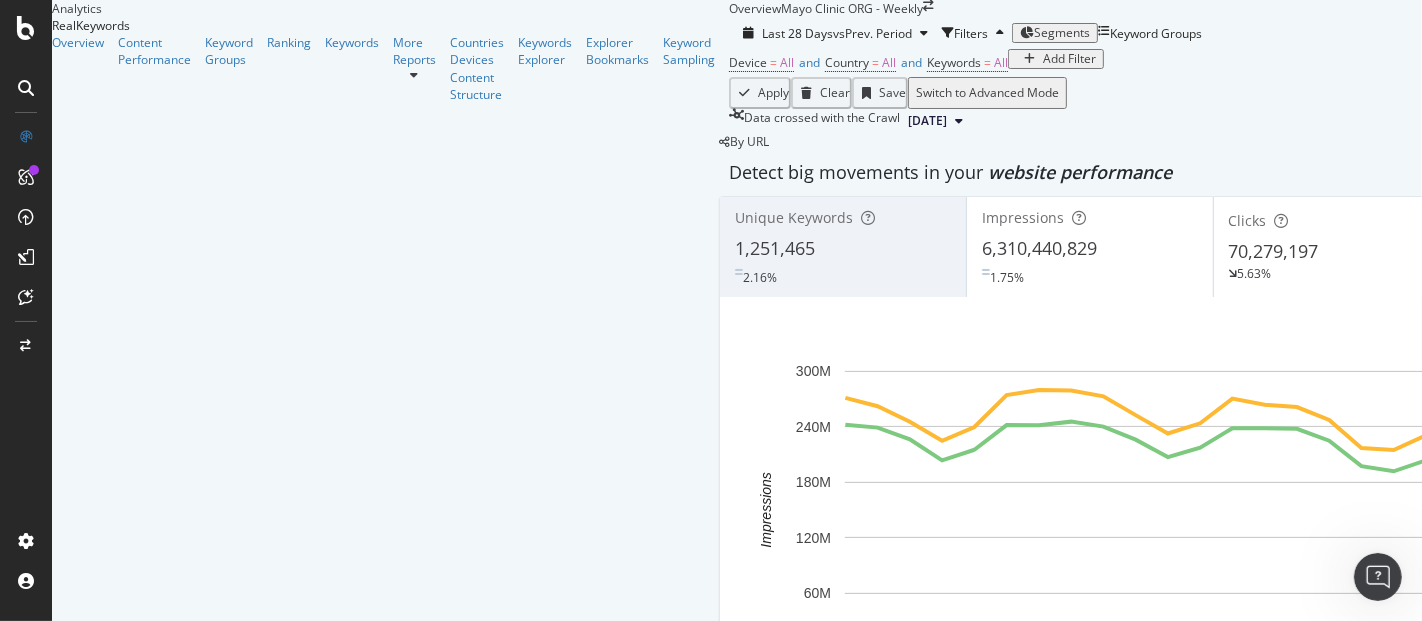 click on "Device   =     All  and  Country   =     All  and  Keywords   =     All Add Filter" at bounding box center [1336, 63] 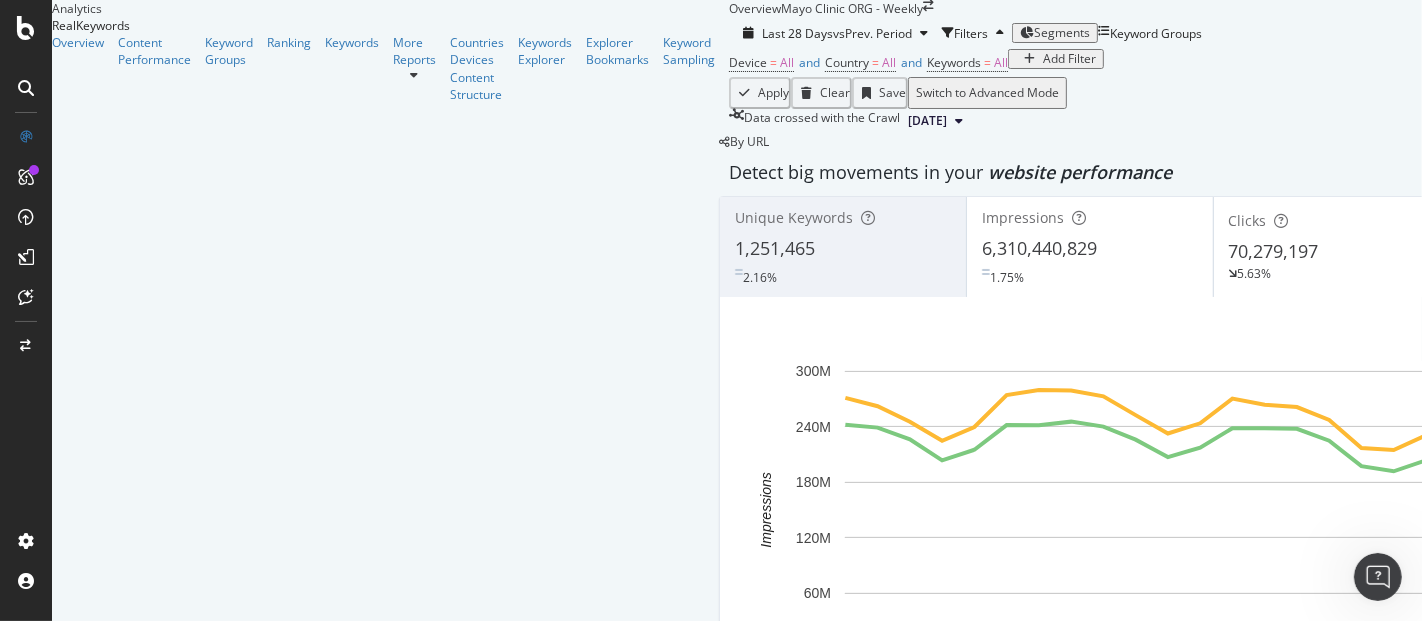 click on "Add Filter" at bounding box center (1069, 59) 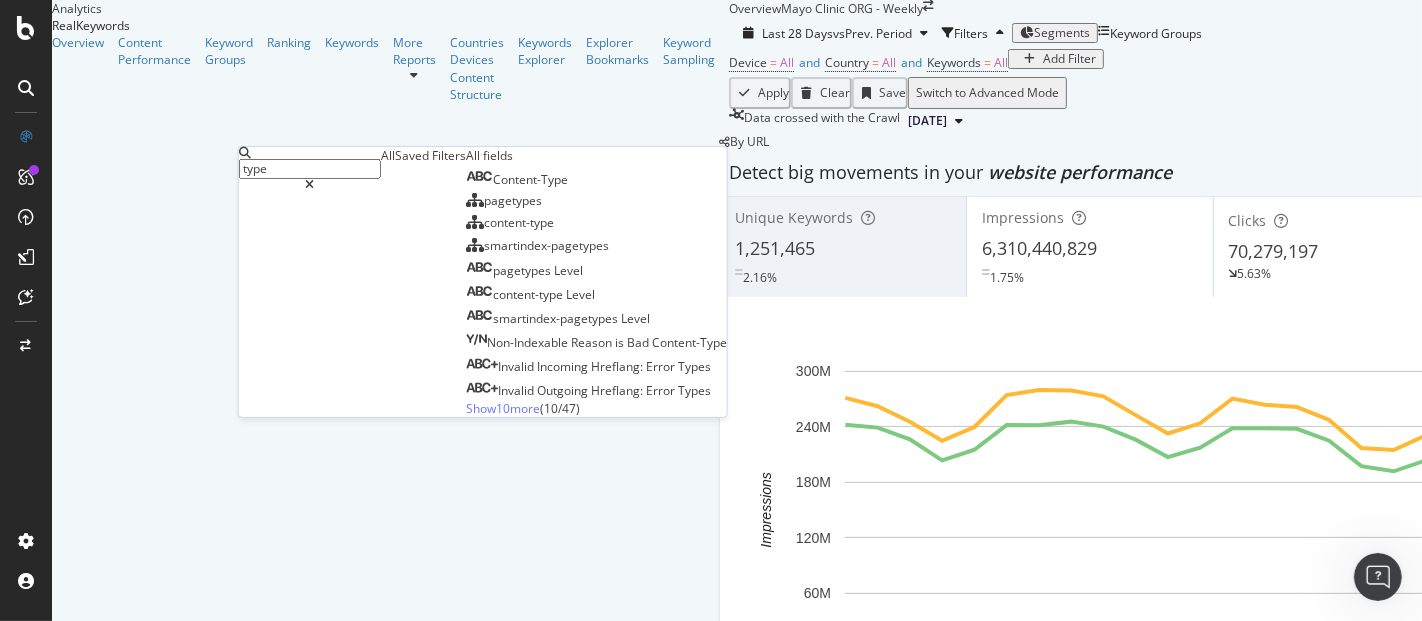 type on "type" 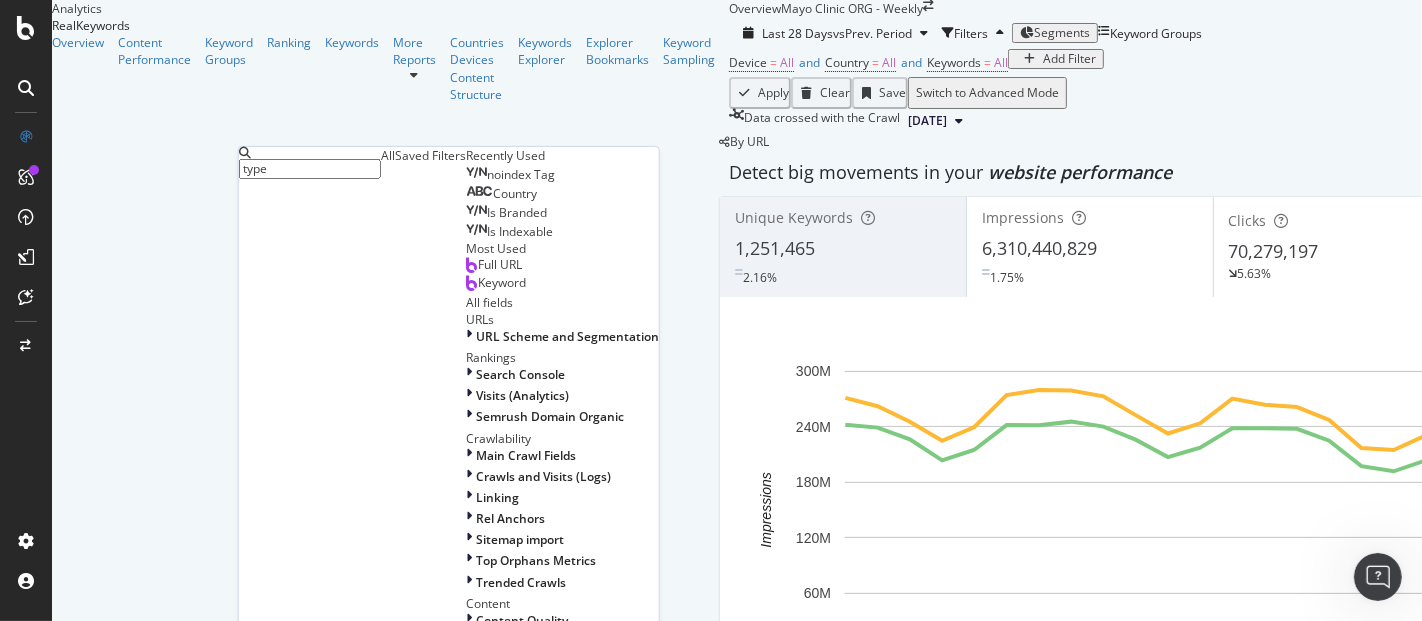 click on "Device   =     All  and  Country   =     All  and  Keywords   =     All Add Filter" at bounding box center [1336, 63] 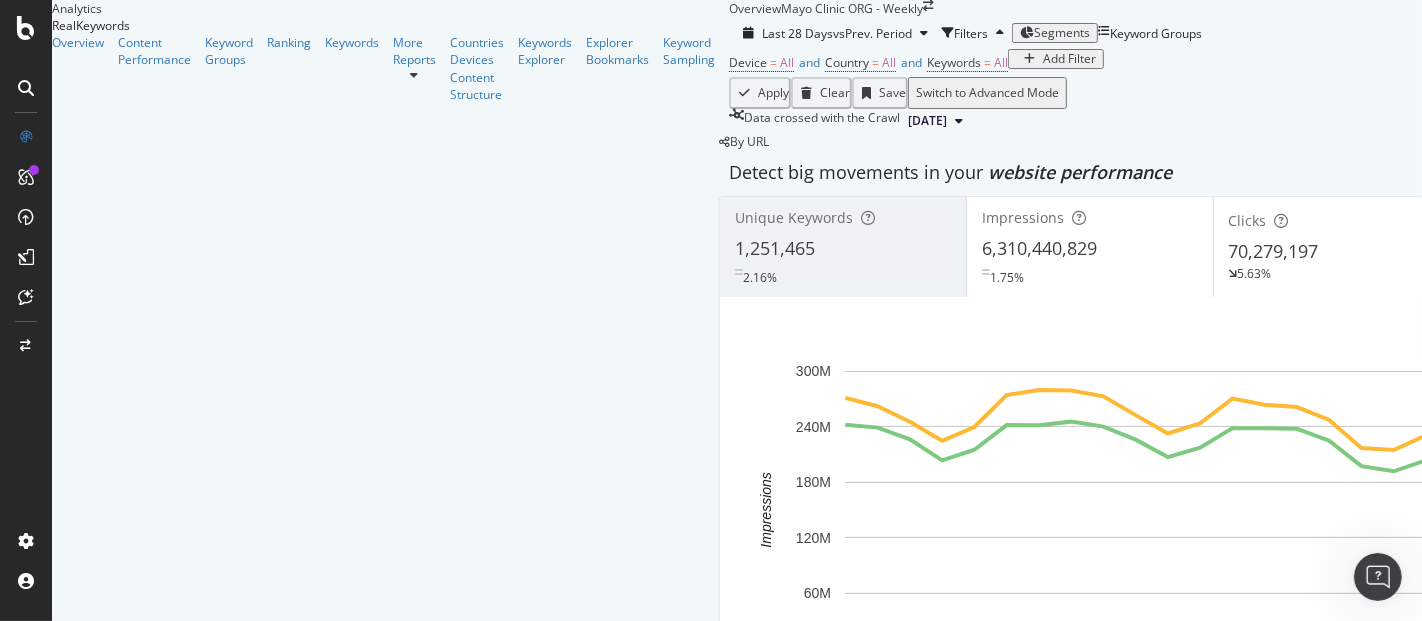 click at bounding box center [1029, 59] 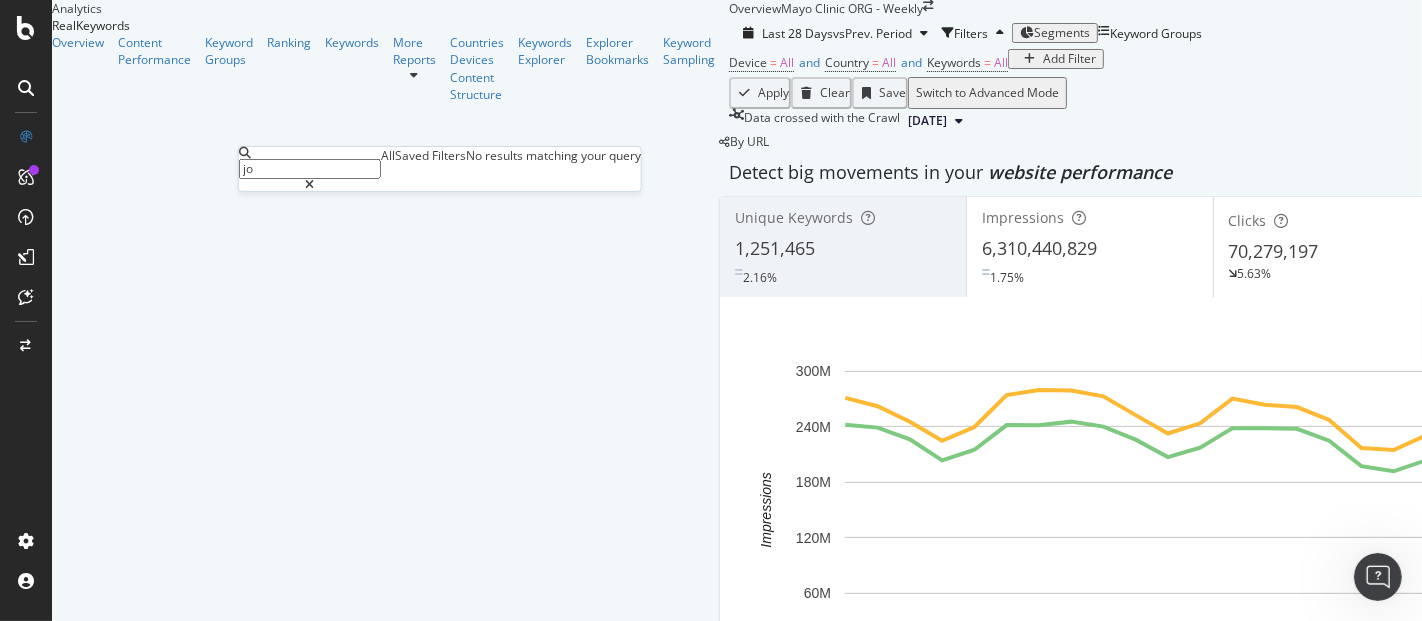 type on "j" 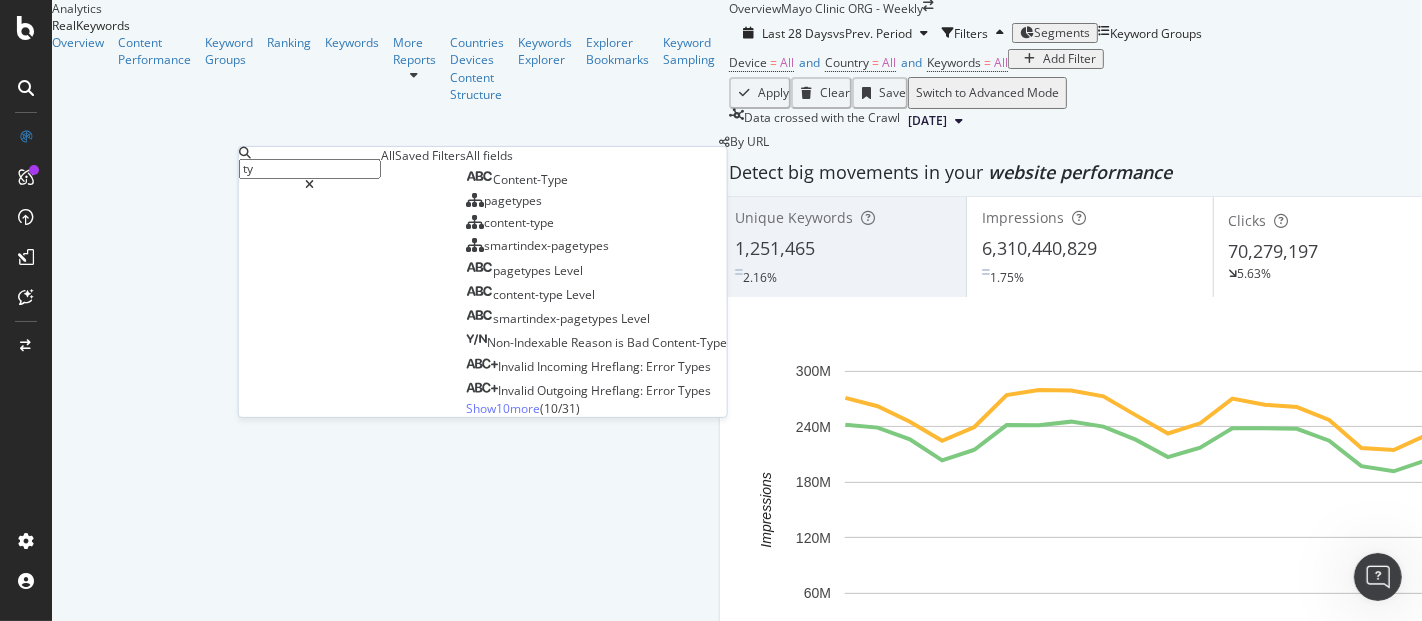 type on "t" 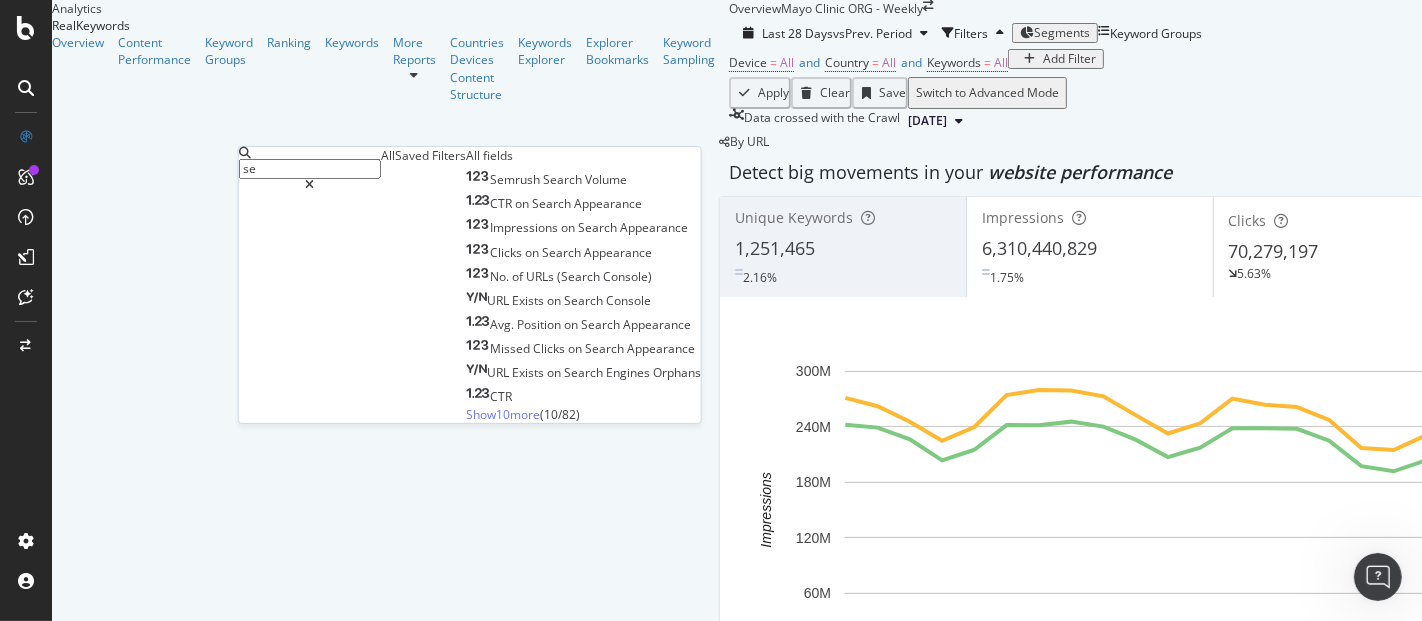 type on "s" 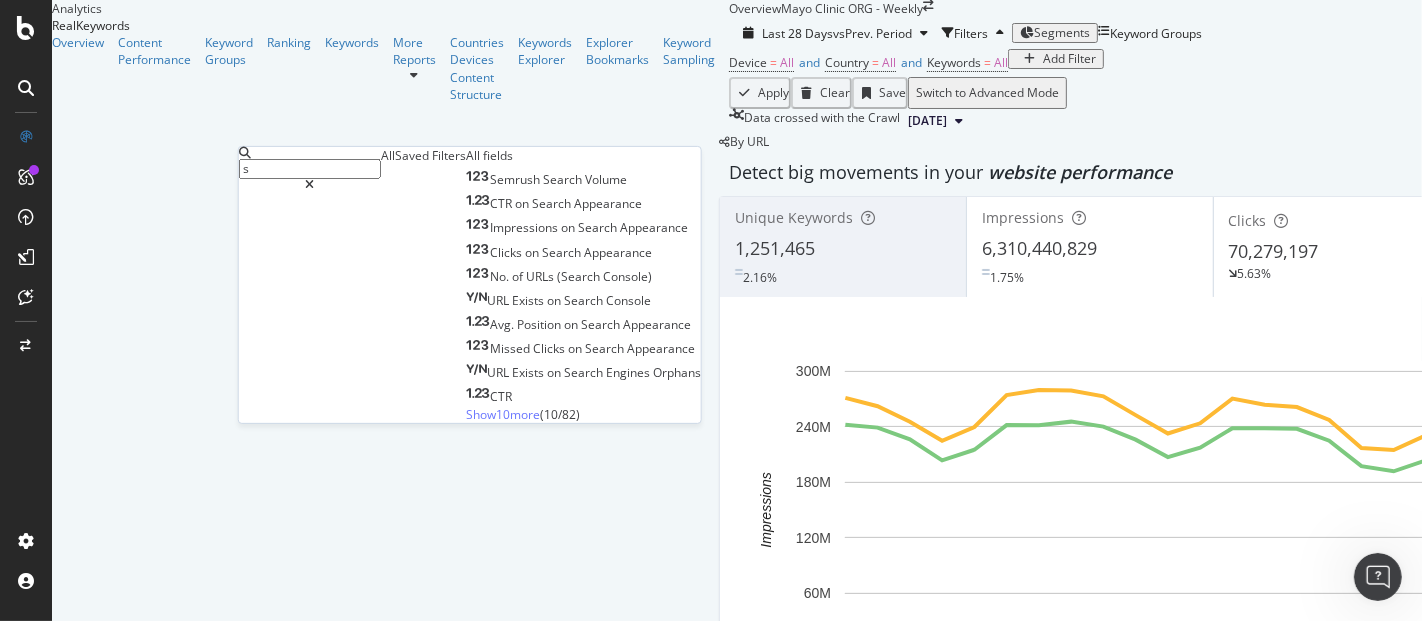 type 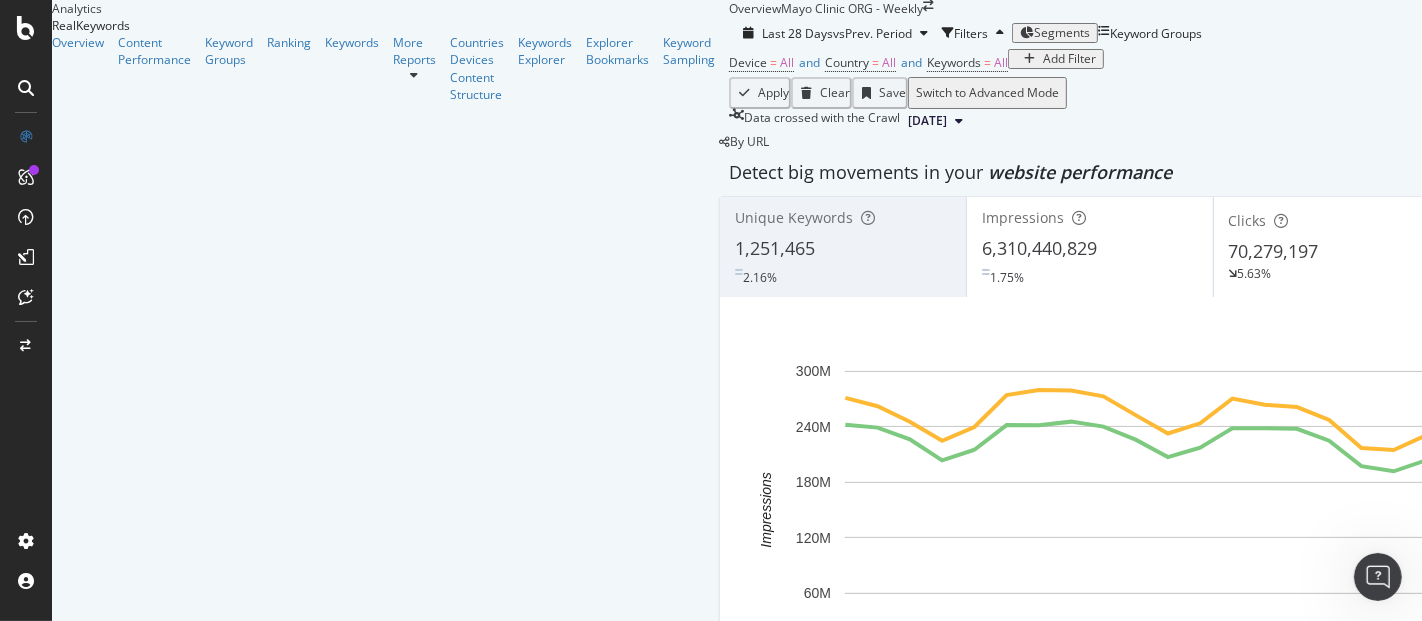 click on "Last 28 Days  vs  Prev. Period Filters Segments Keyword Groups Device   =     All  and  Country   =     All  and  Keywords   =     All Add Filter Apply Clear Save Switch to Advanced Mode Data crossed with the Crawl 2025 Jul. 9th" at bounding box center [1336, 75] 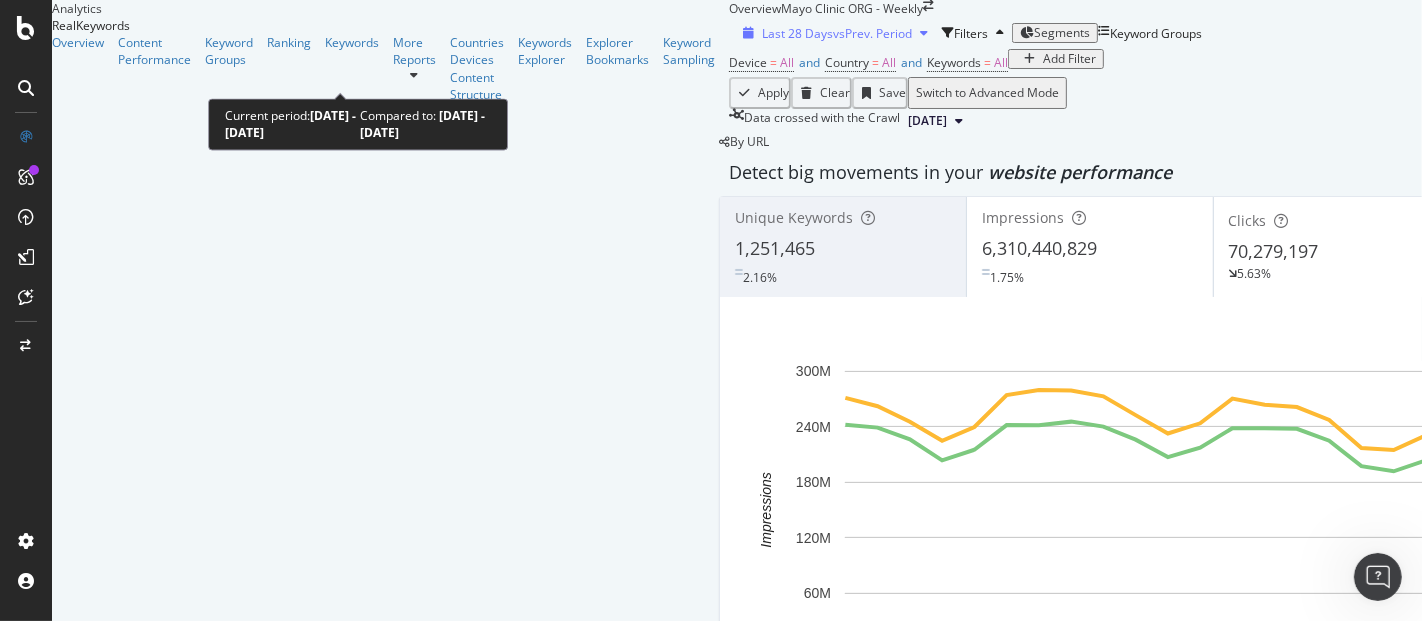 click on "vs  Prev. Period" at bounding box center (872, 33) 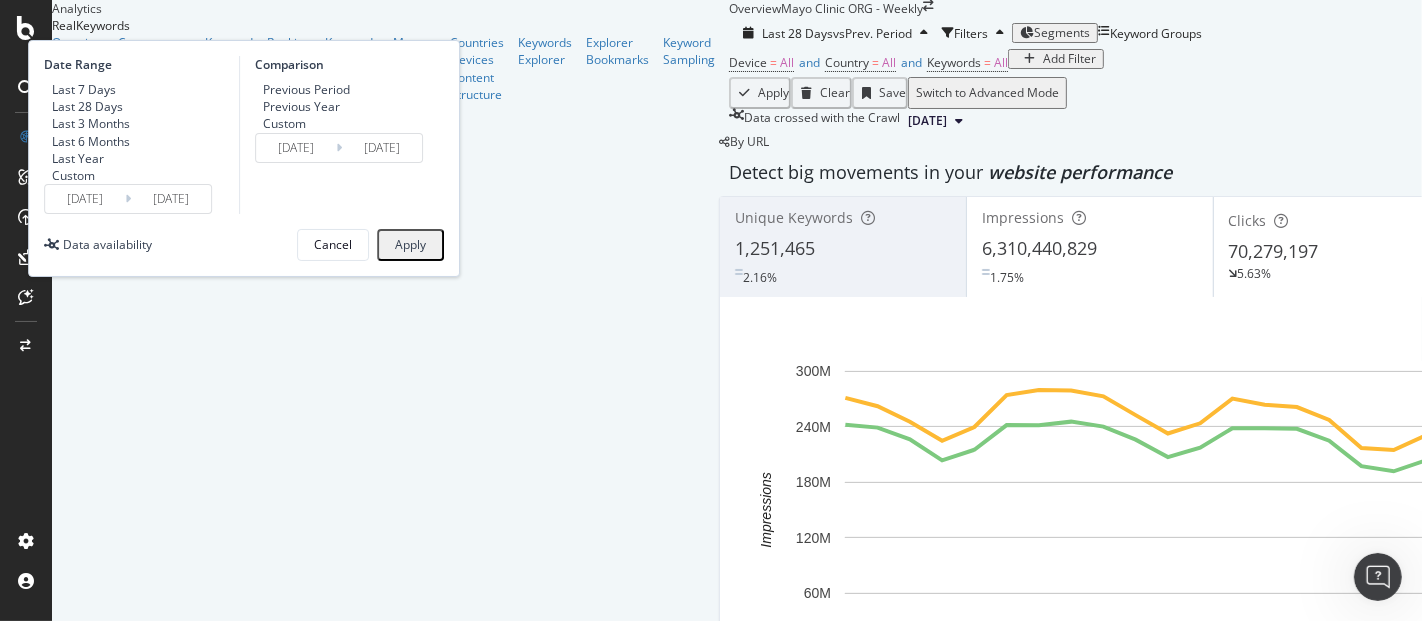 click on "2025/06/18" at bounding box center [85, 199] 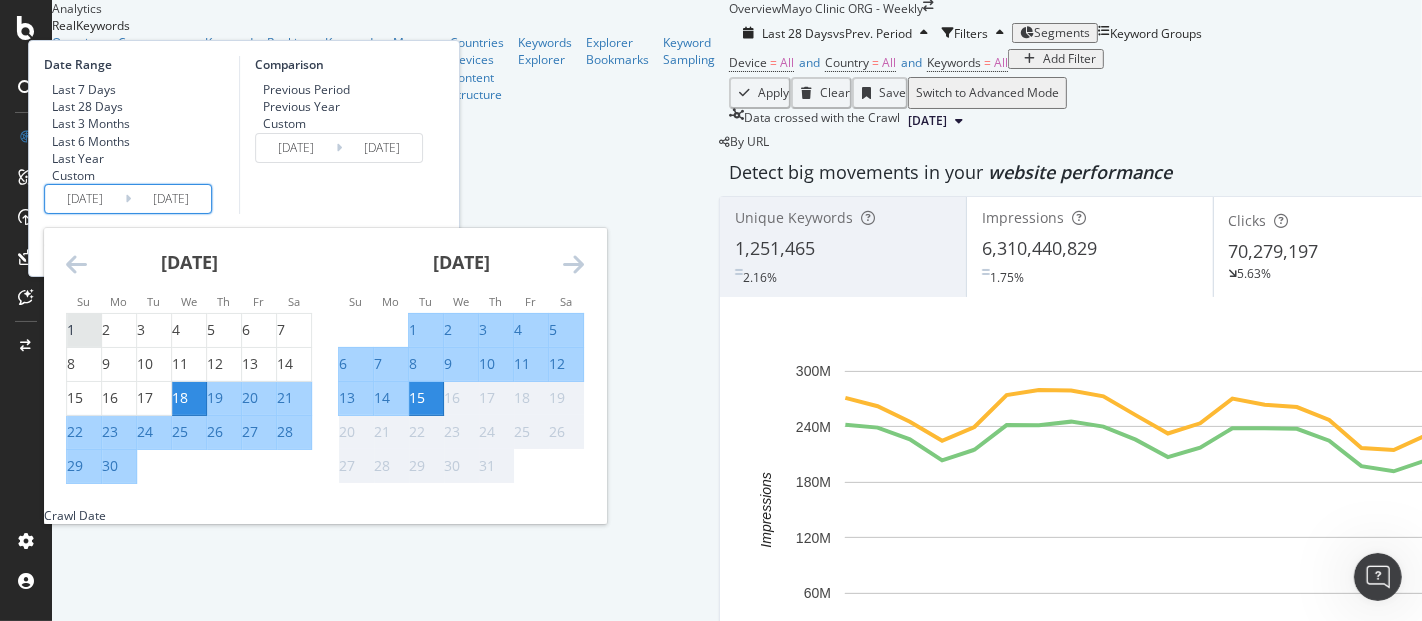 click on "1" at bounding box center [71, 330] 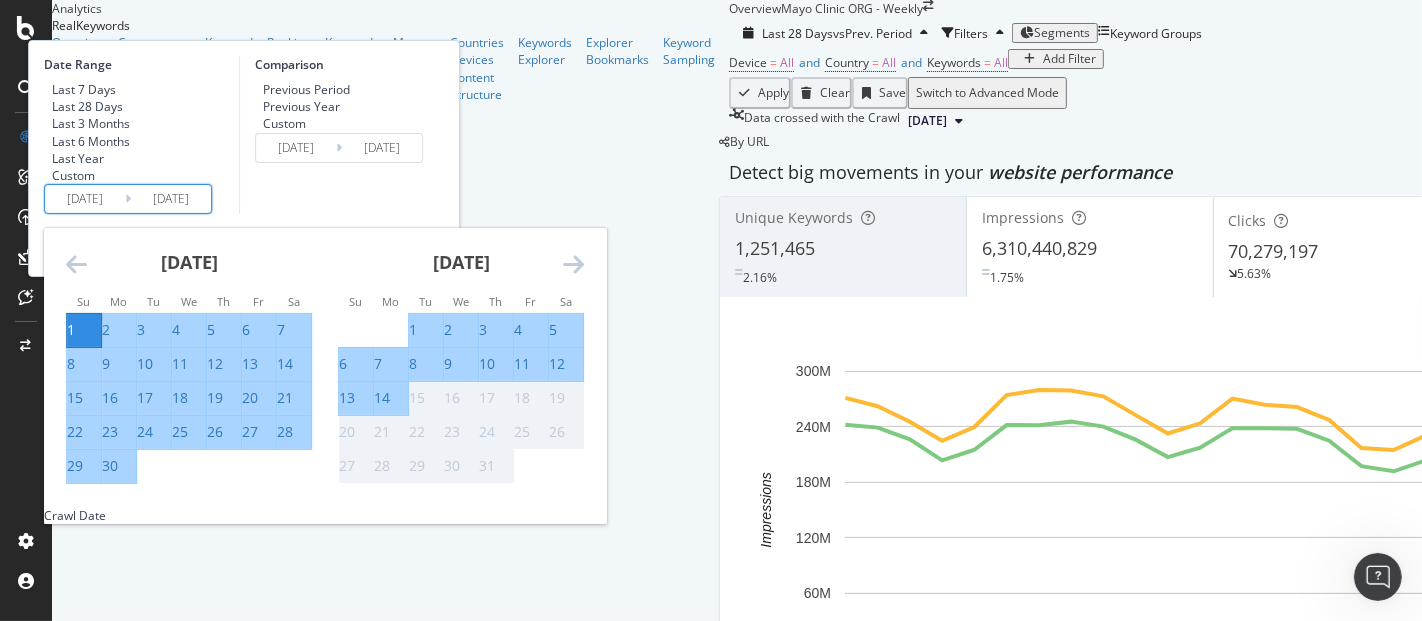 click on "30" at bounding box center (110, 466) 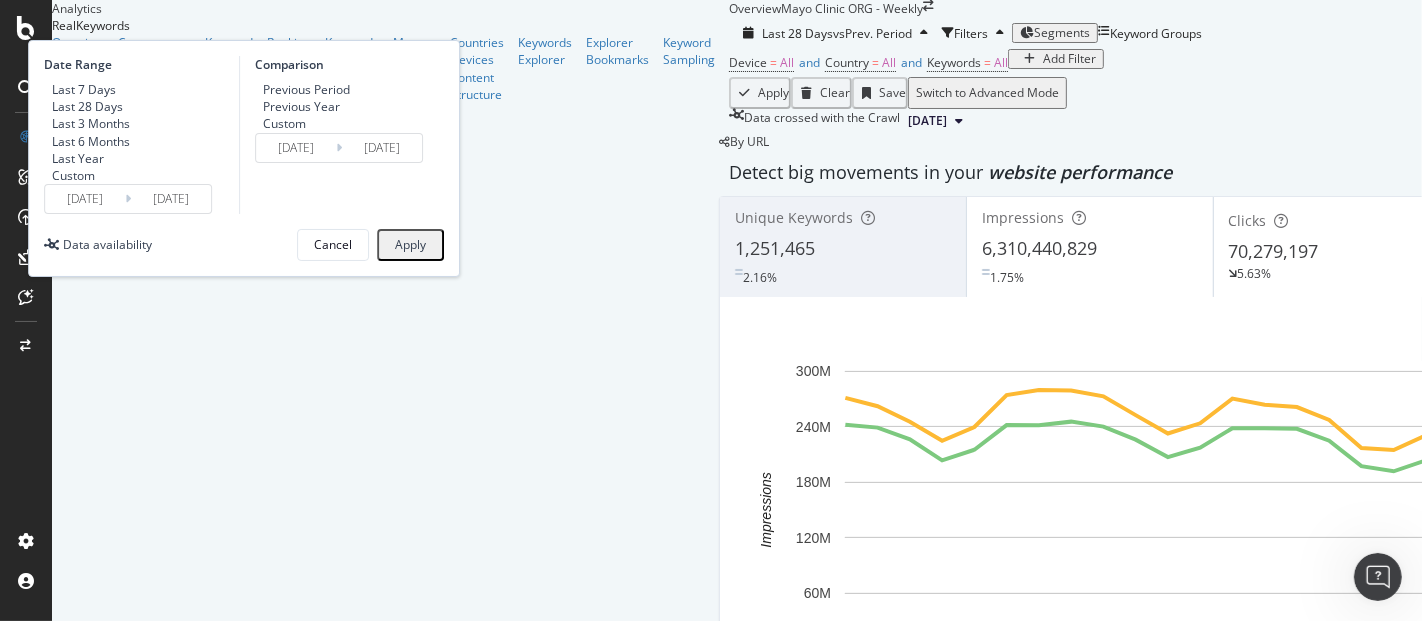 click on "Apply" at bounding box center [410, 245] 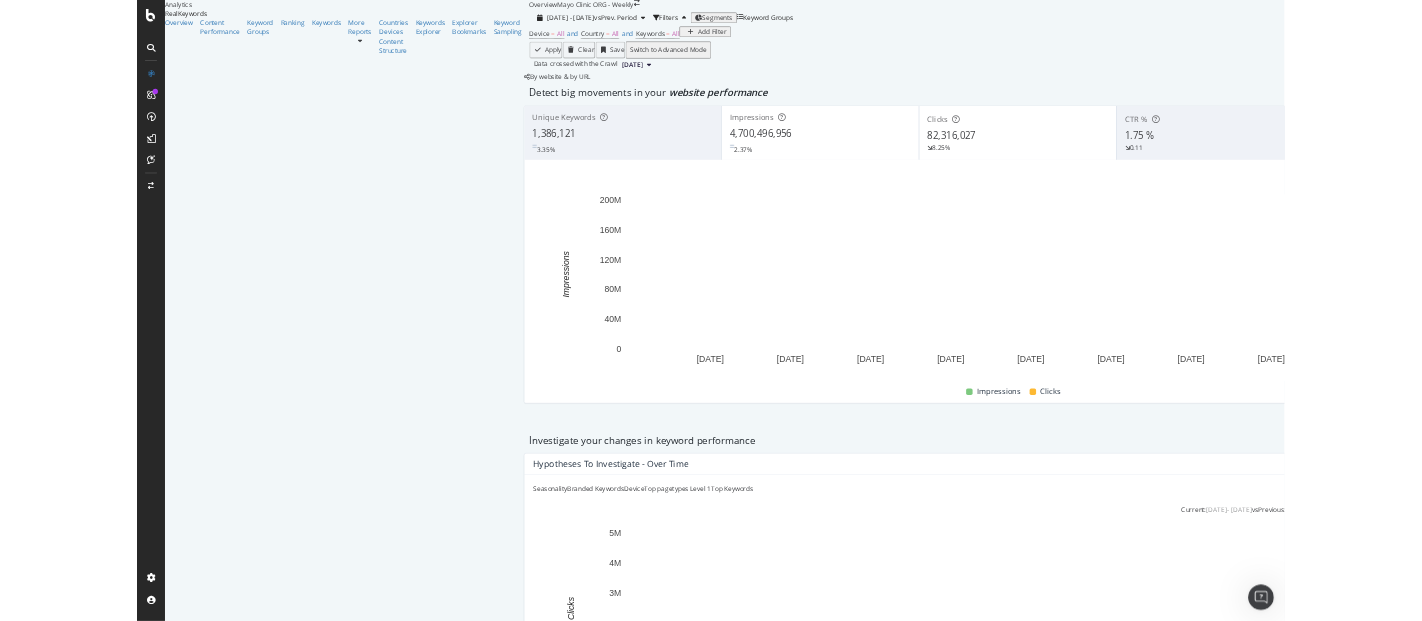 scroll, scrollTop: 0, scrollLeft: 0, axis: both 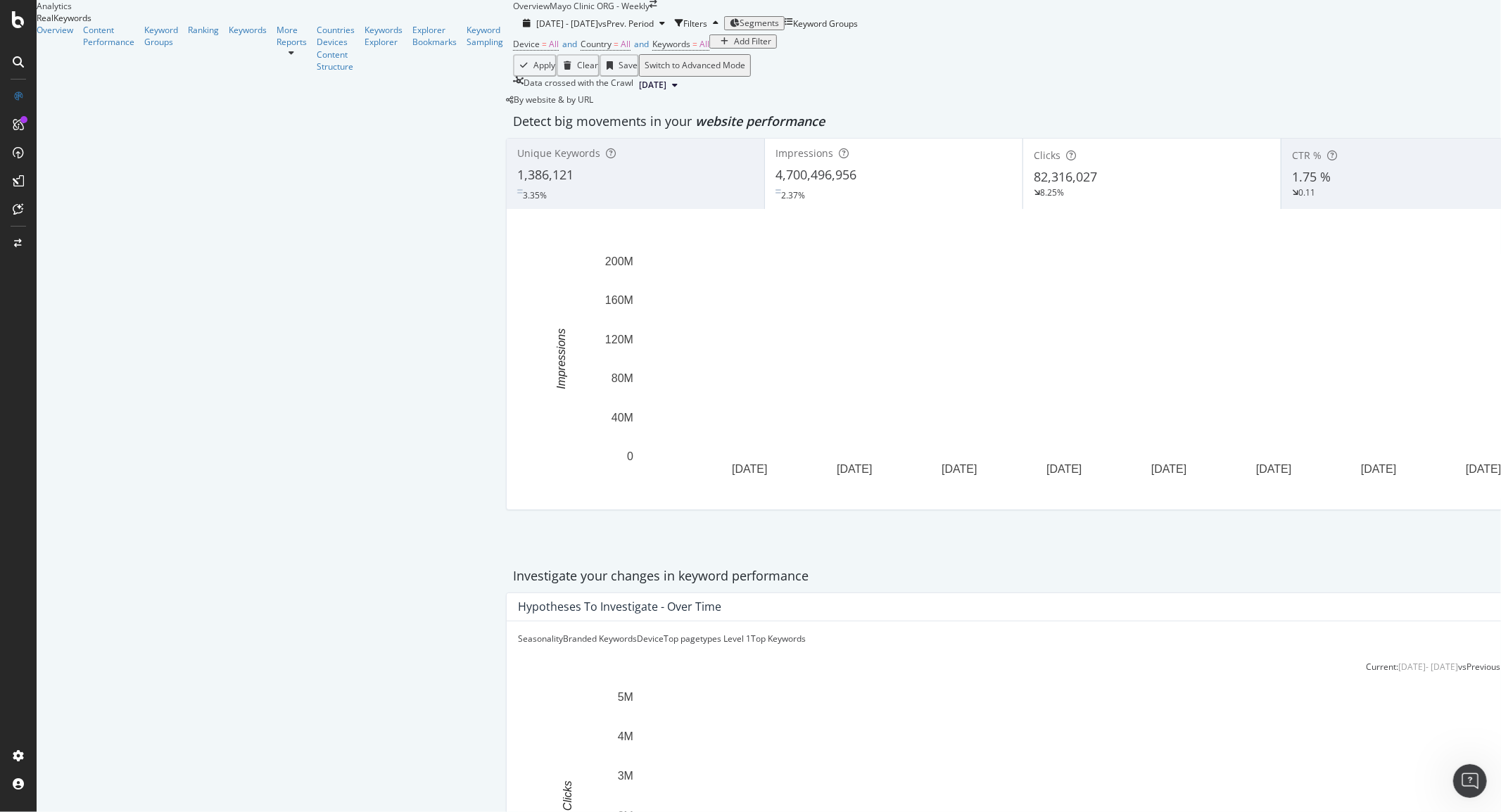 drag, startPoint x: 490, startPoint y: 269, endPoint x: 768, endPoint y: 263, distance: 278.06474 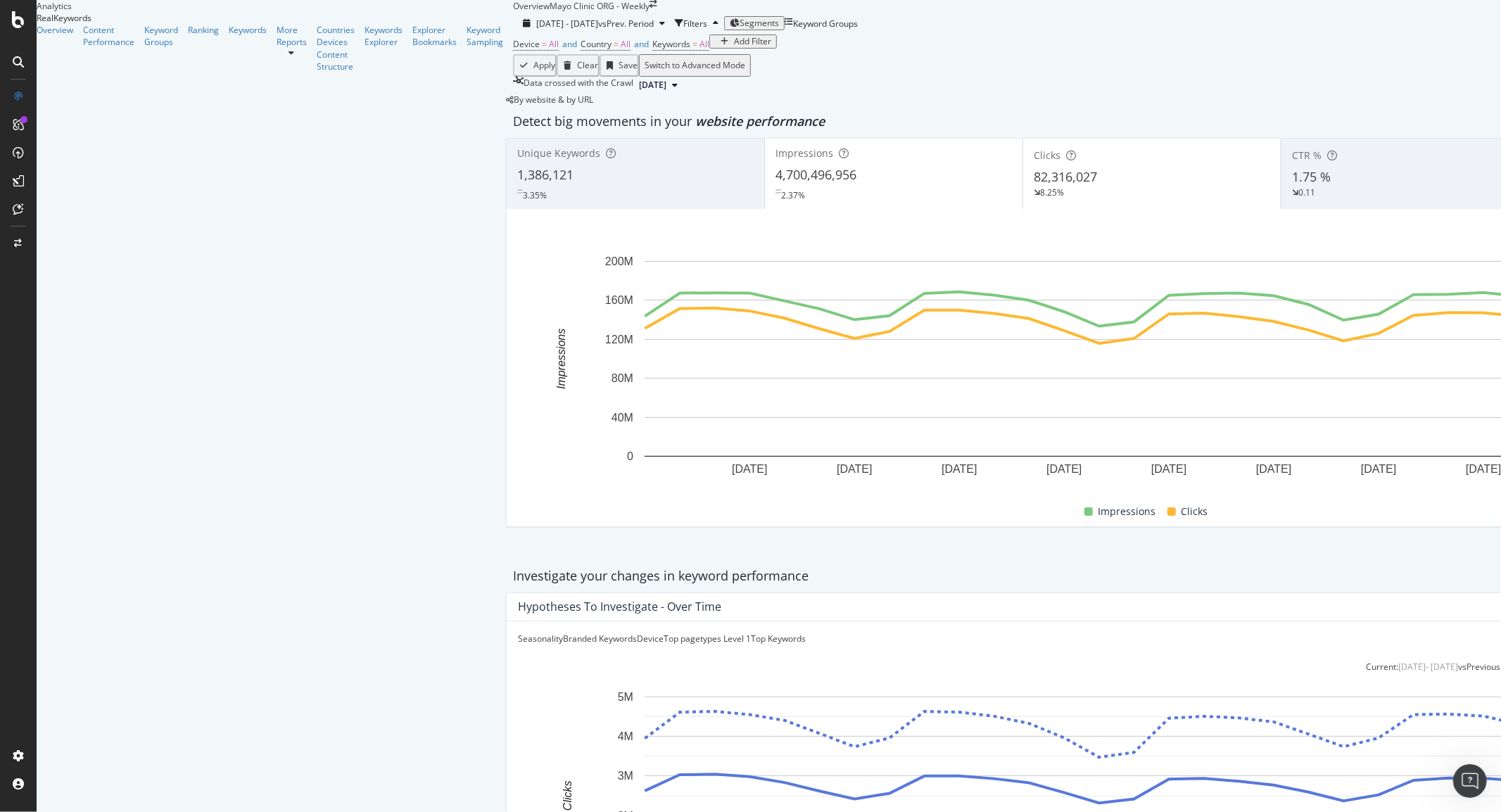 click on "Device   =     All  and  Country   =     All  and  Keywords   =     All Add Filter" at bounding box center [1151, 44] 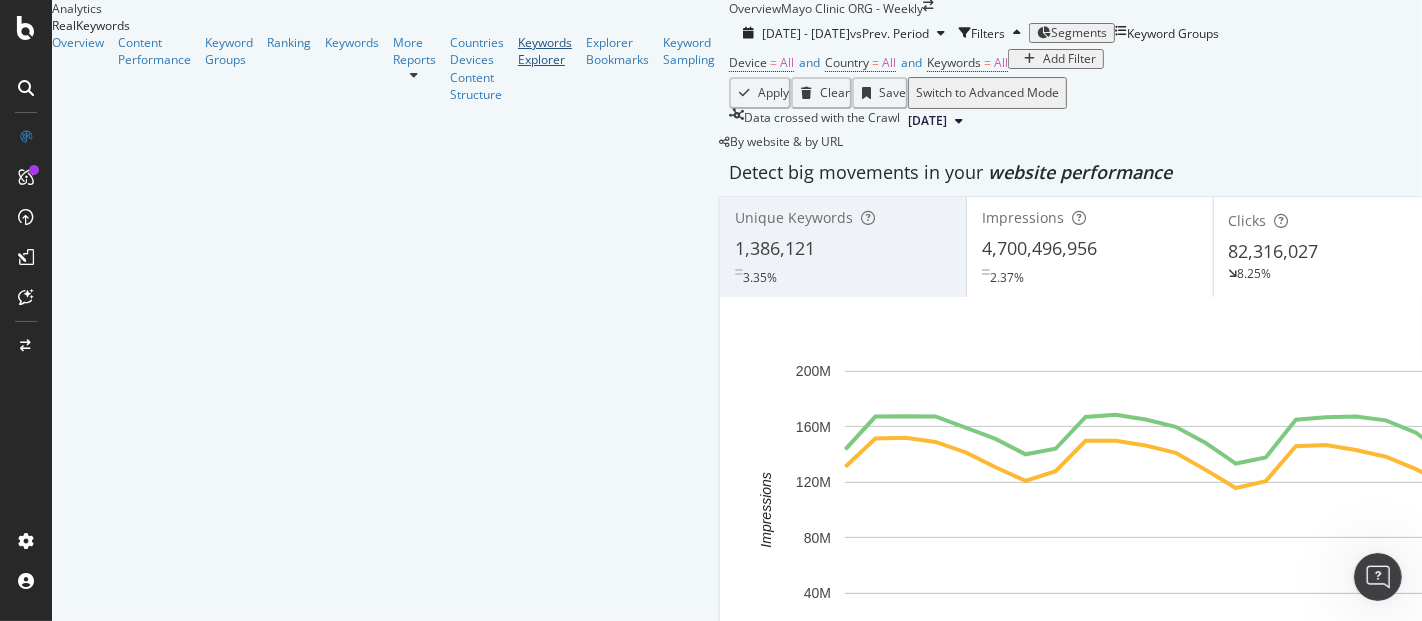 click on "Keywords Explorer" at bounding box center [545, 51] 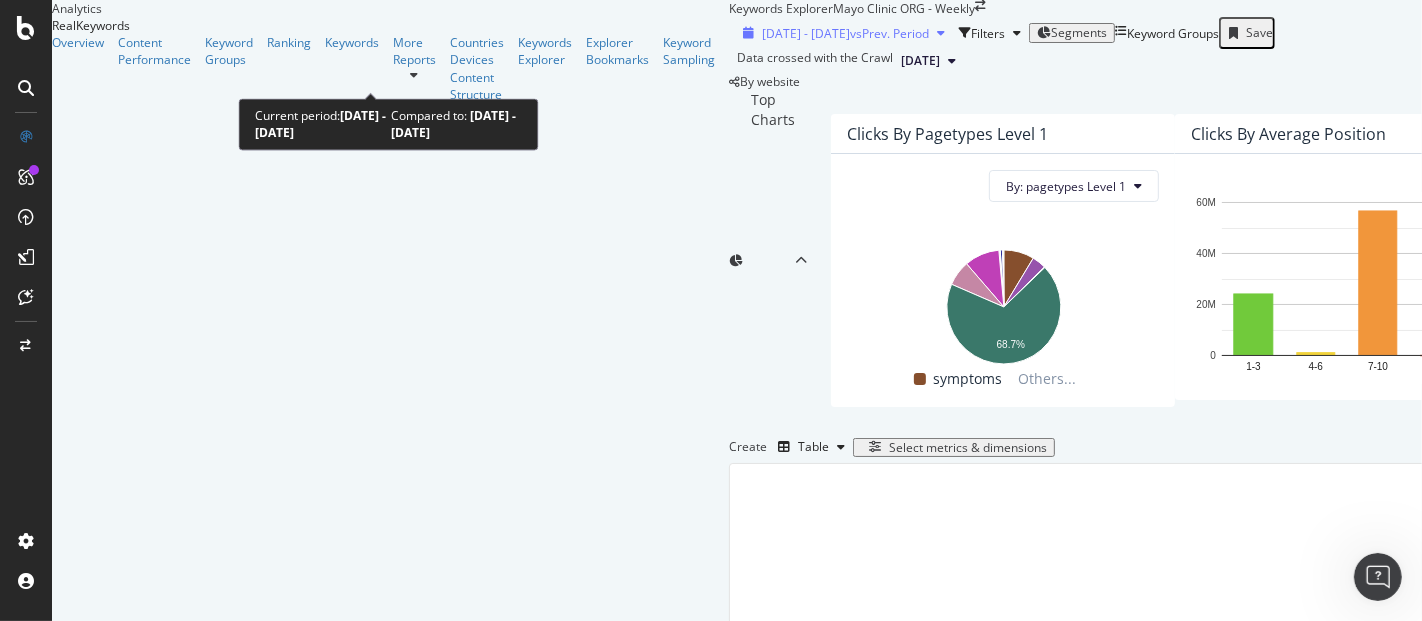 click at bounding box center [941, 33] 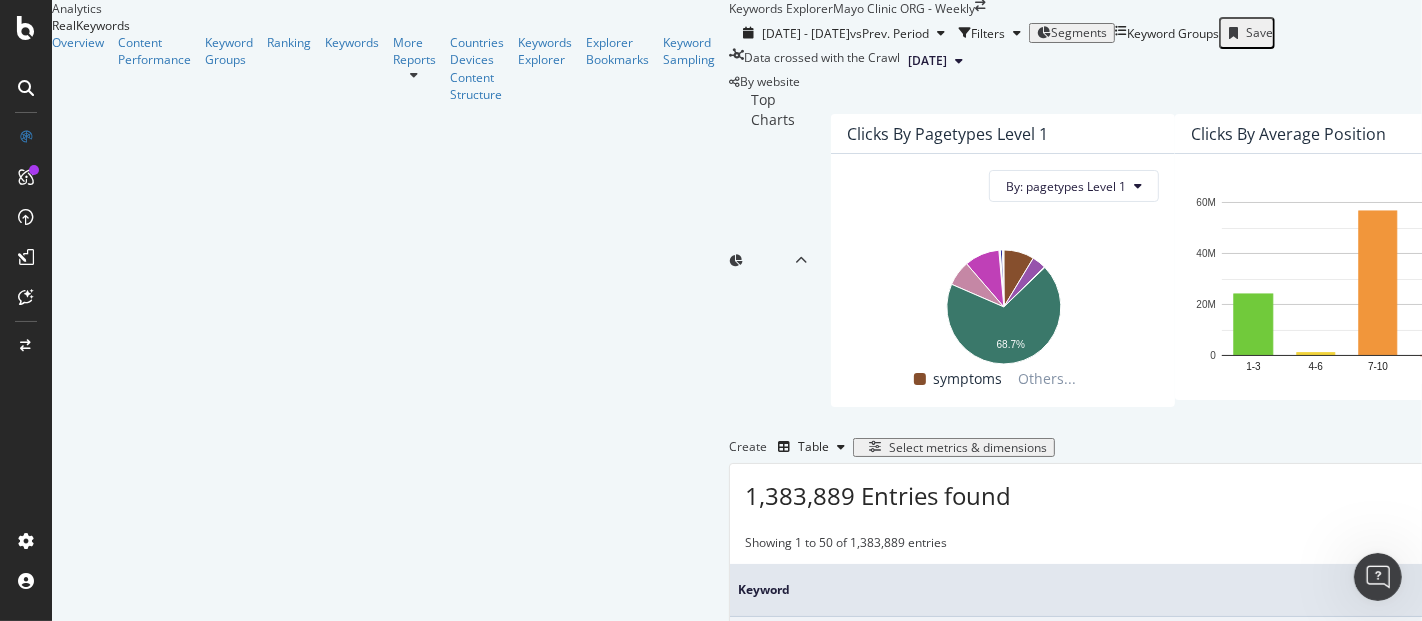click on "Keywords Explorer Mayo Clinic ORG - Weekly" at bounding box center (2200, 8) 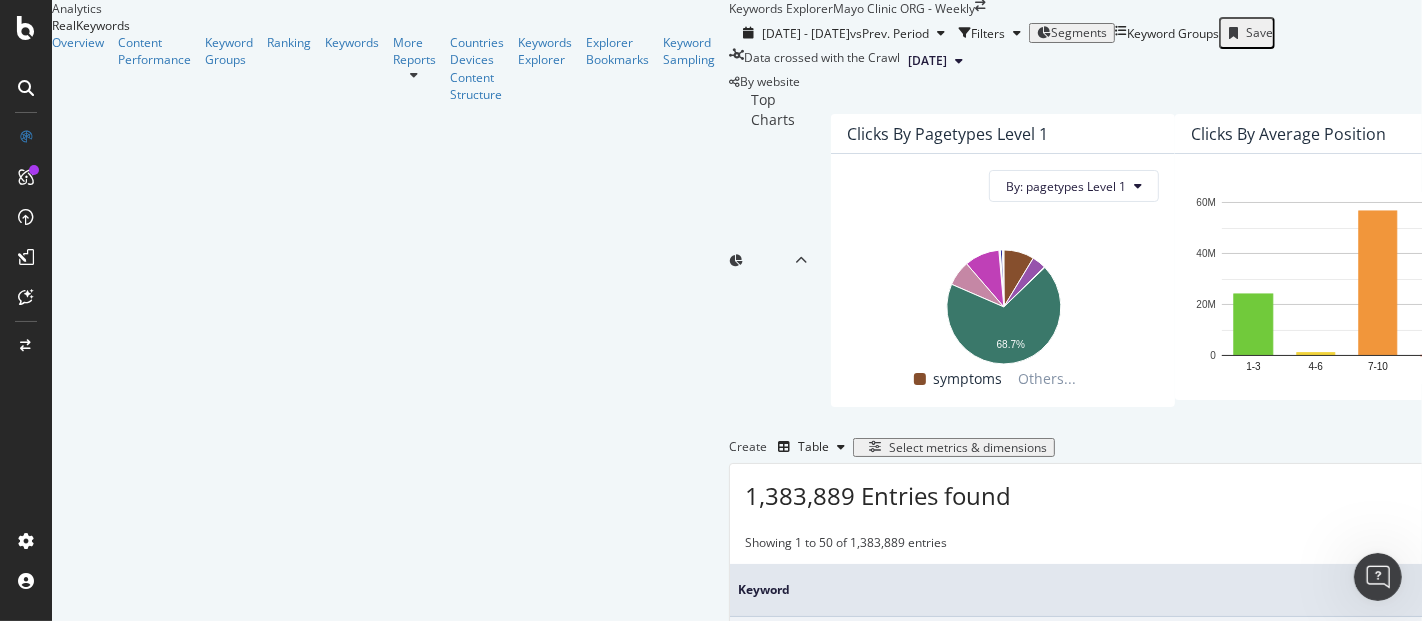 scroll, scrollTop: 0, scrollLeft: 0, axis: both 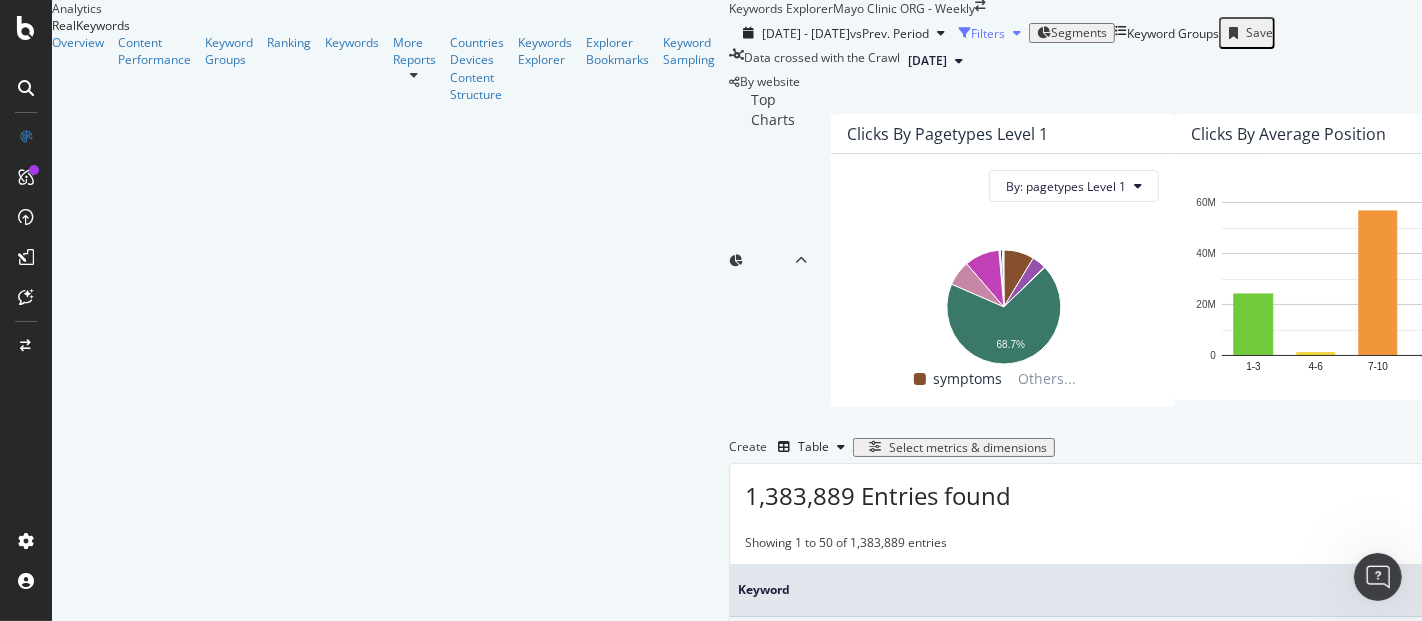 click on "Filters" at bounding box center [988, 33] 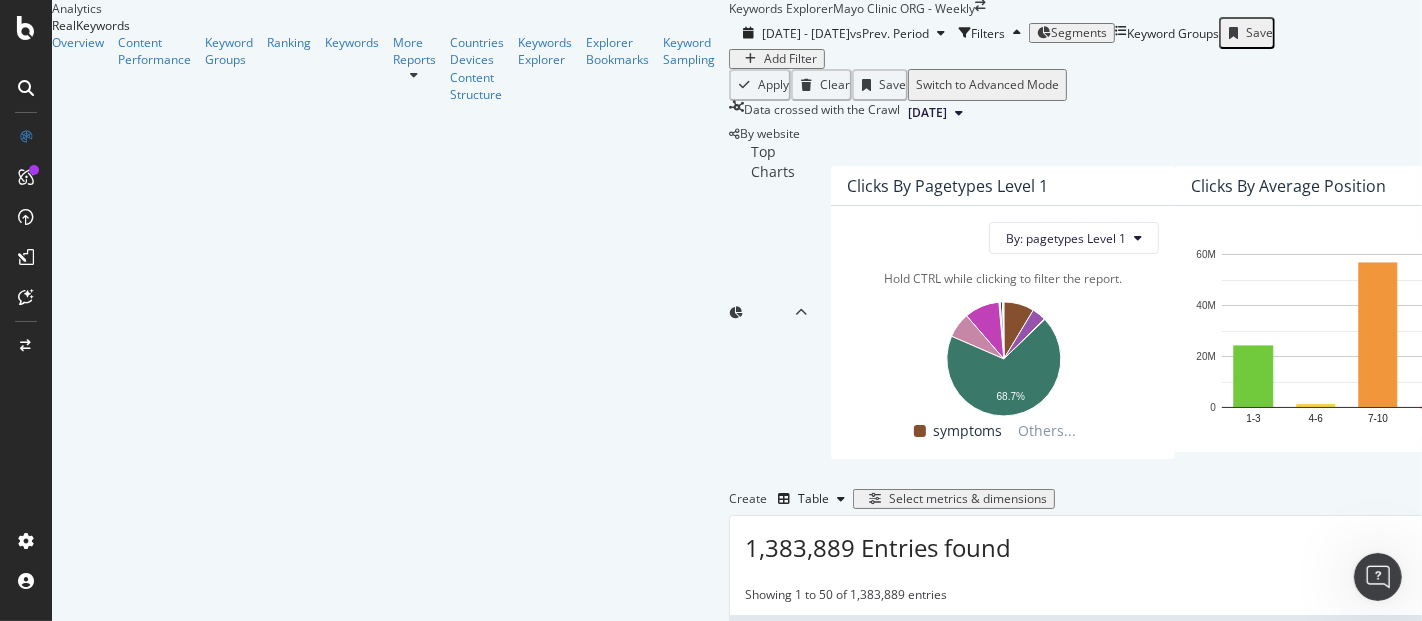 scroll, scrollTop: 0, scrollLeft: 0, axis: both 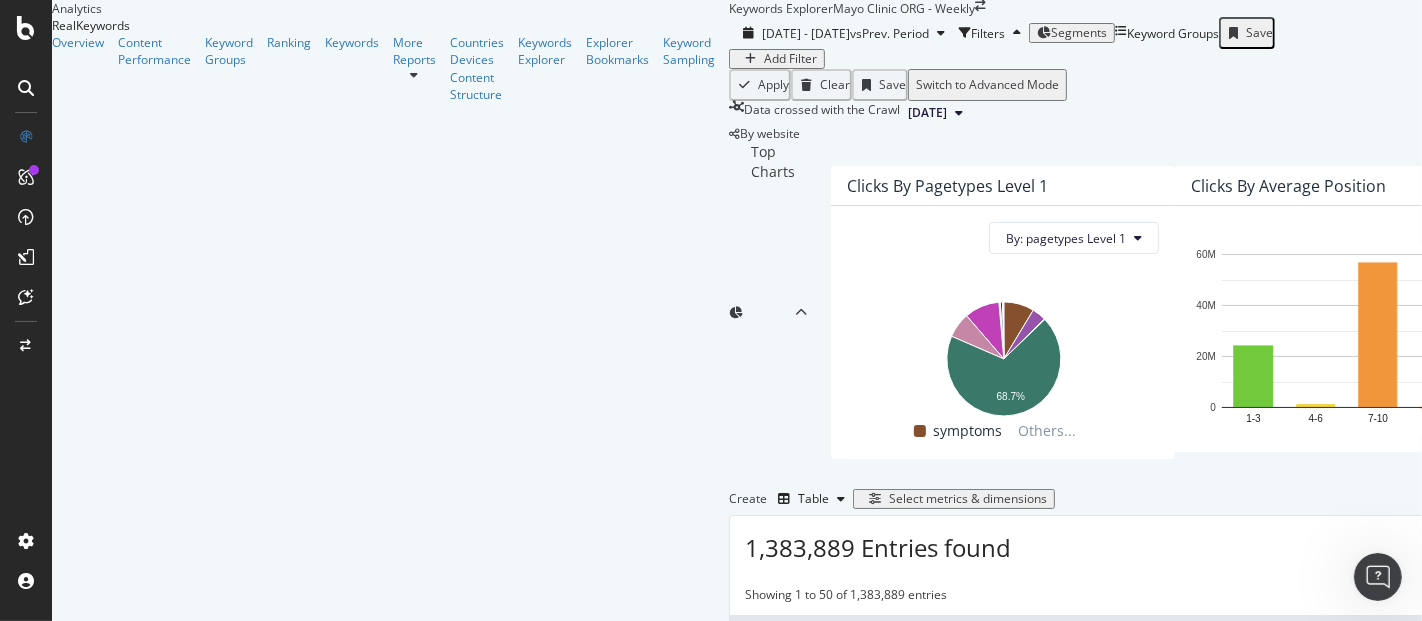 click on "Add Filter" at bounding box center (790, 59) 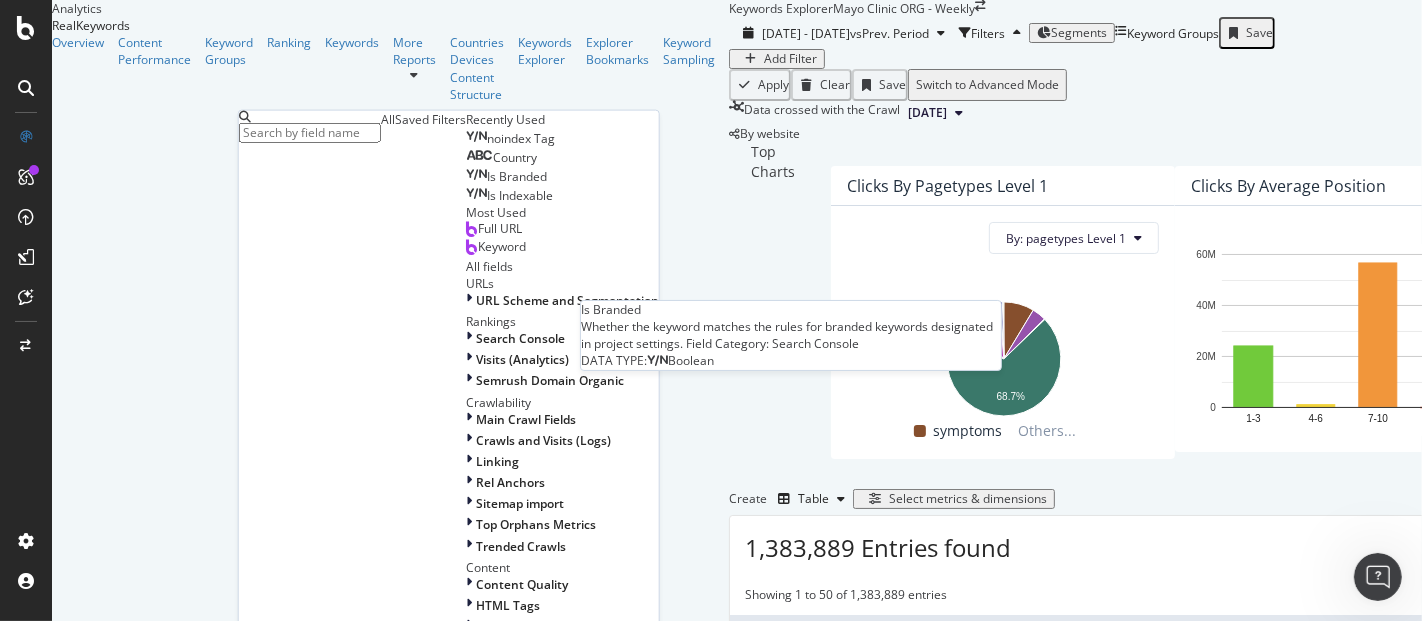 scroll, scrollTop: 111, scrollLeft: 0, axis: vertical 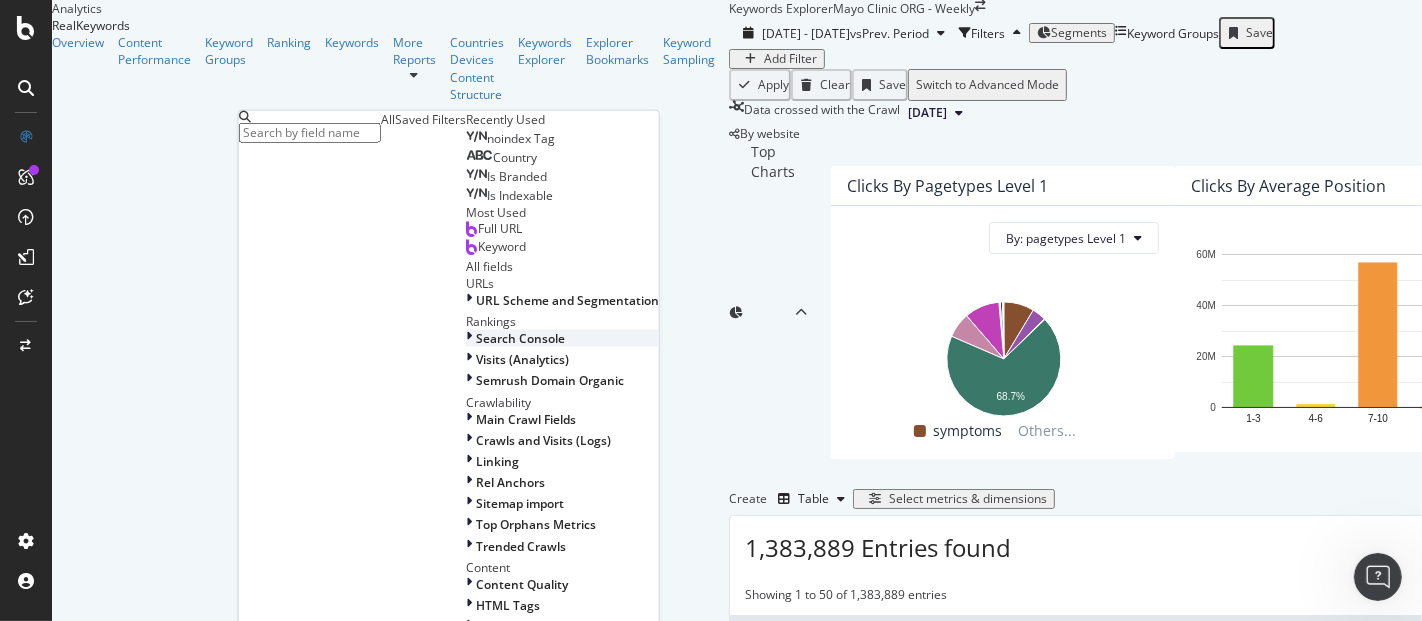 click at bounding box center [469, 338] 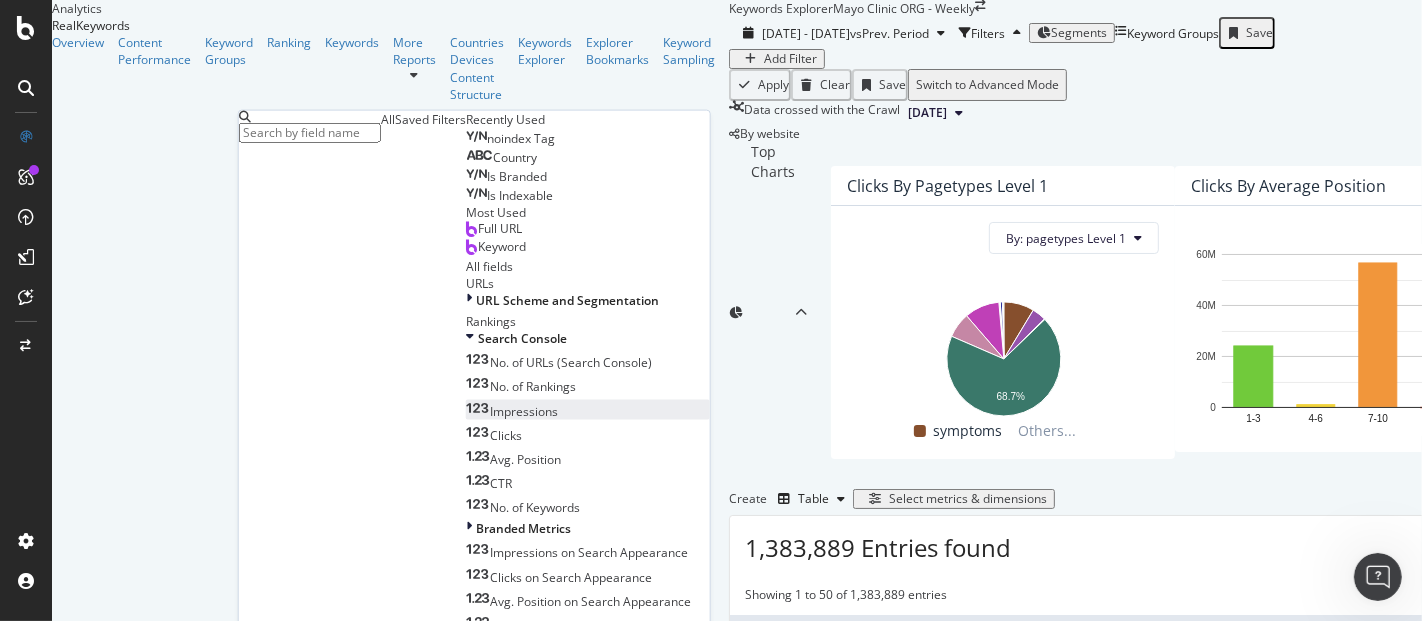 scroll, scrollTop: 444, scrollLeft: 0, axis: vertical 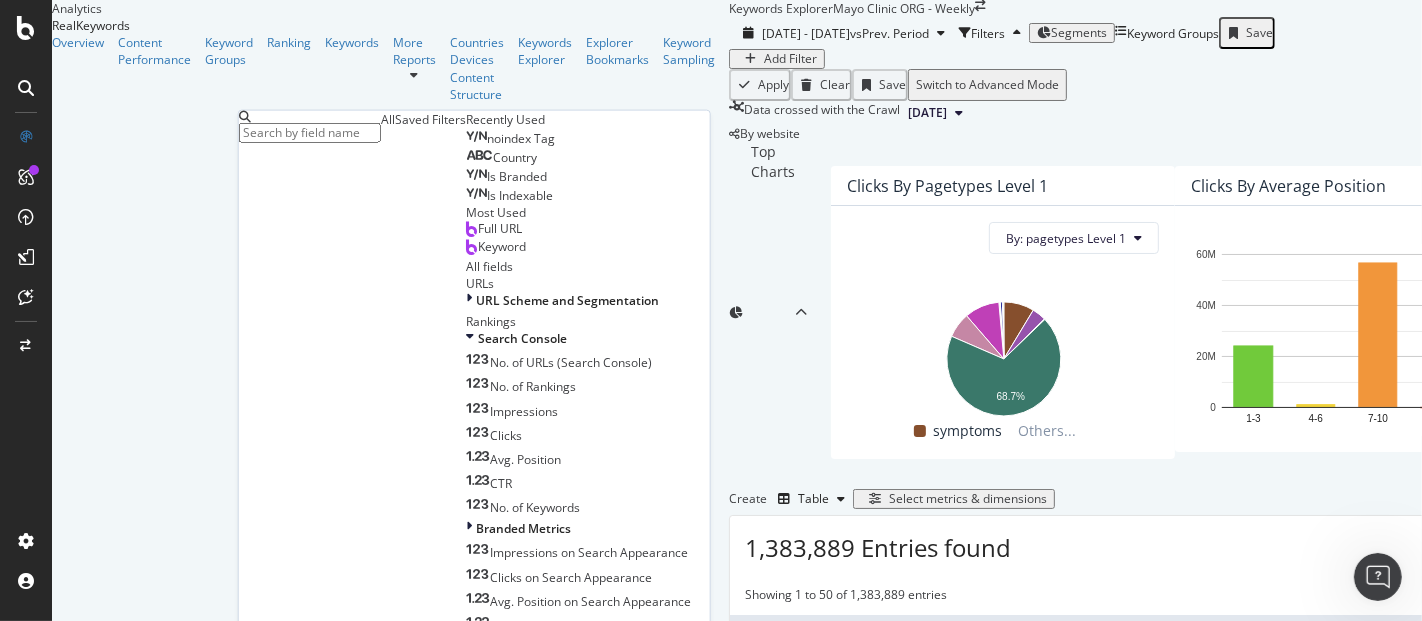 click at bounding box center [310, 133] 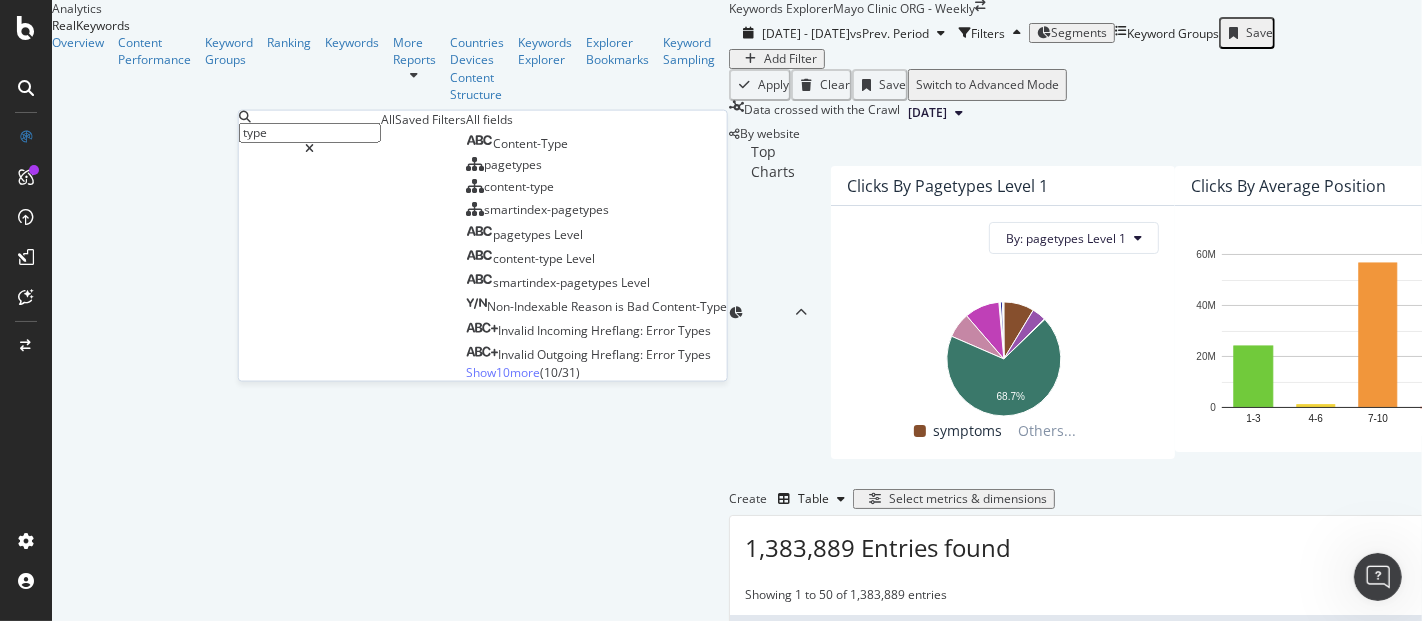 scroll, scrollTop: 0, scrollLeft: 0, axis: both 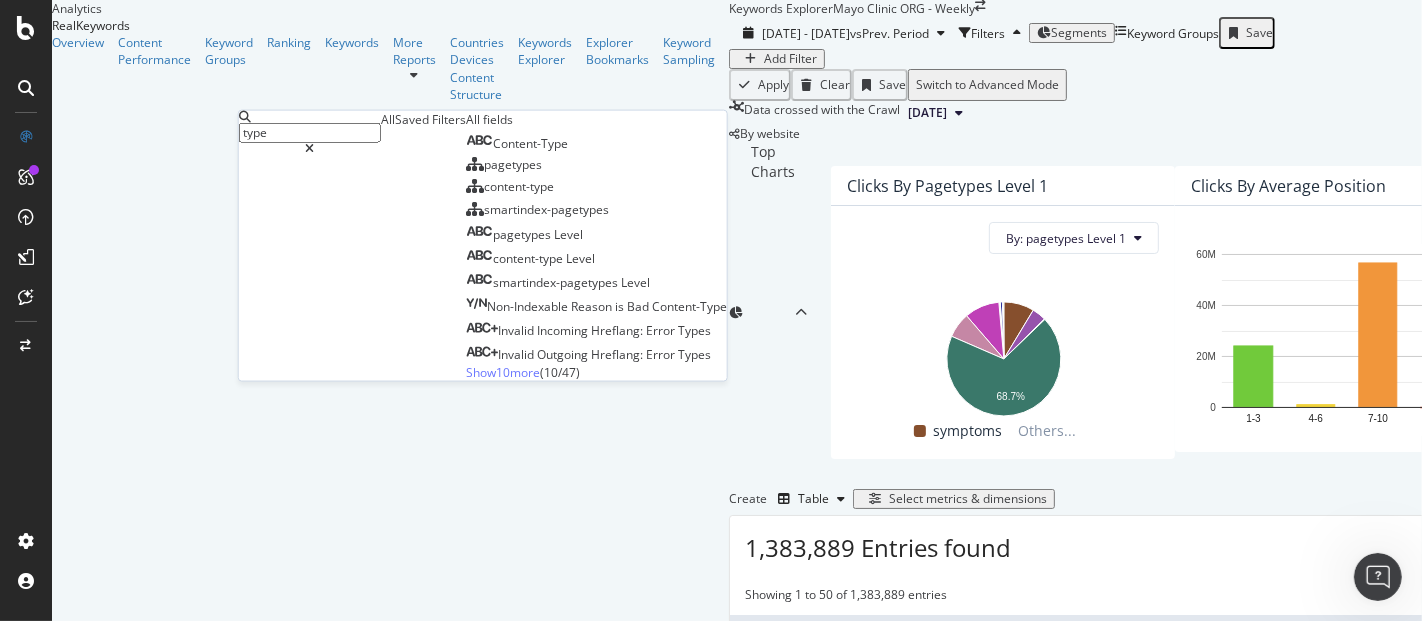type on "type" 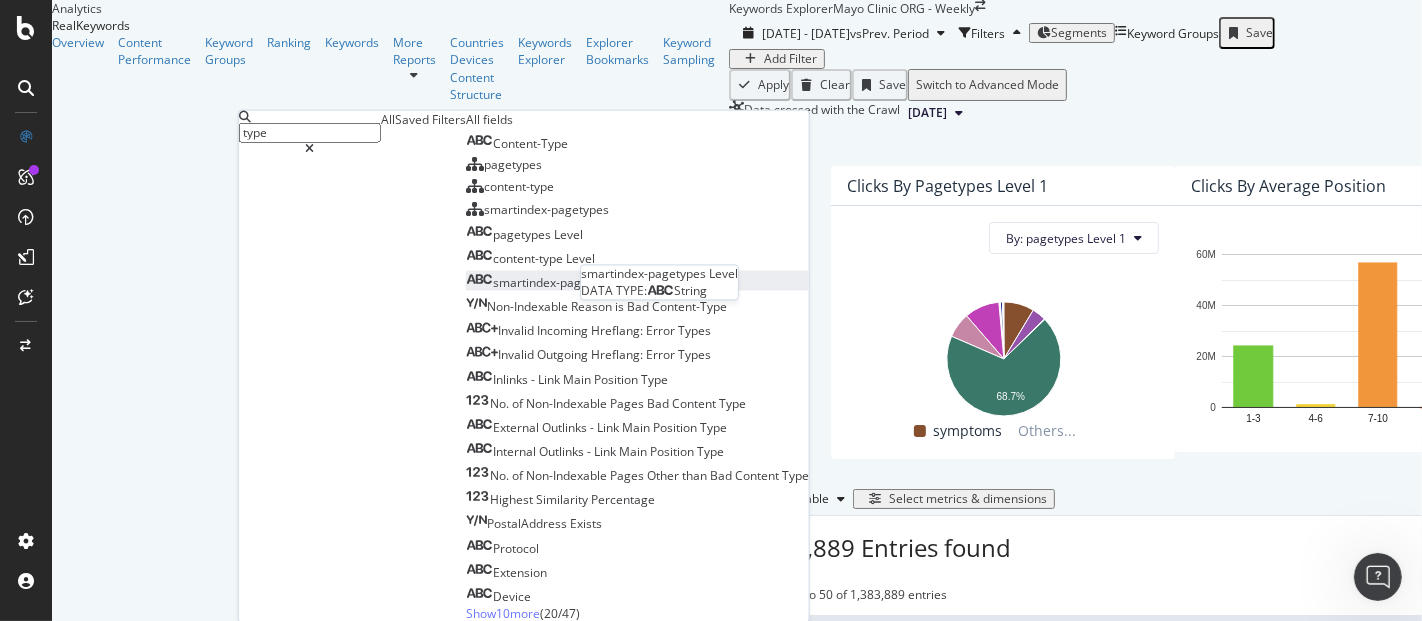 scroll, scrollTop: 164, scrollLeft: 0, axis: vertical 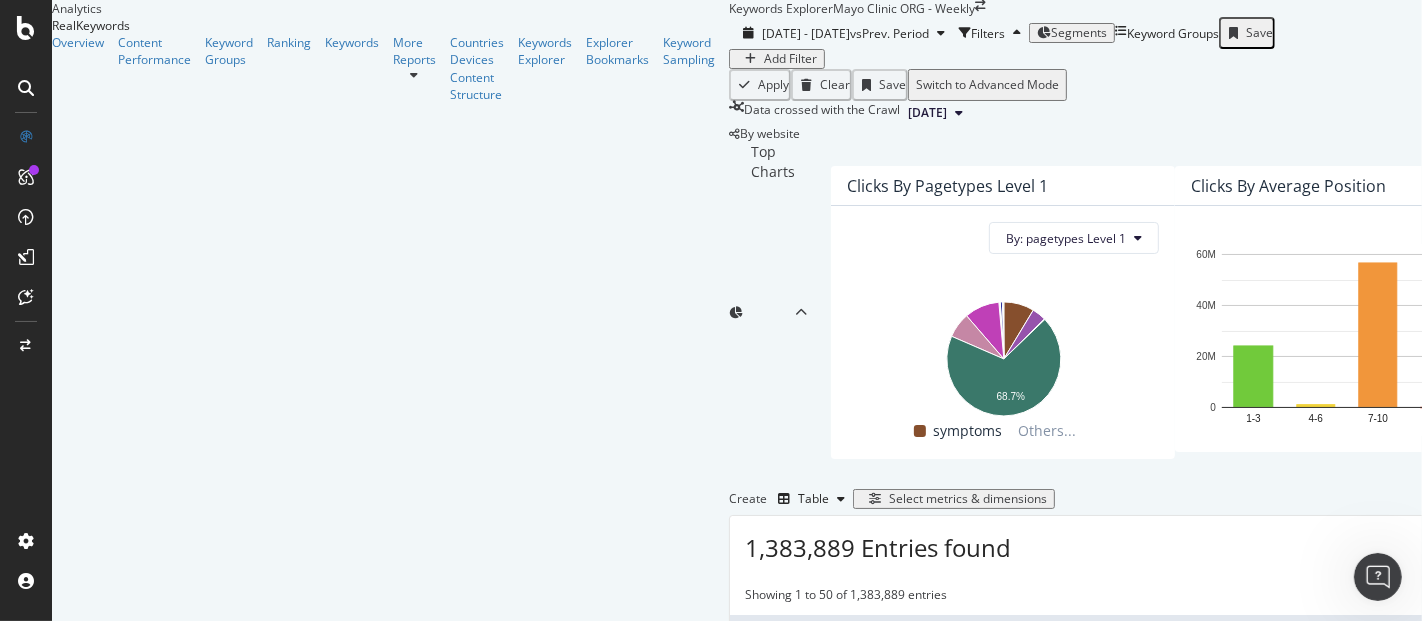 click on "Keywords Explorer Mayo Clinic ORG - Weekly" at bounding box center (2200, 8) 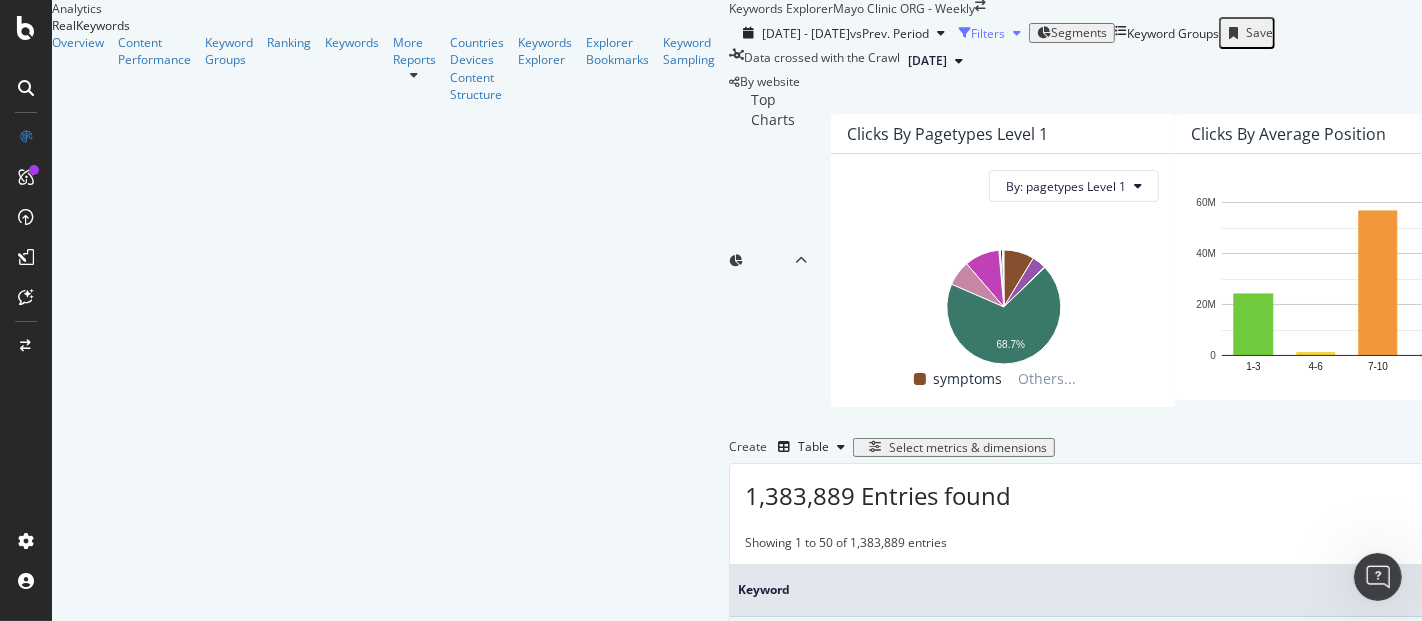 click on "Filters" at bounding box center [988, 33] 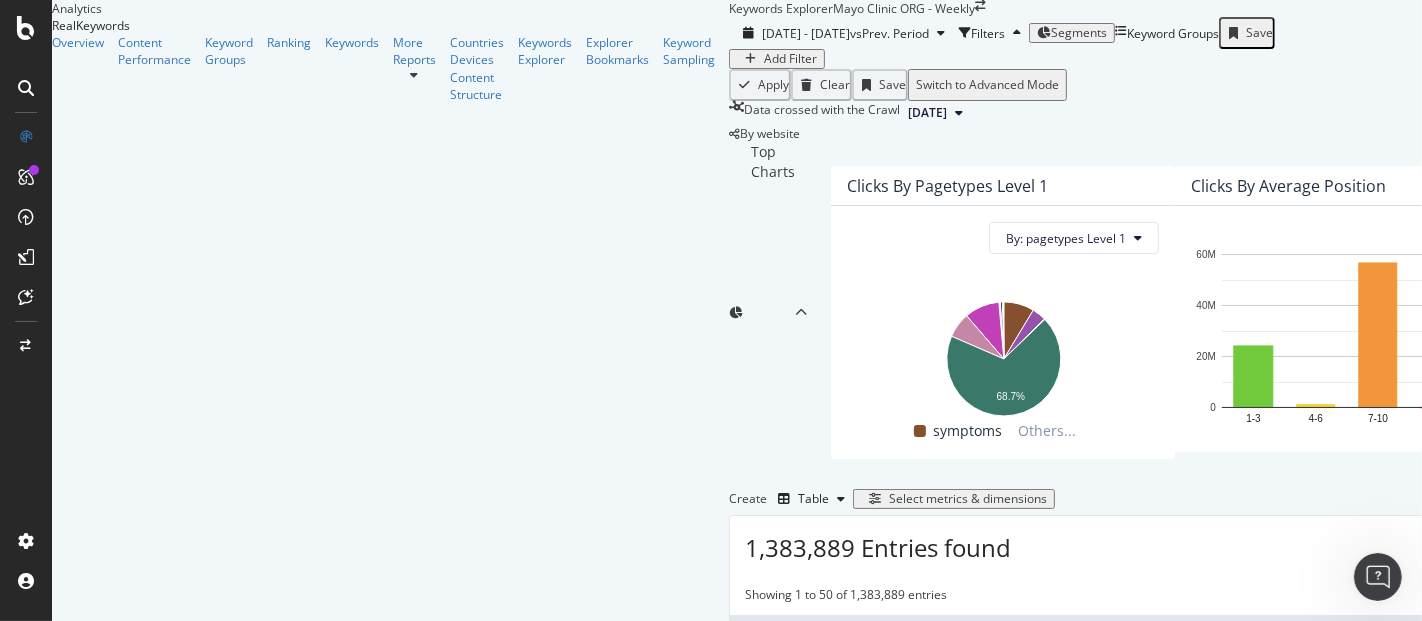 click on "Add Filter" at bounding box center [790, 59] 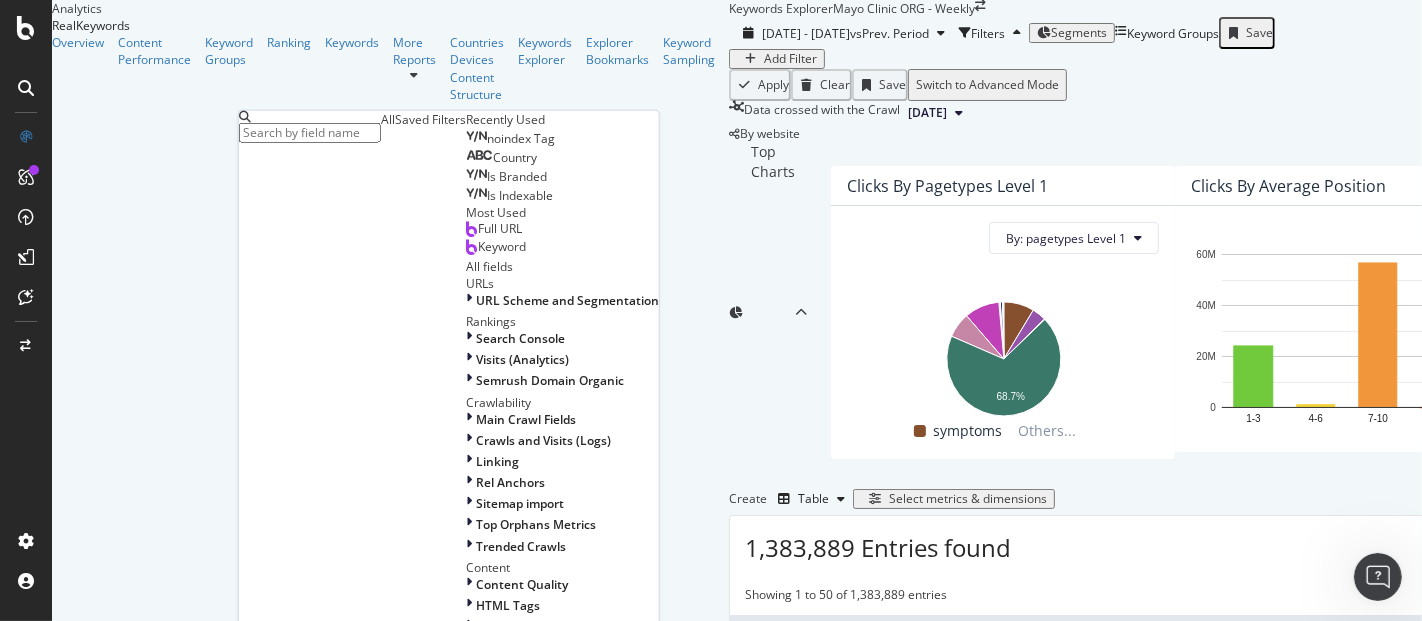 type on "t" 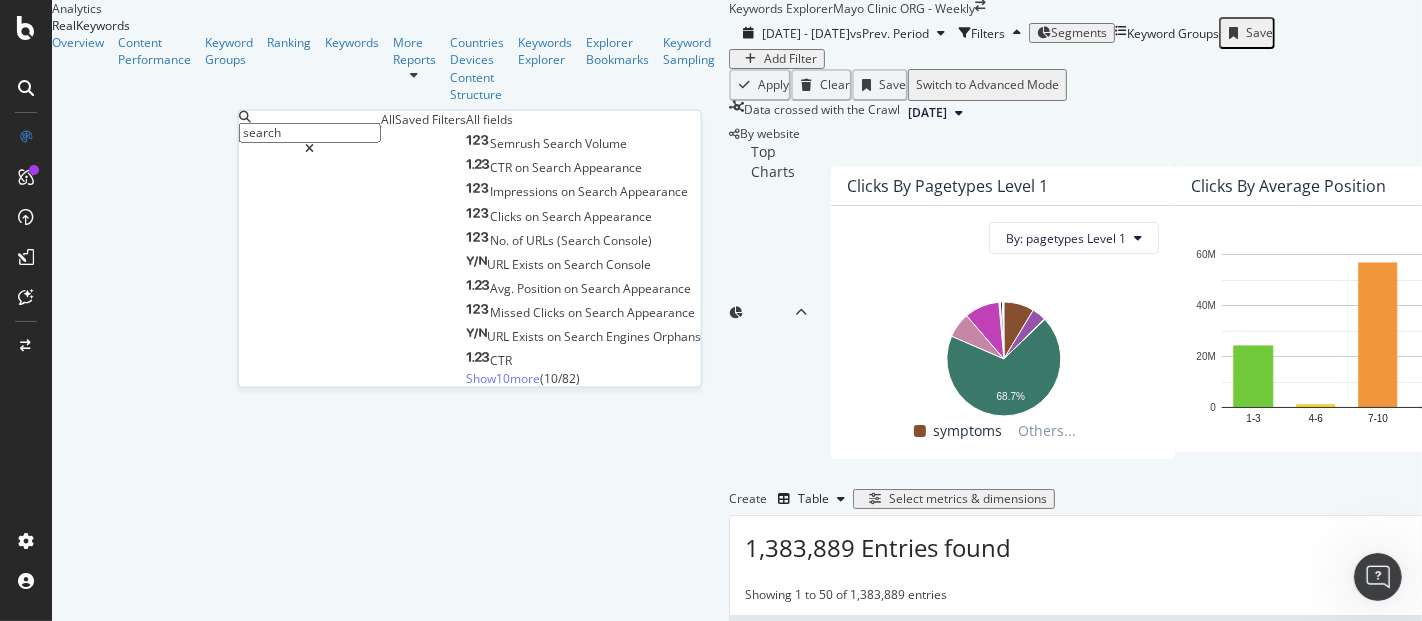 type on "search" 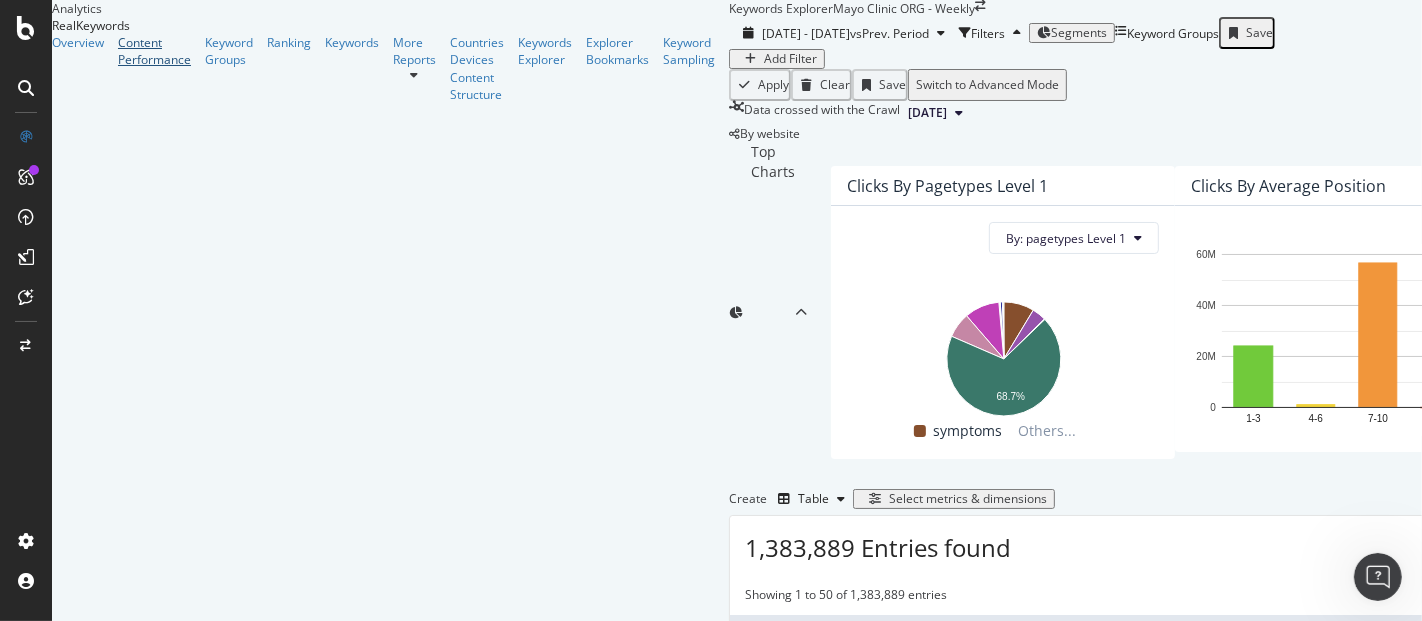 click on "Content Performance" at bounding box center [154, 51] 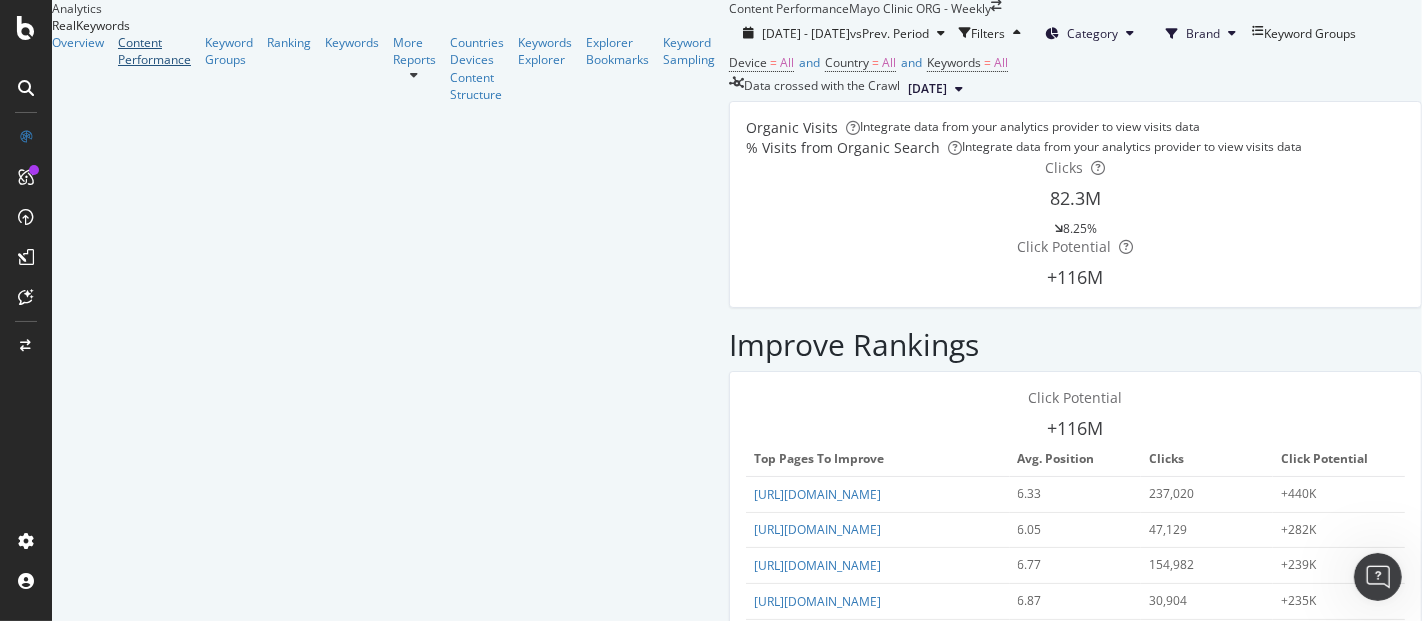 scroll, scrollTop: 0, scrollLeft: 0, axis: both 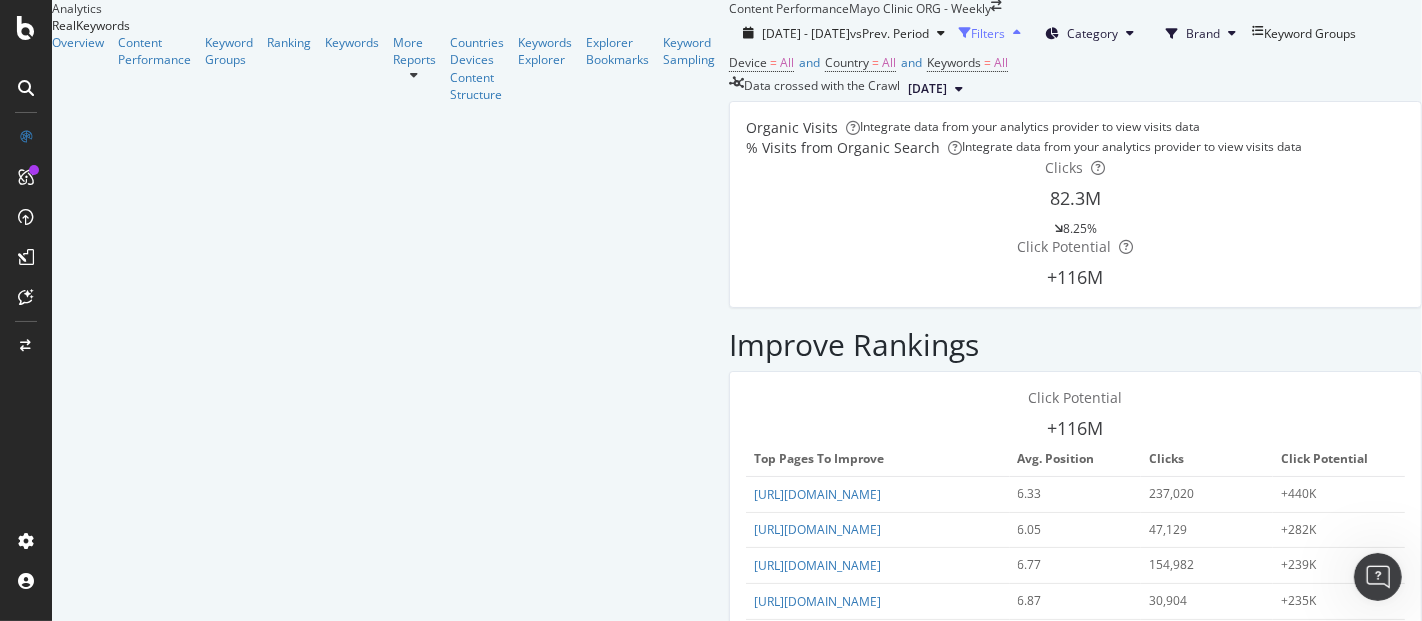 click on "Filters" at bounding box center (988, 33) 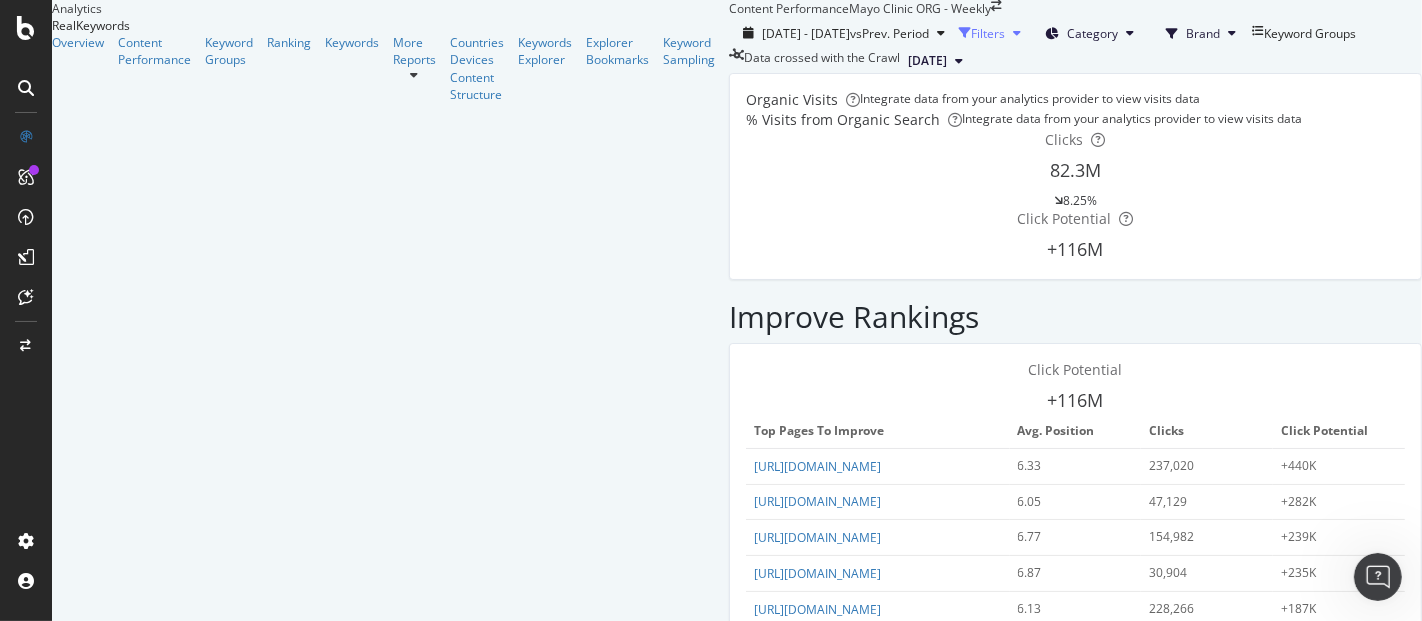 click on "Filters" at bounding box center [994, 33] 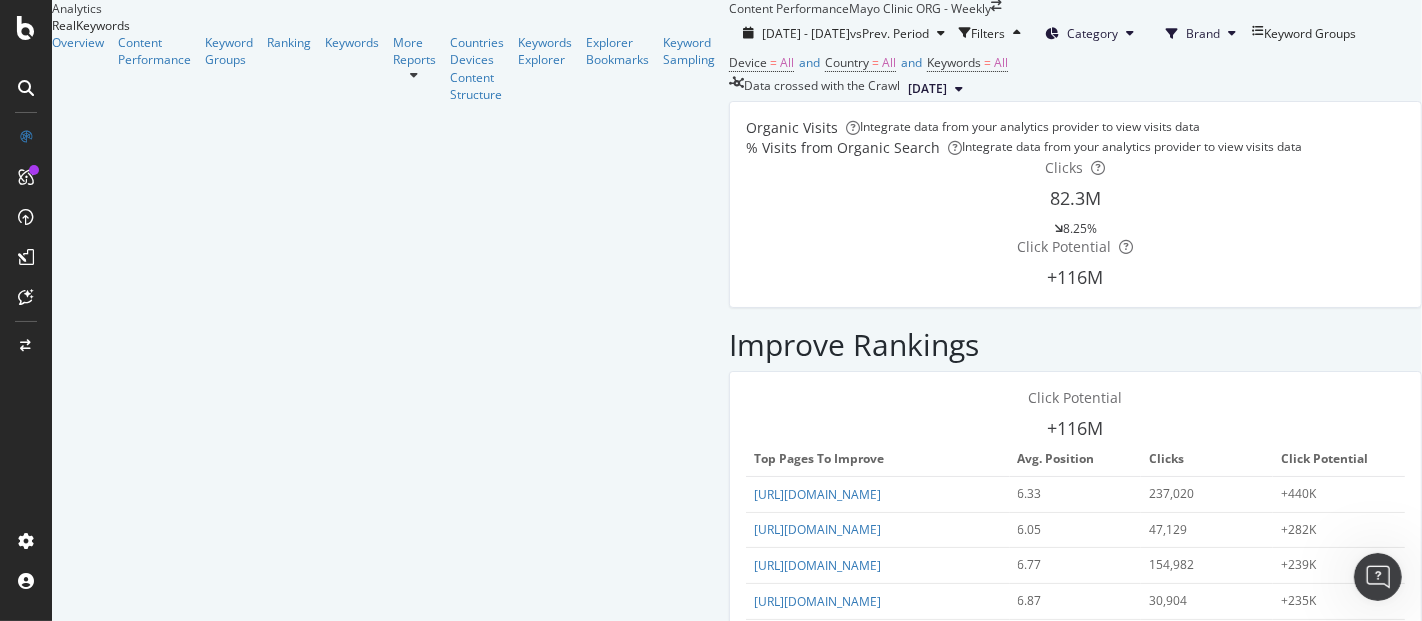 click on "Device   =     All  and  Country   =     All  and  Keywords   =     All" at bounding box center (1075, 63) 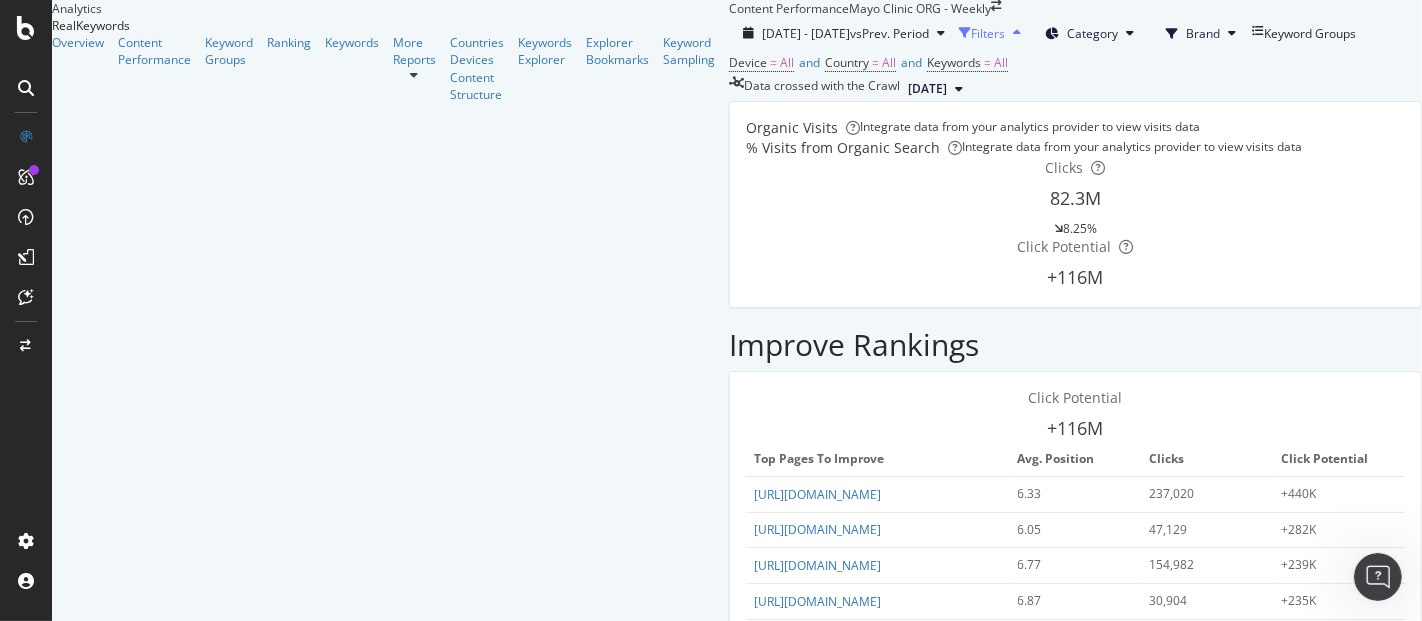 click at bounding box center (1017, 33) 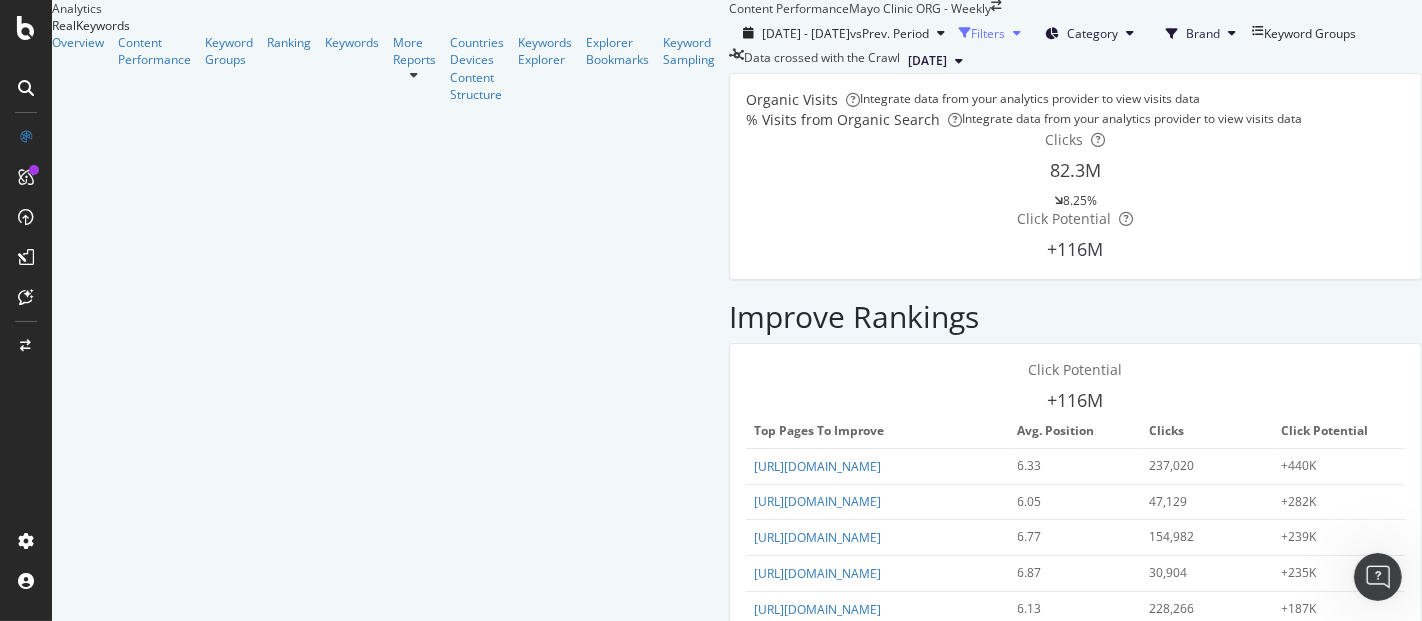 click at bounding box center (1017, 33) 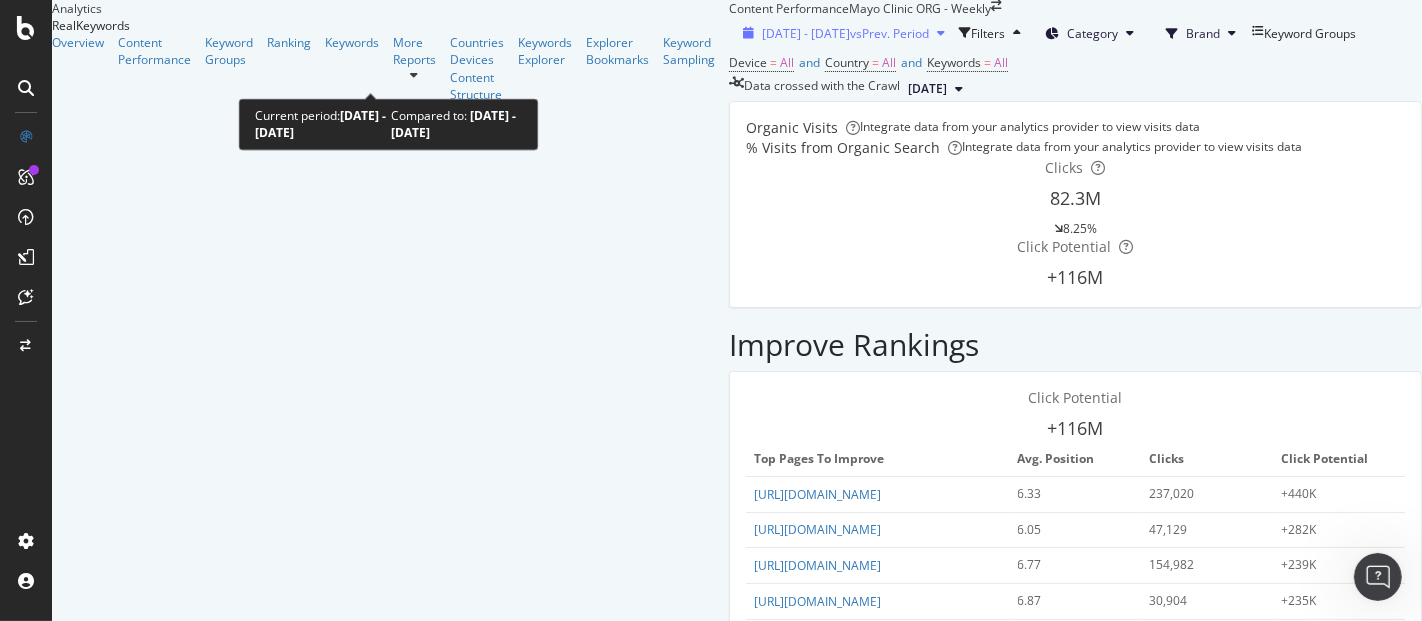 click at bounding box center [941, 33] 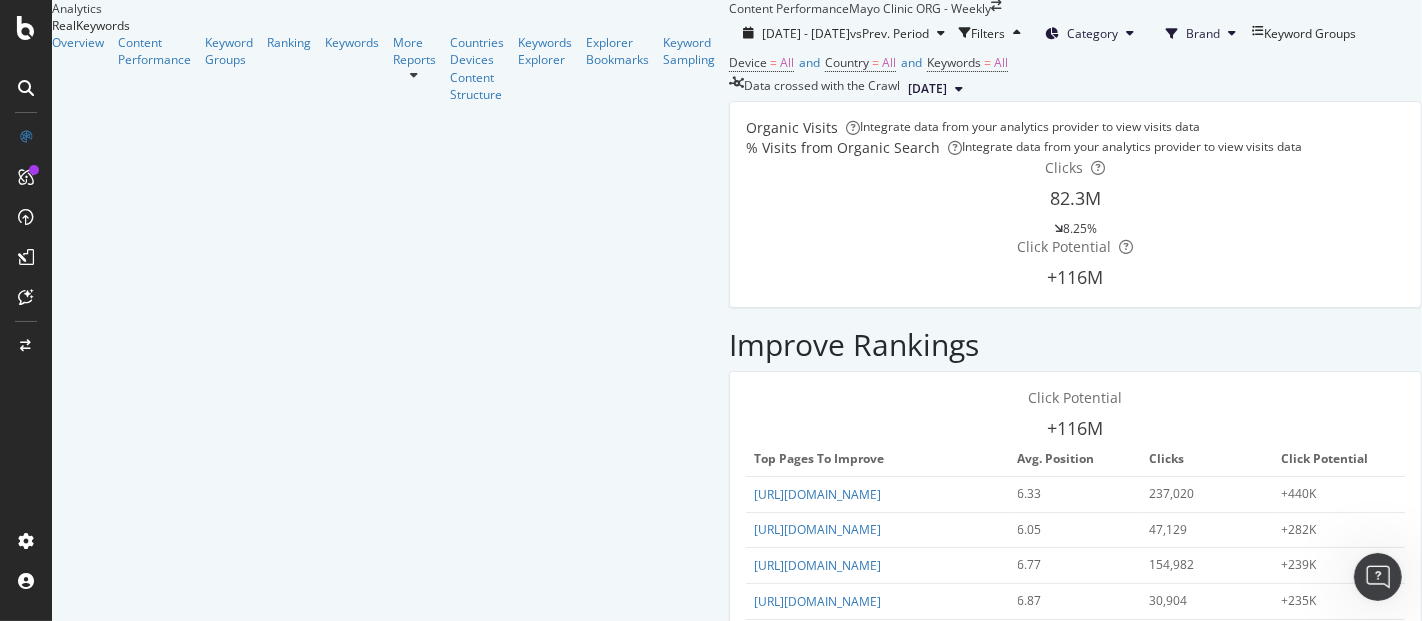 click on "Device   =     All  and  Country   =     All  and  Keywords   =     All" at bounding box center [1075, 63] 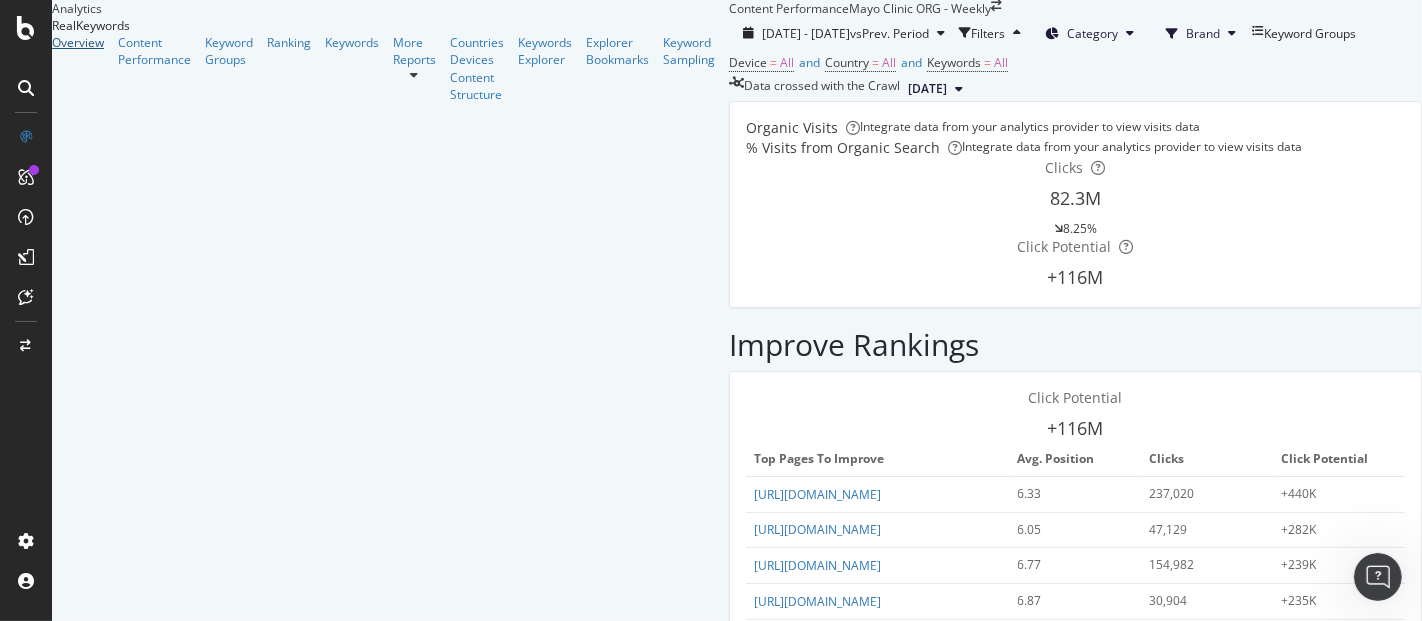 click on "Overview" at bounding box center (78, 42) 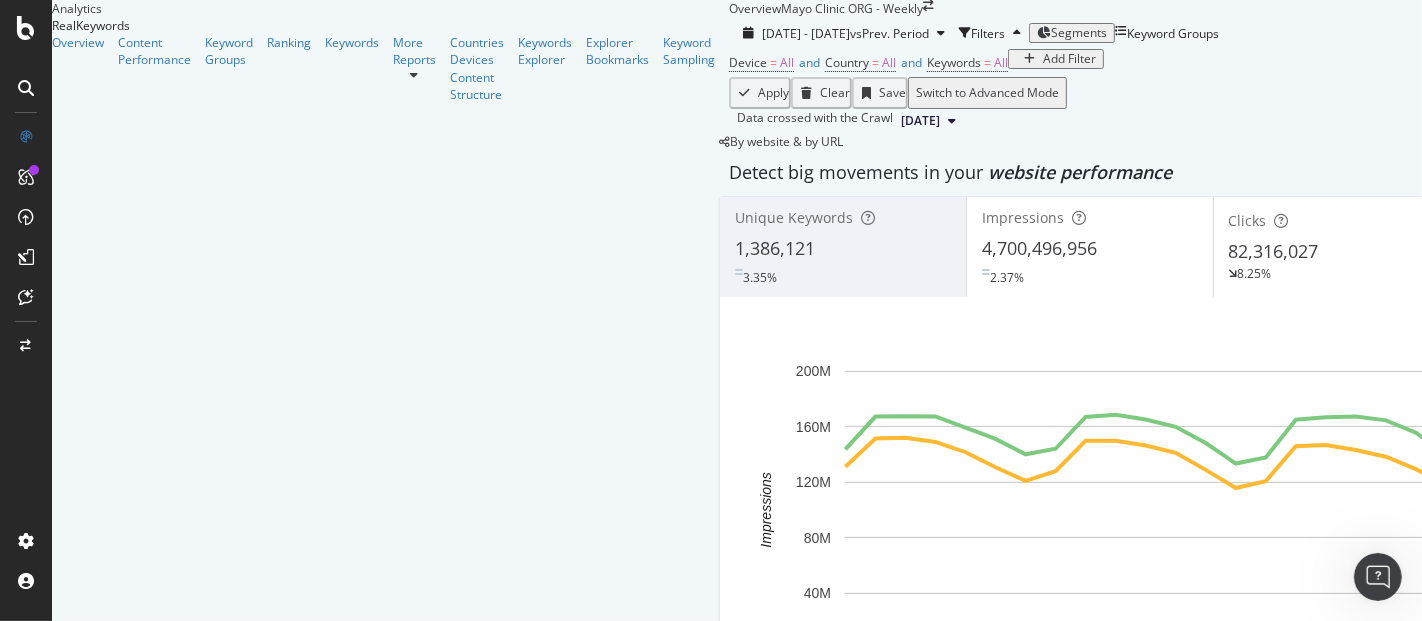 click on "Add Filter" at bounding box center [1069, 59] 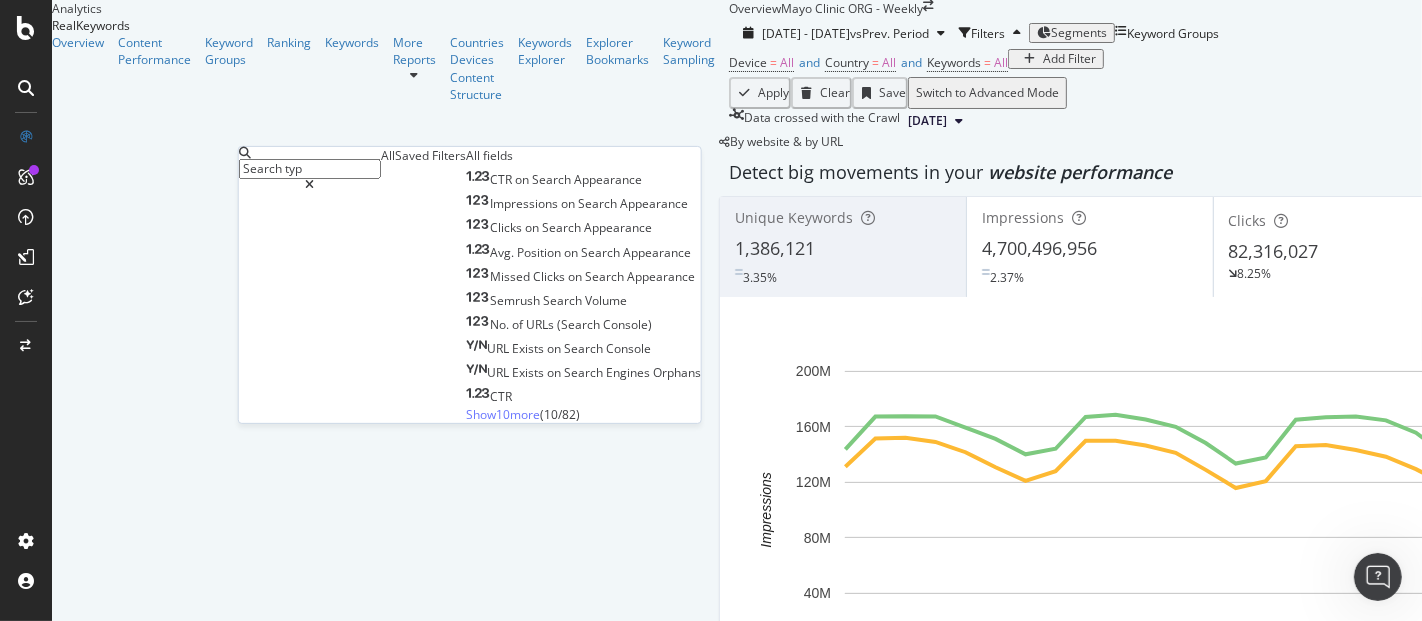 type on "Search typ" 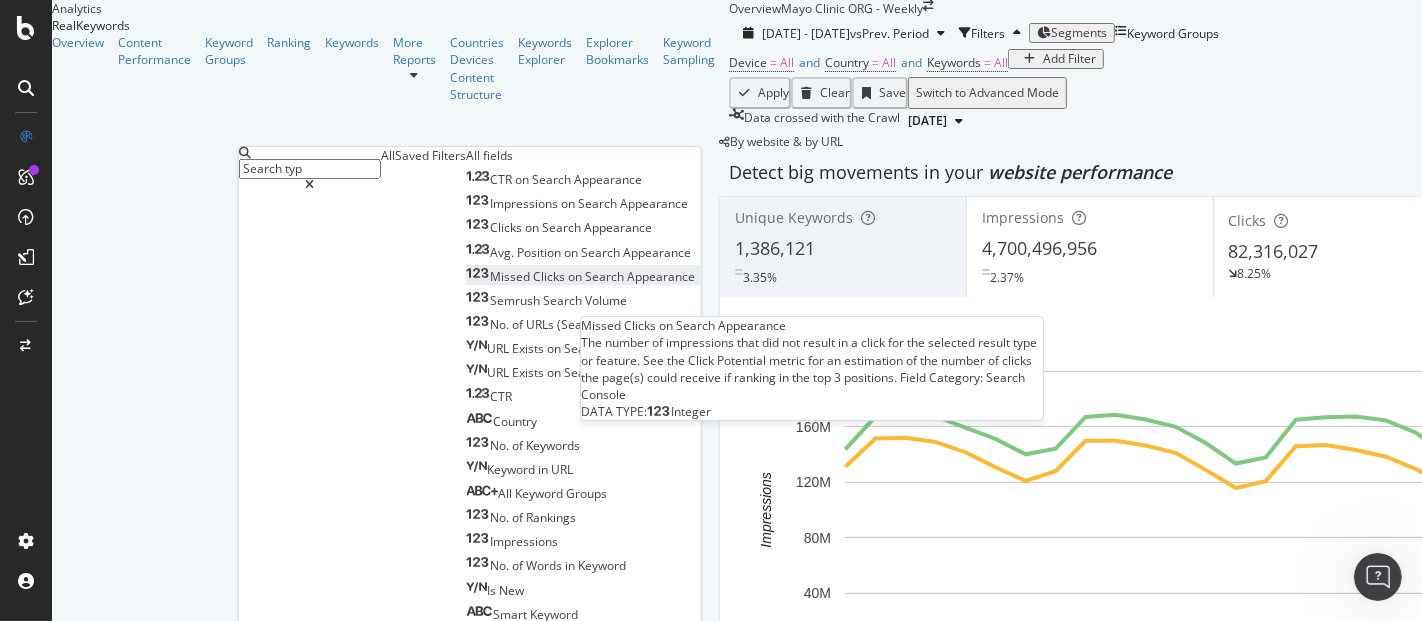 scroll, scrollTop: 0, scrollLeft: 0, axis: both 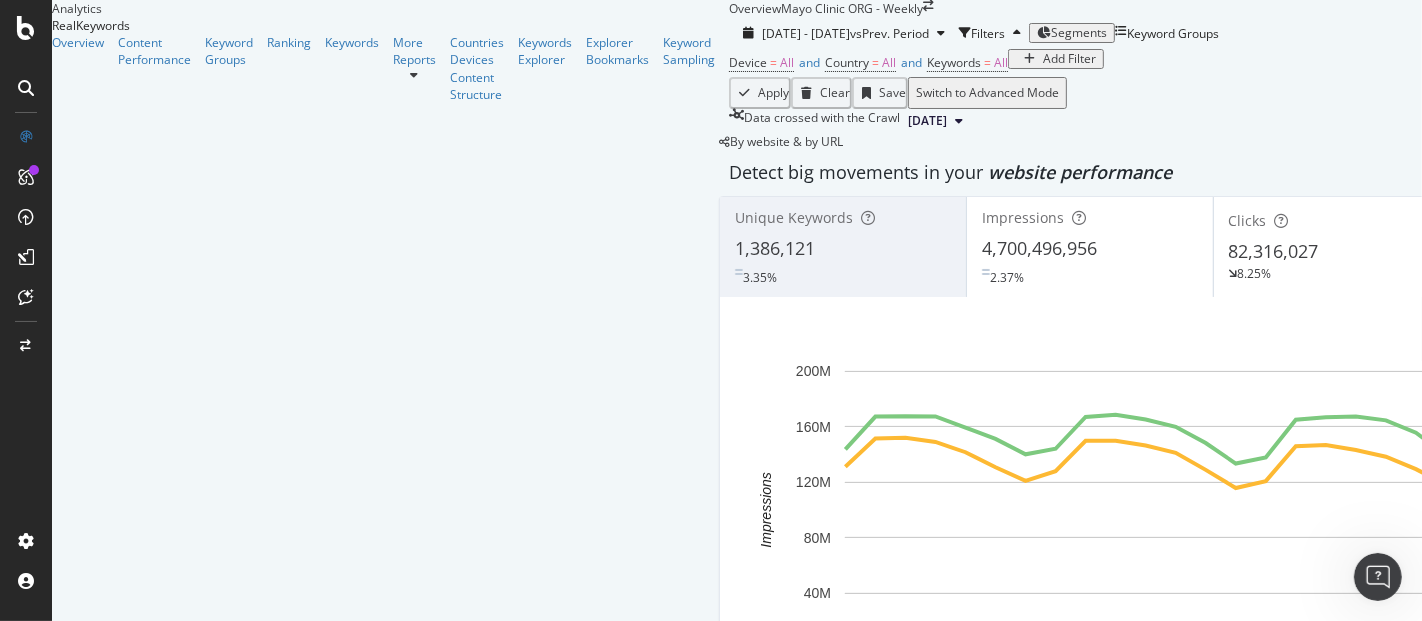 click on "Device   =     All  and  Country   =     All  and  Keywords   =     All Add Filter" at bounding box center (1336, 63) 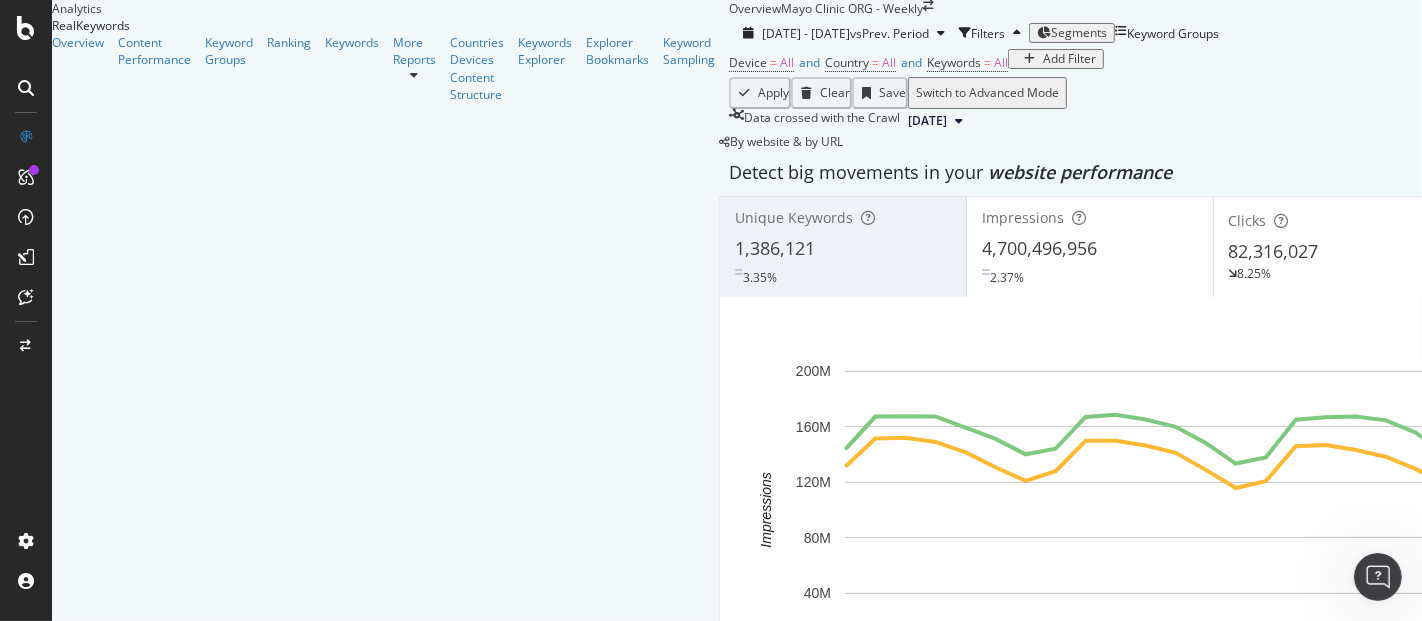click on "Add Filter" at bounding box center (1069, 59) 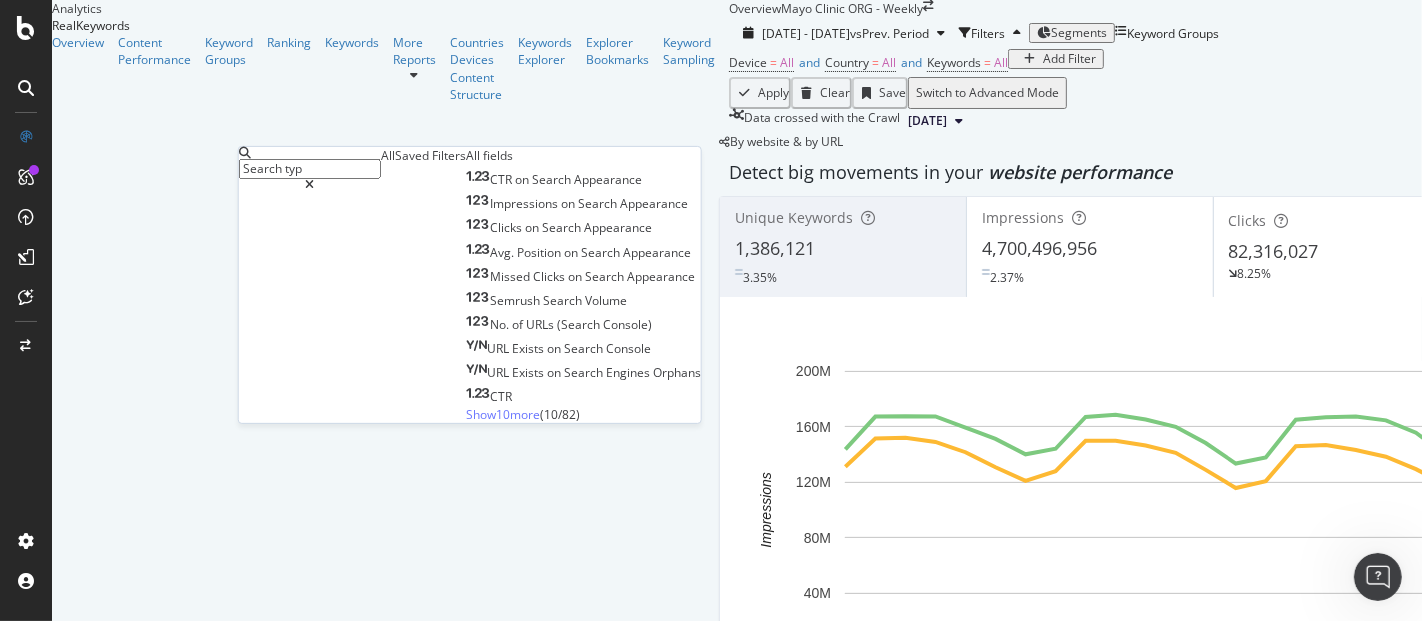 click on "Search typ" at bounding box center [310, 169] 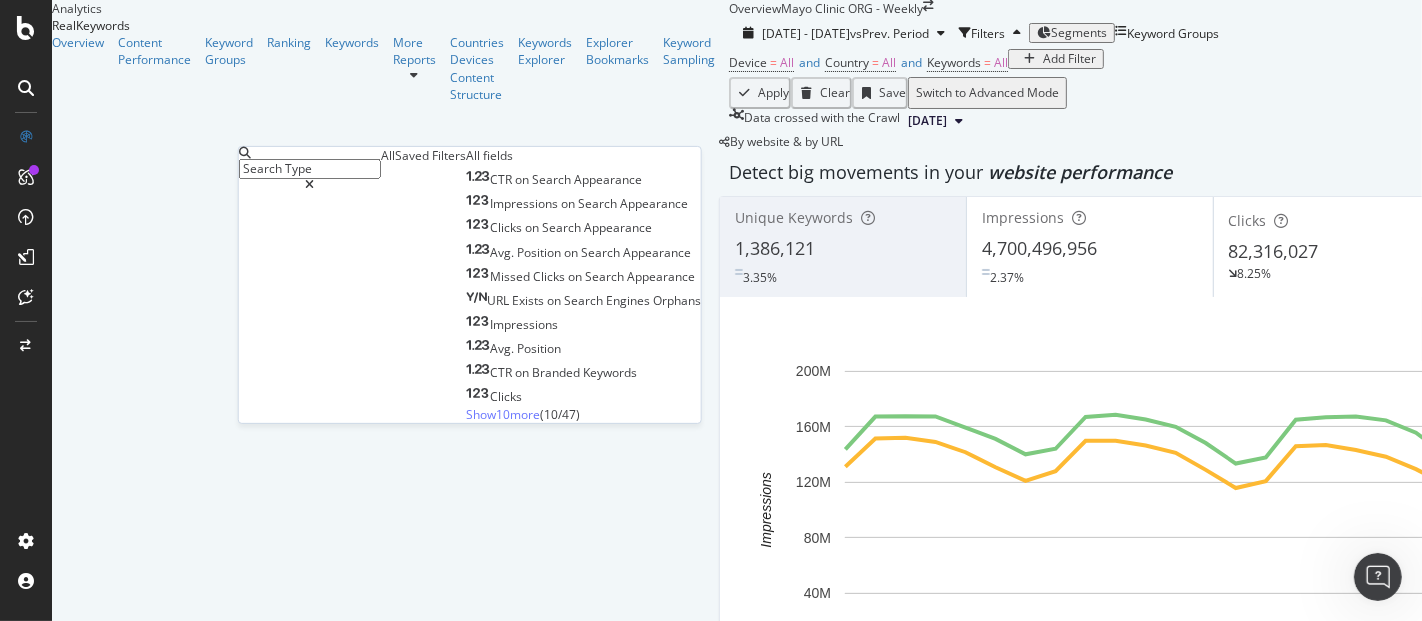 type on "Search Type" 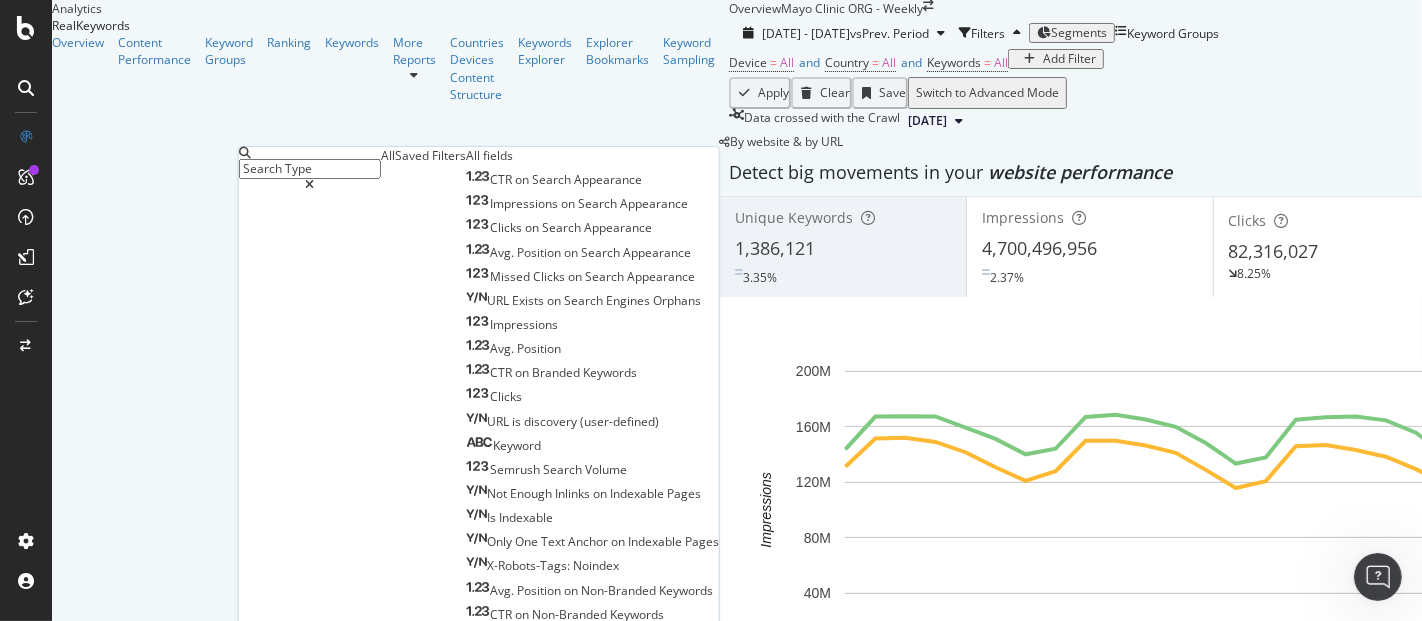 click on "Search Type" at bounding box center (310, 169) 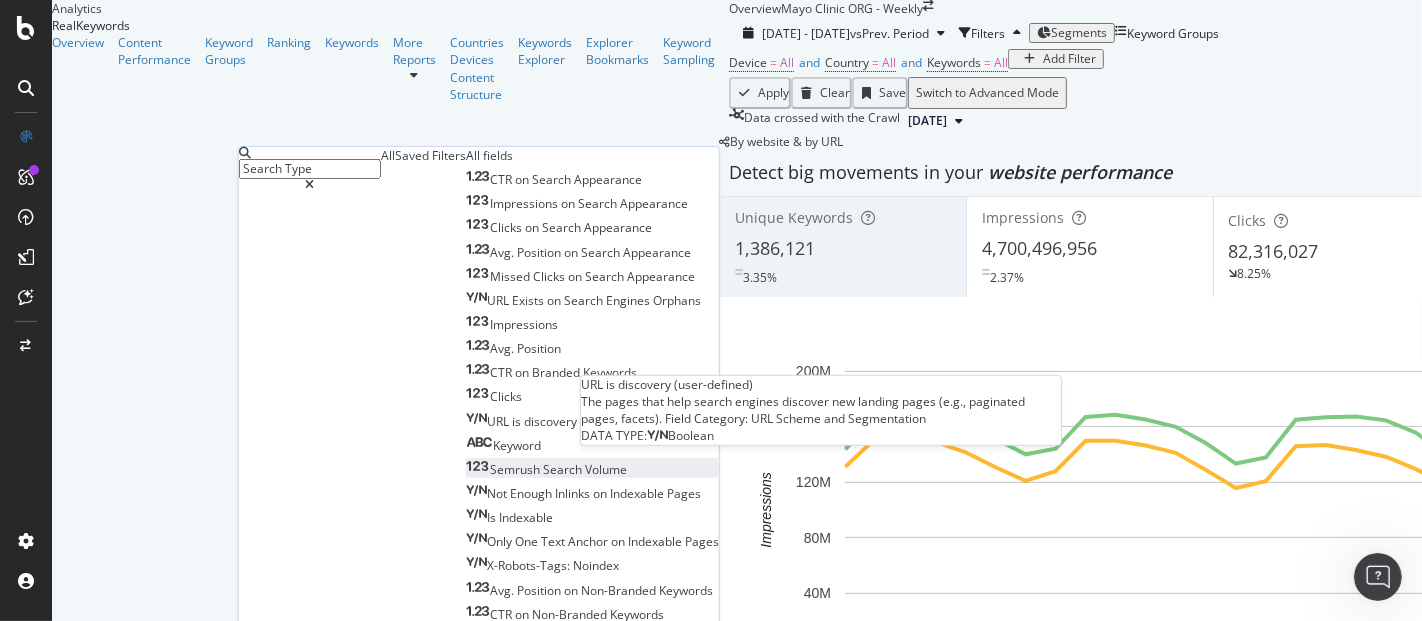 scroll, scrollTop: 160, scrollLeft: 0, axis: vertical 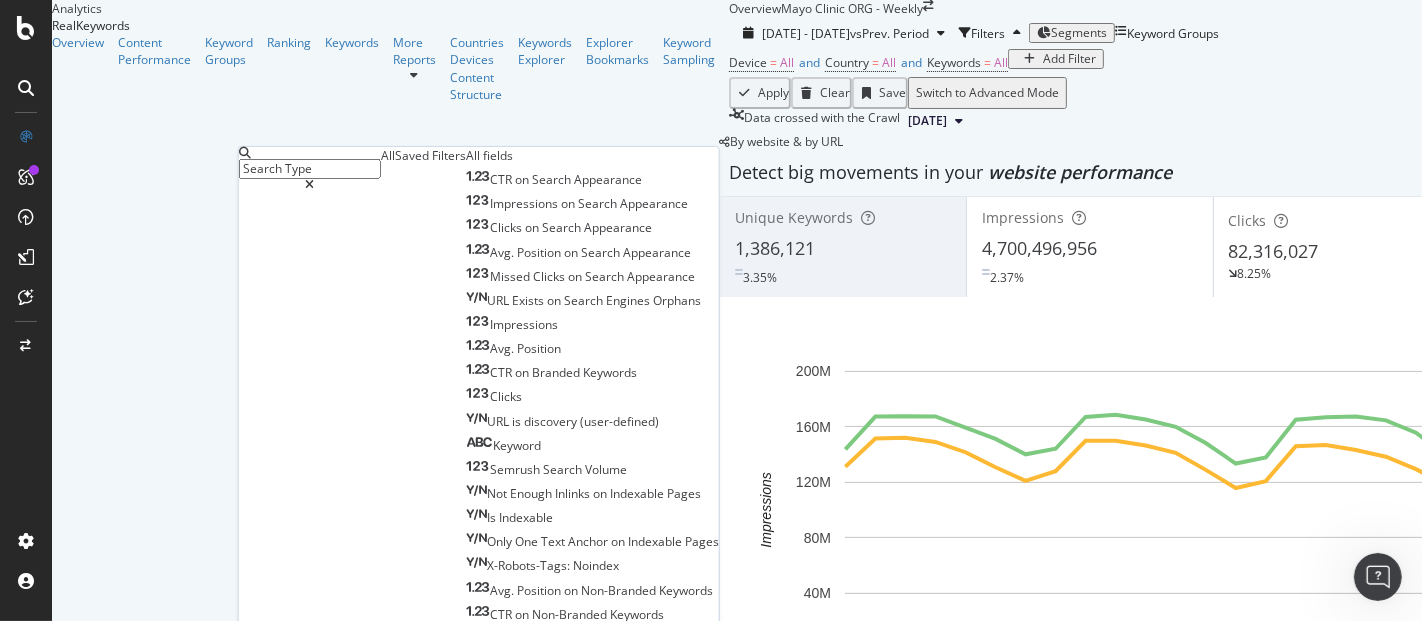 click on "Overview Mayo Clinic ORG - Weekly" at bounding box center [1336, 8] 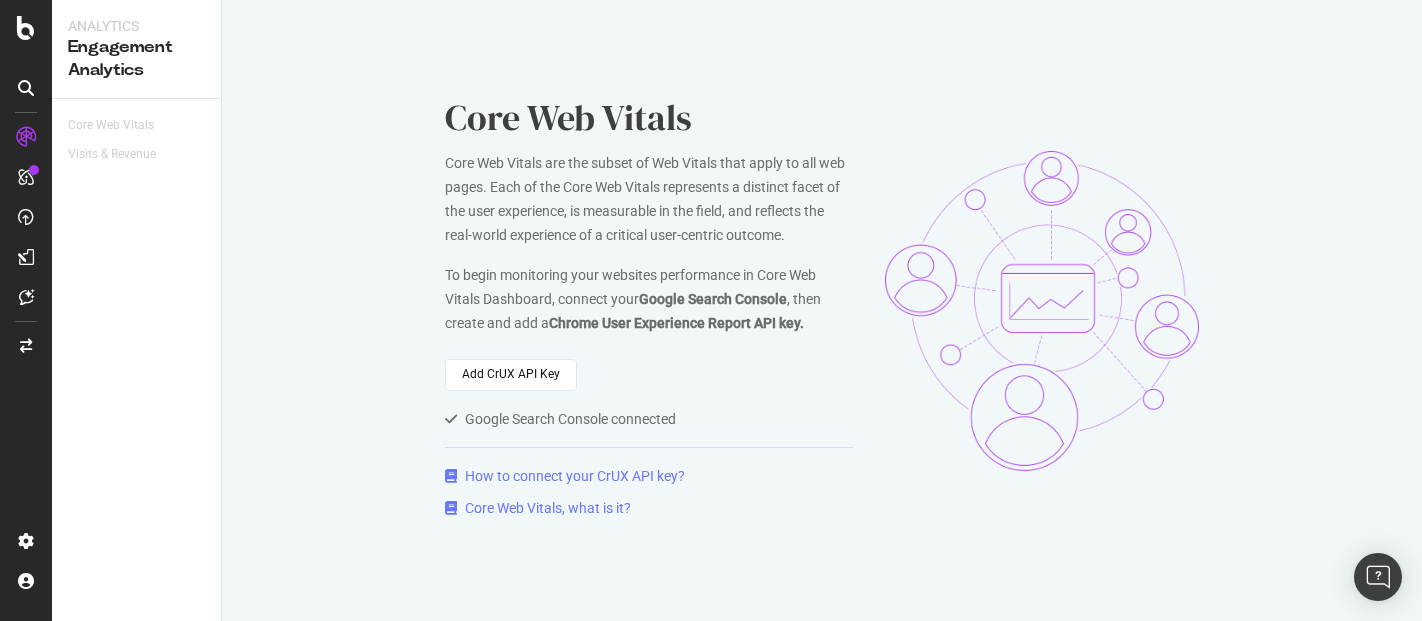 scroll, scrollTop: 0, scrollLeft: 0, axis: both 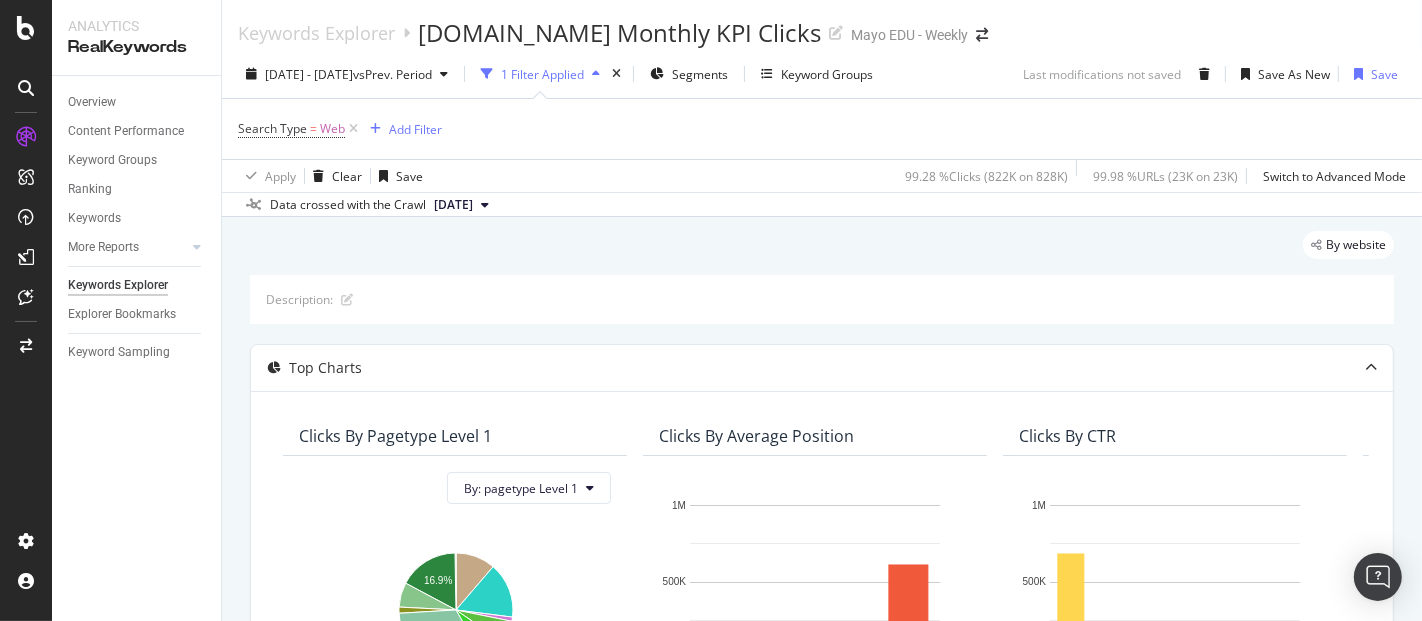 click at bounding box center (353, 129) 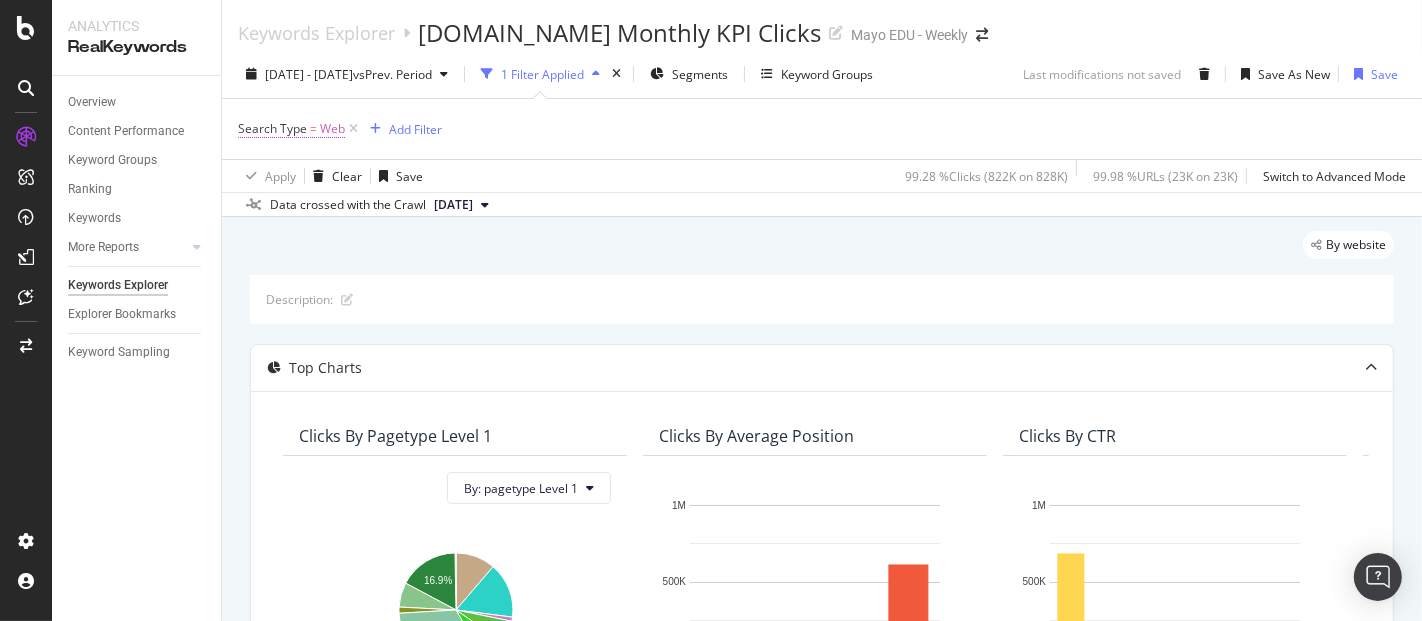 click on "Search Type" at bounding box center (272, 128) 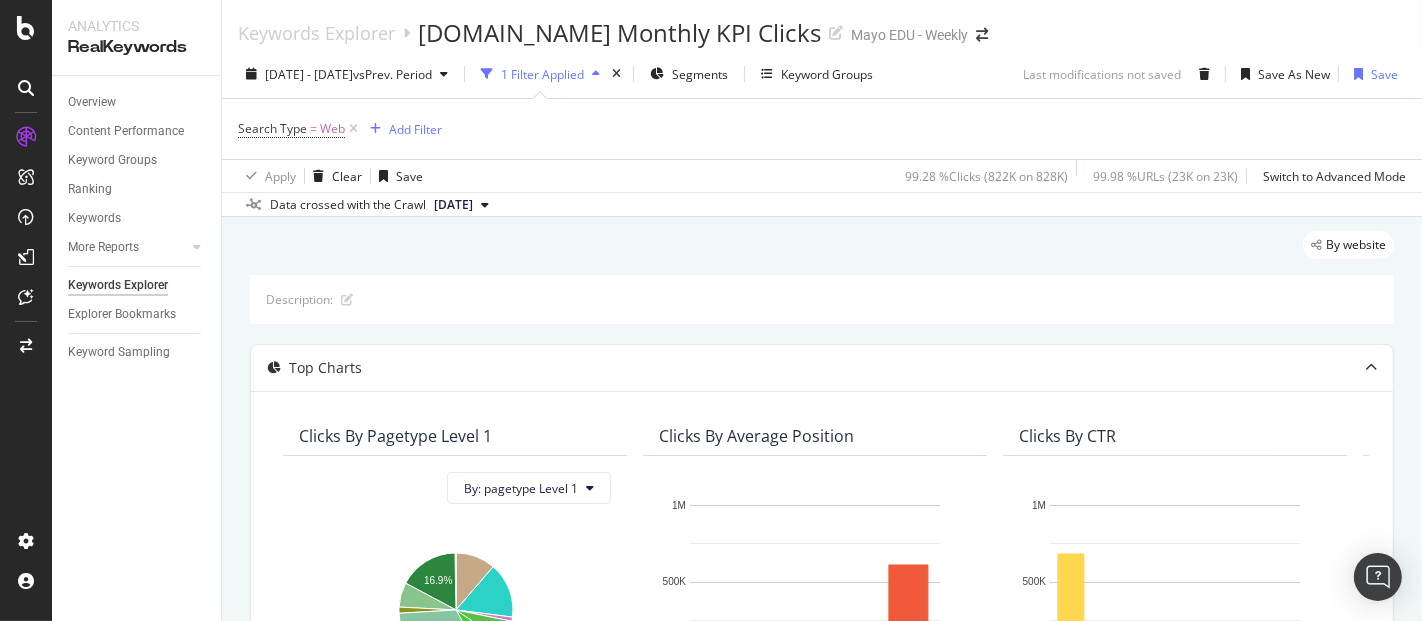 click on "Search Type   =     Web Add Filter" at bounding box center (822, 129) 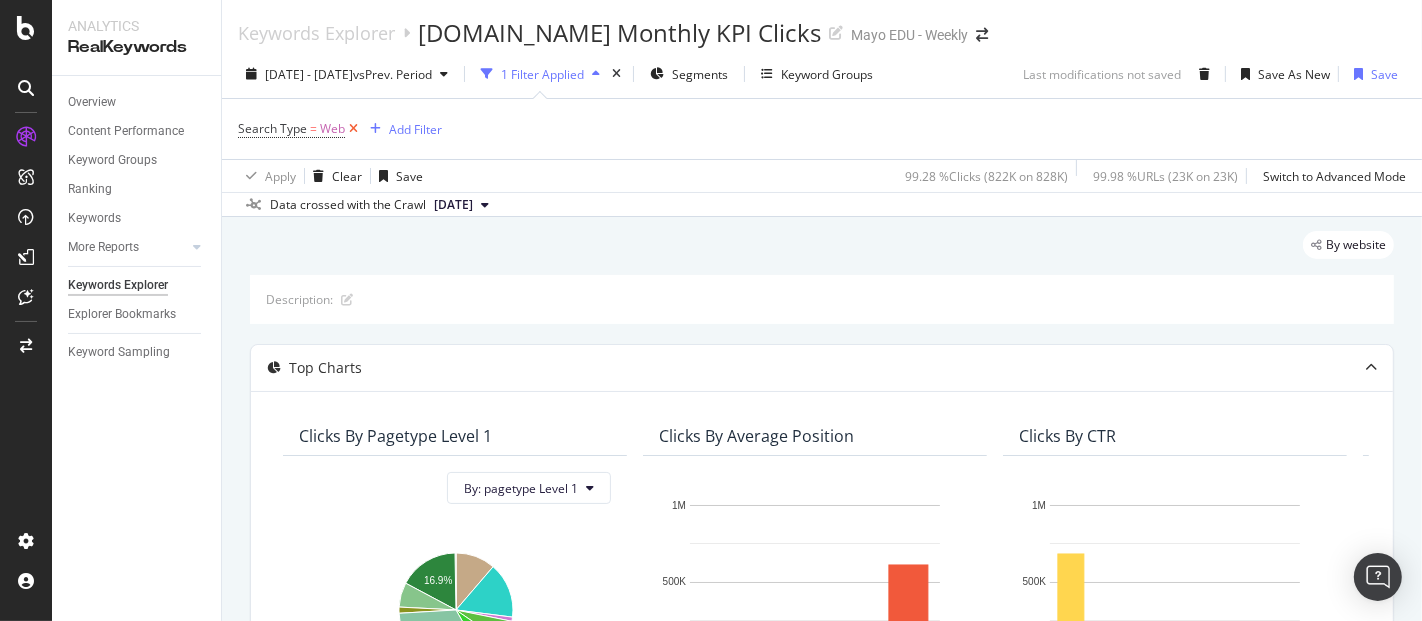 click at bounding box center (353, 129) 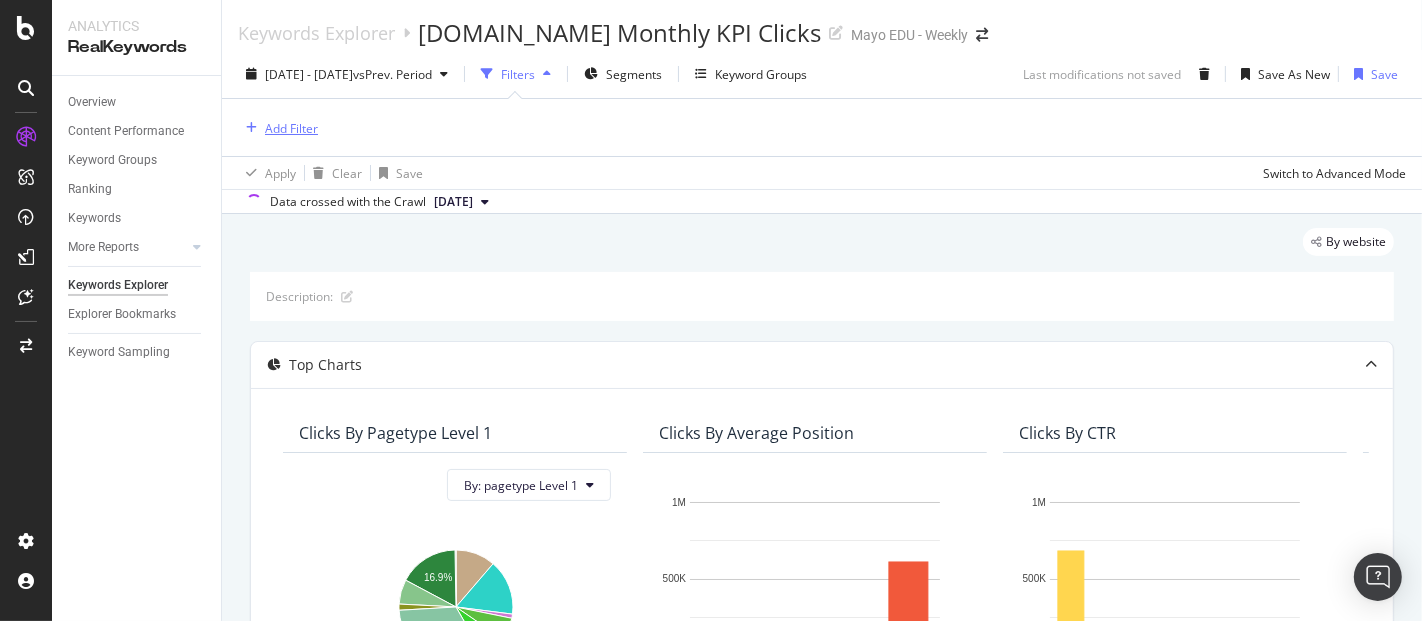 click on "Add Filter" at bounding box center [291, 128] 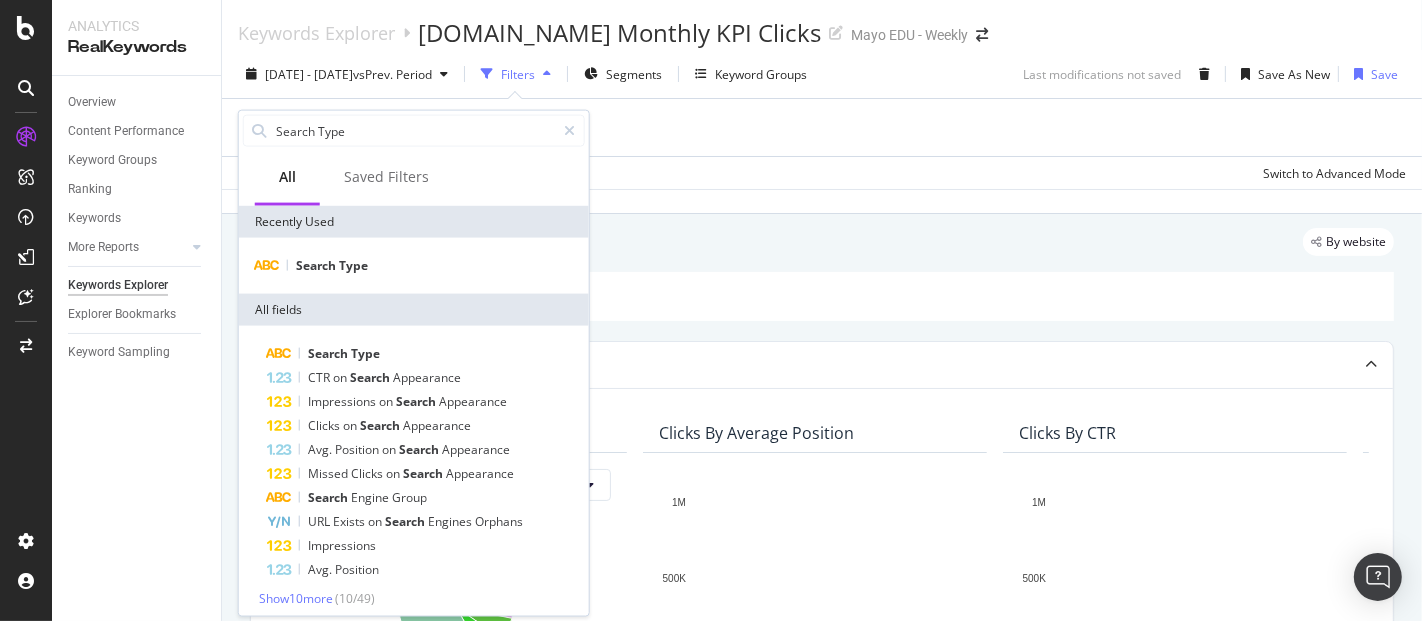 type on "Search Type" 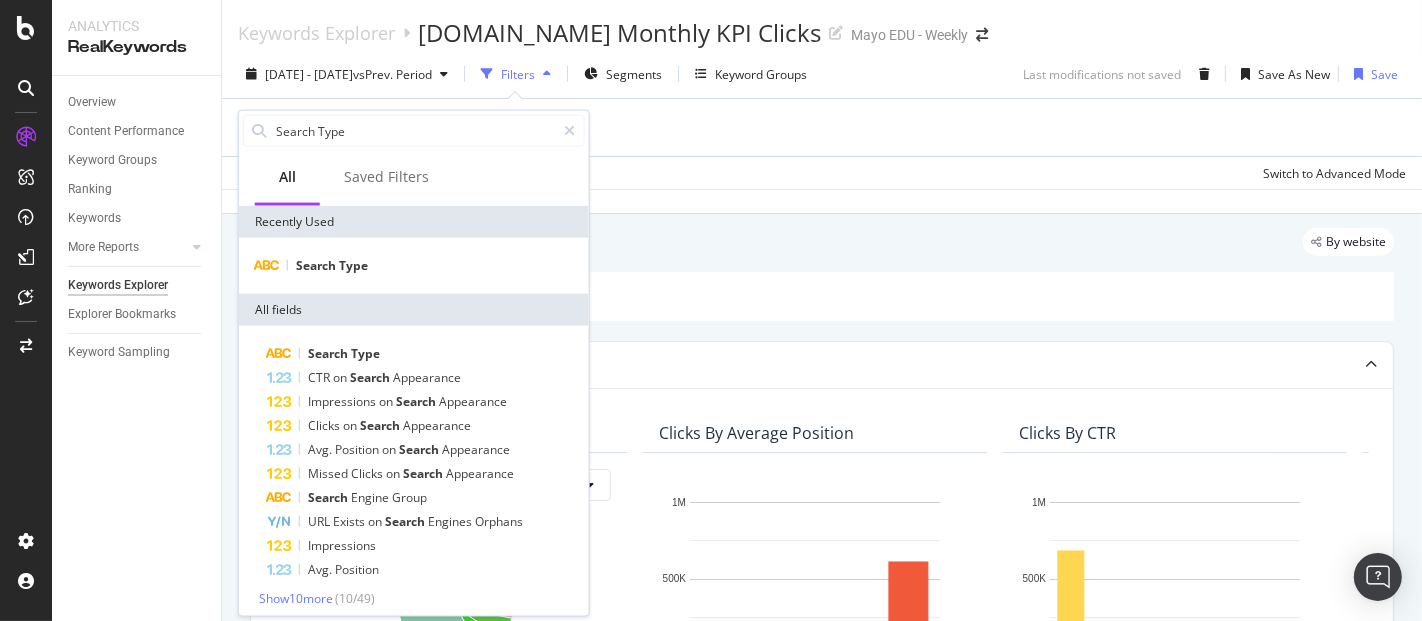 click on "Apply Clear Save Switch to Advanced Mode" at bounding box center (822, 172) 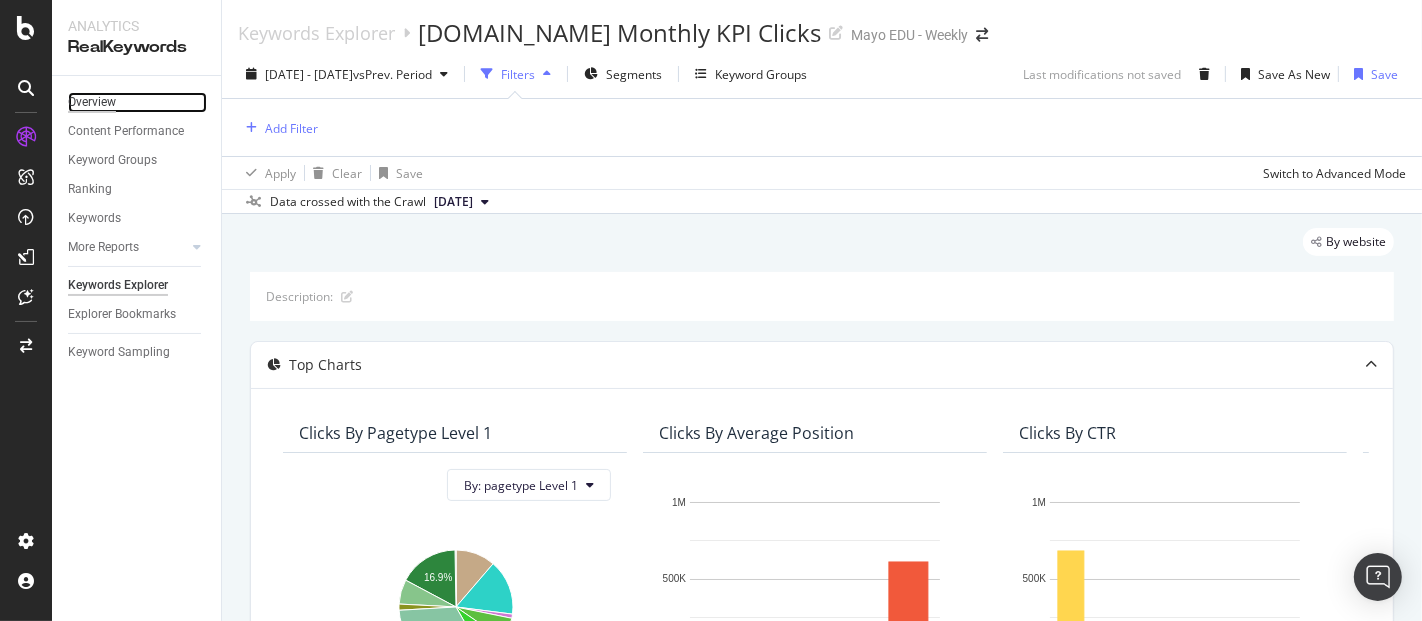 click on "Overview" at bounding box center (92, 102) 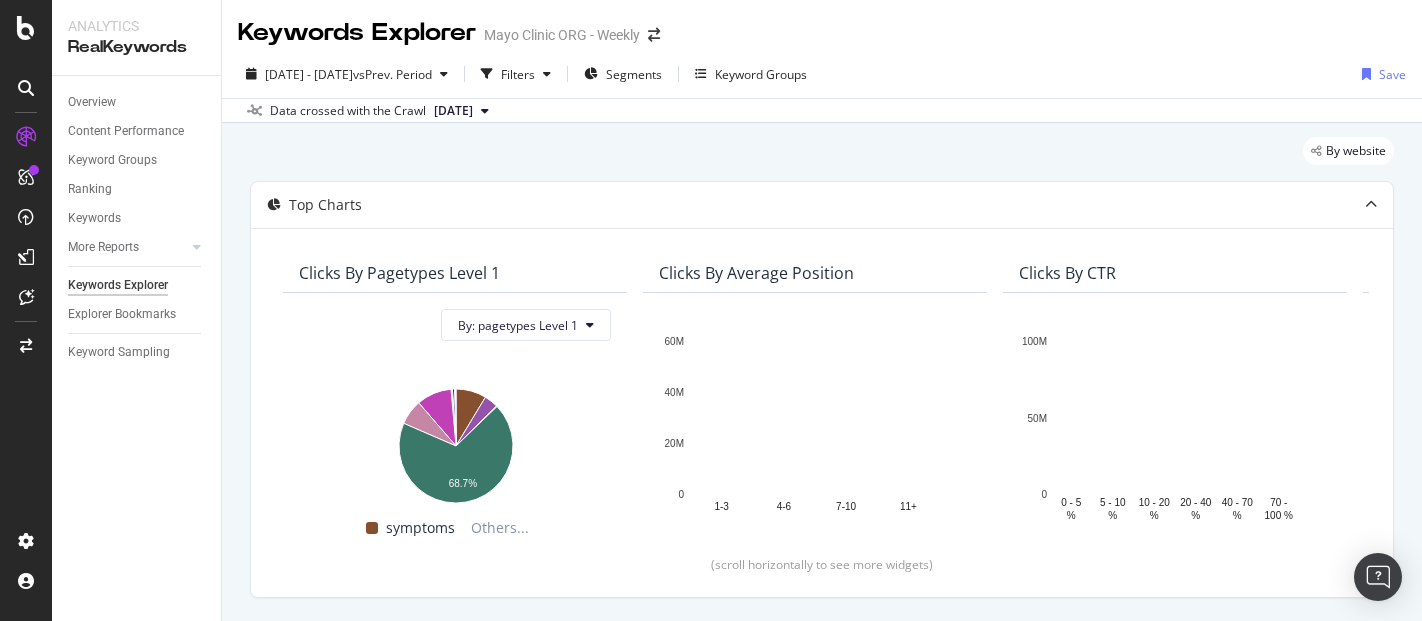 scroll, scrollTop: 0, scrollLeft: 0, axis: both 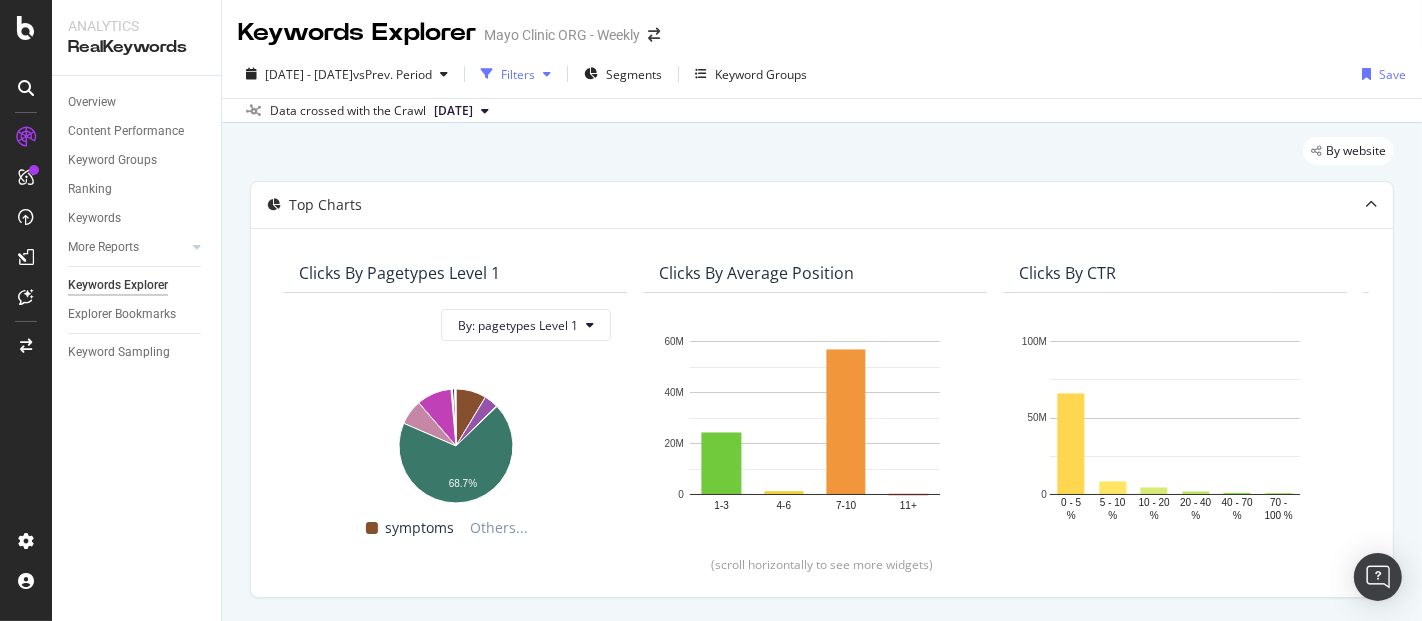 click on "Filters" at bounding box center [516, 74] 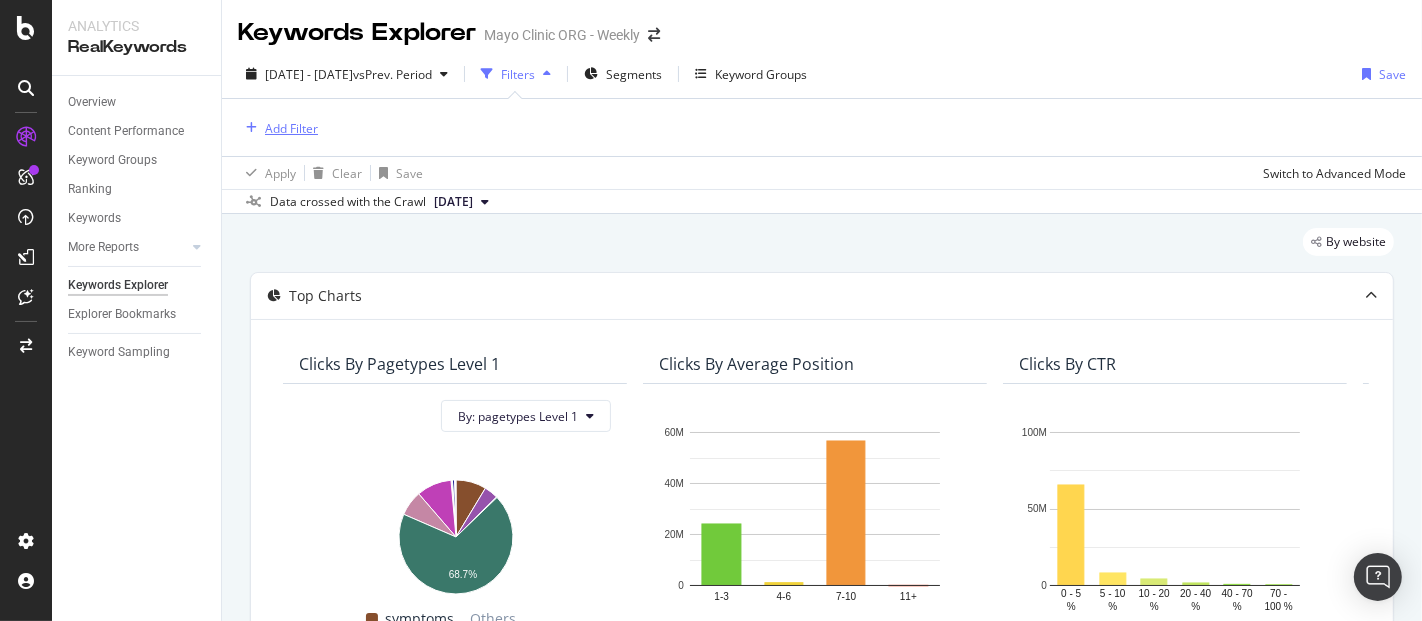 click on "Add Filter" at bounding box center [291, 128] 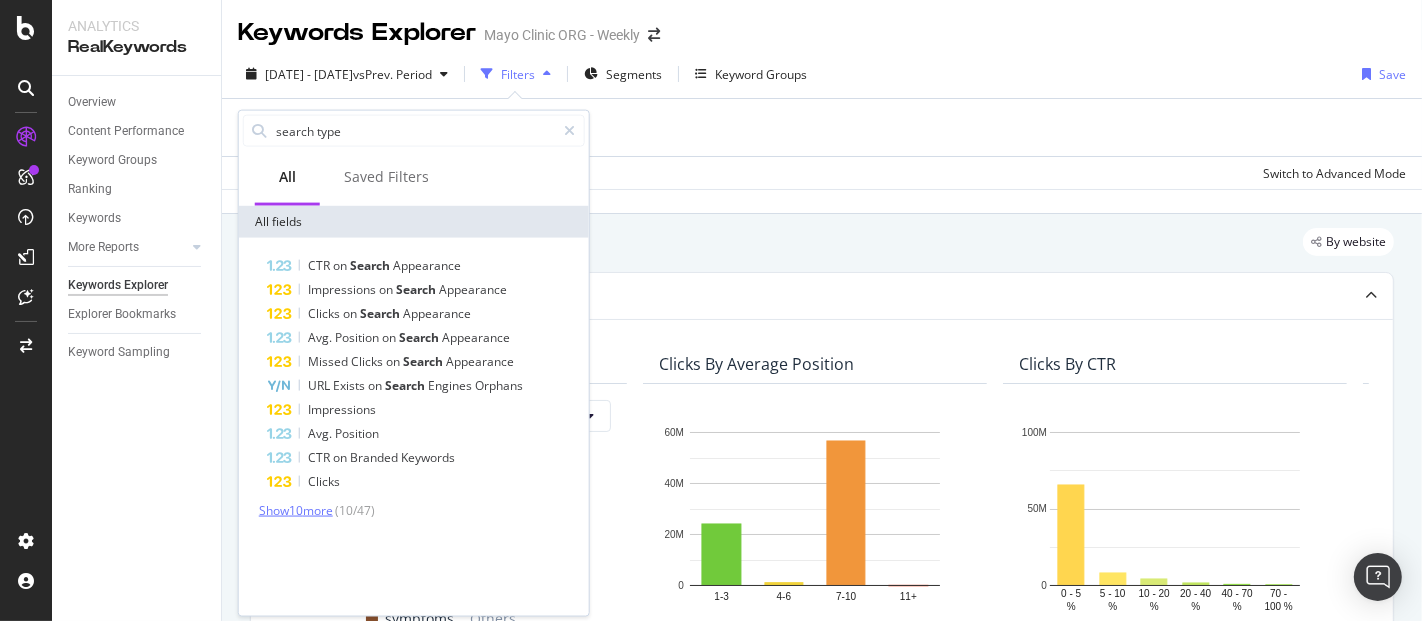 type on "search type" 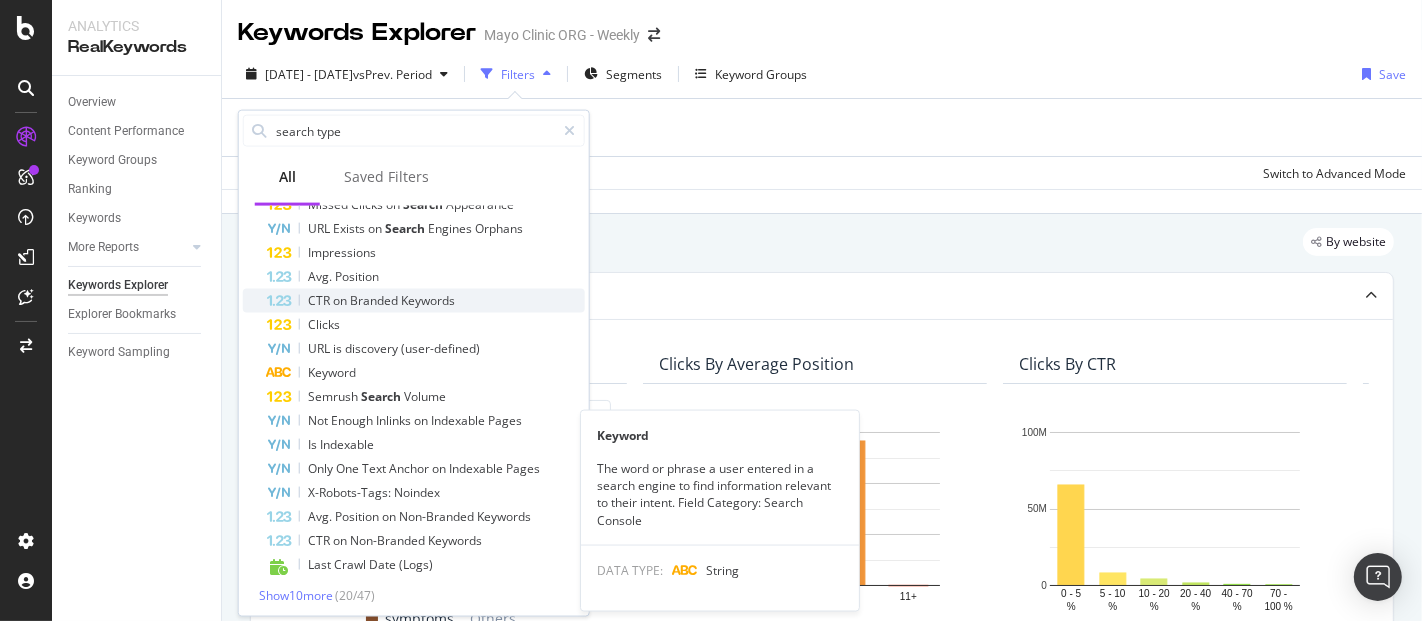 scroll, scrollTop: 160, scrollLeft: 0, axis: vertical 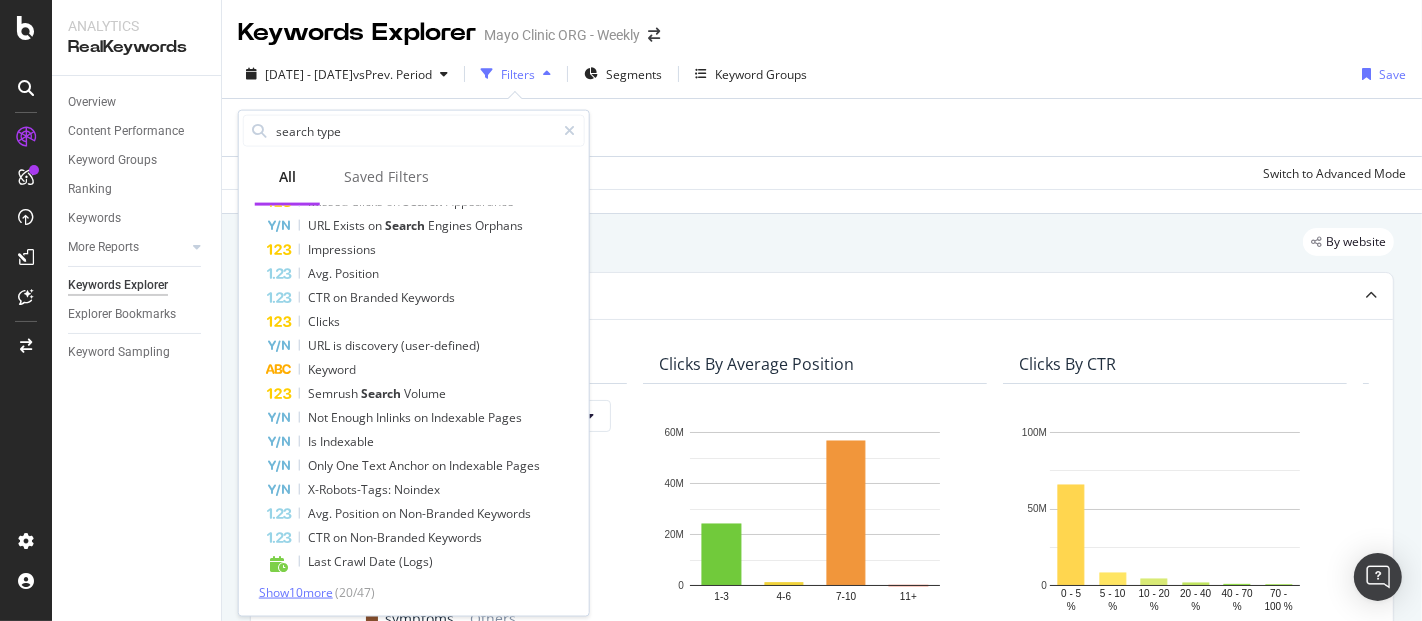 click on "Show  10  more" at bounding box center (296, 592) 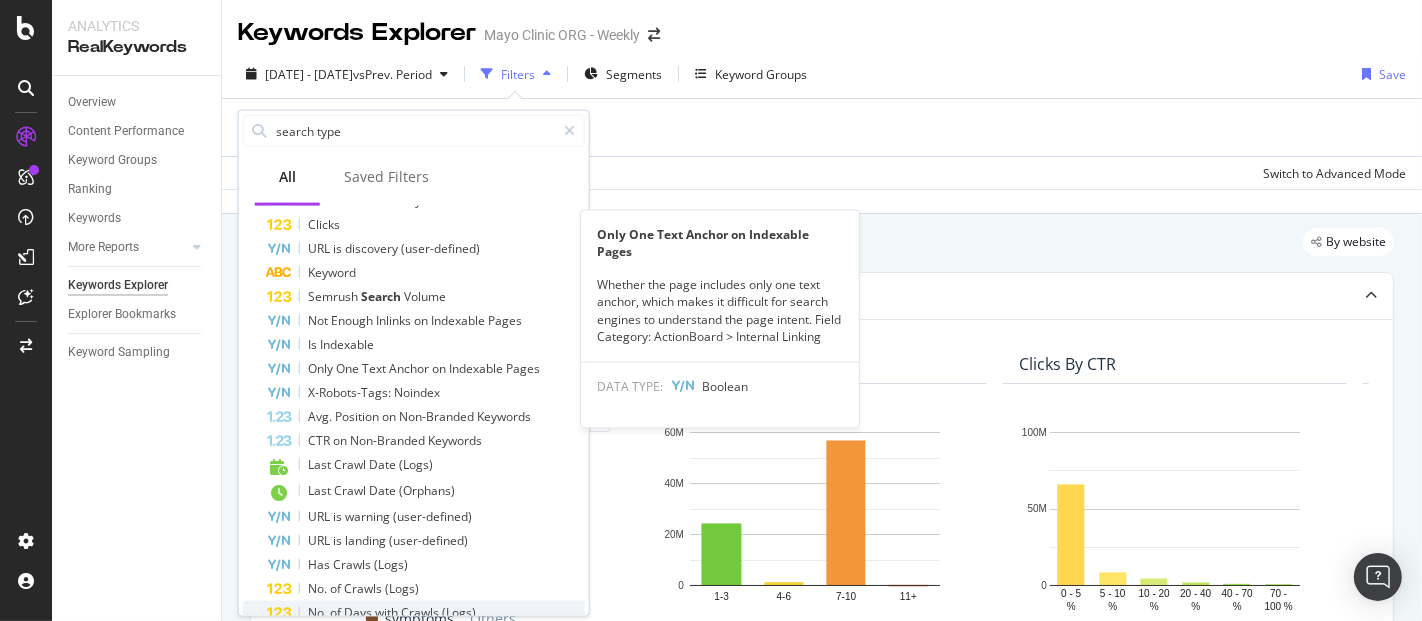scroll, scrollTop: 402, scrollLeft: 0, axis: vertical 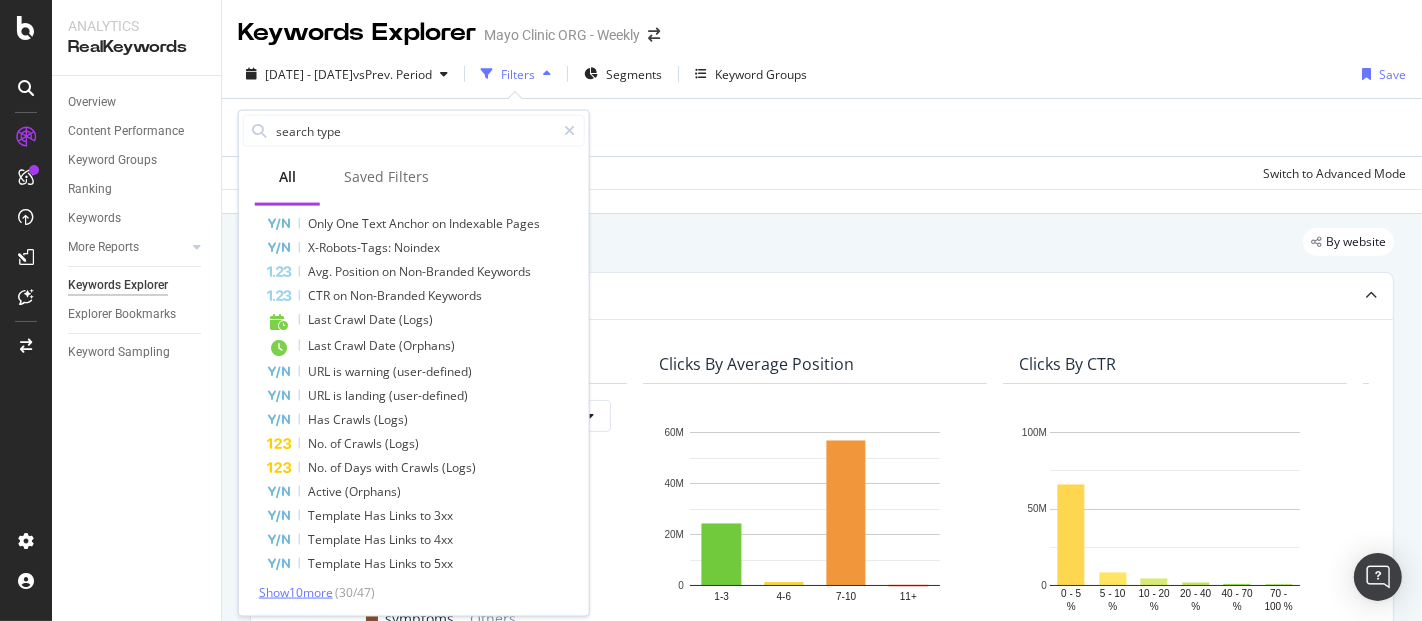 click on "Show  10  more" at bounding box center (296, 592) 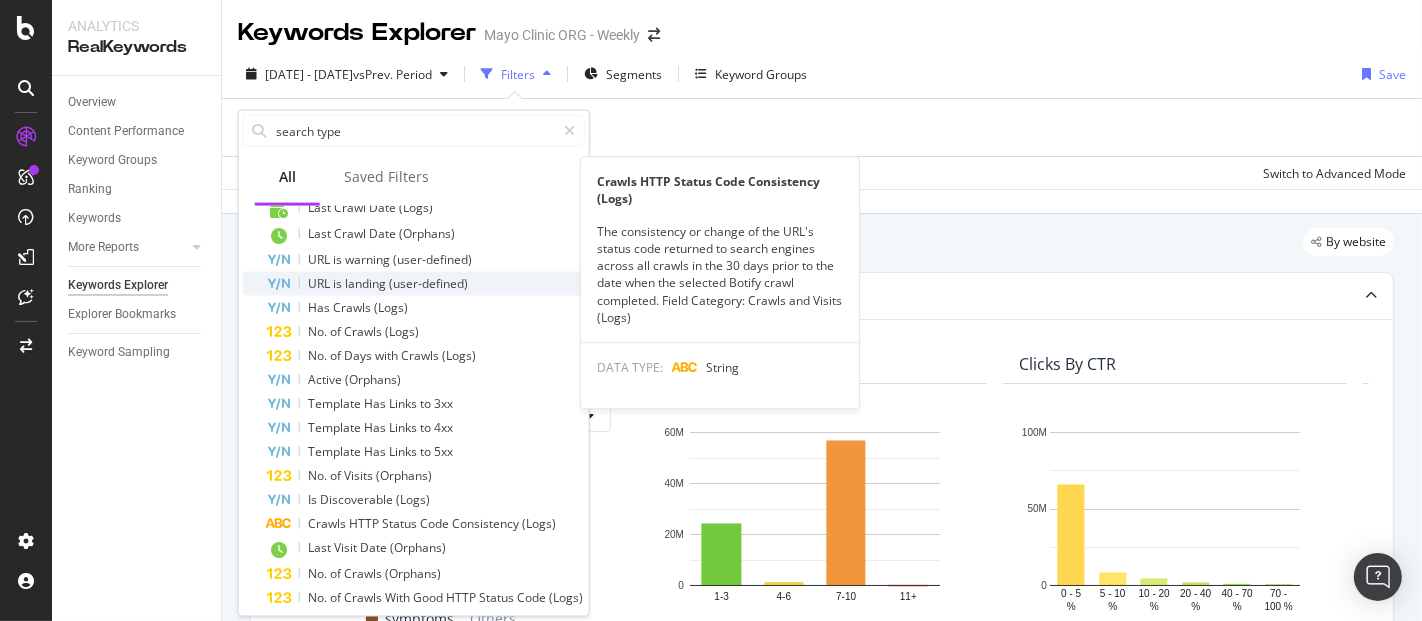 scroll, scrollTop: 643, scrollLeft: 0, axis: vertical 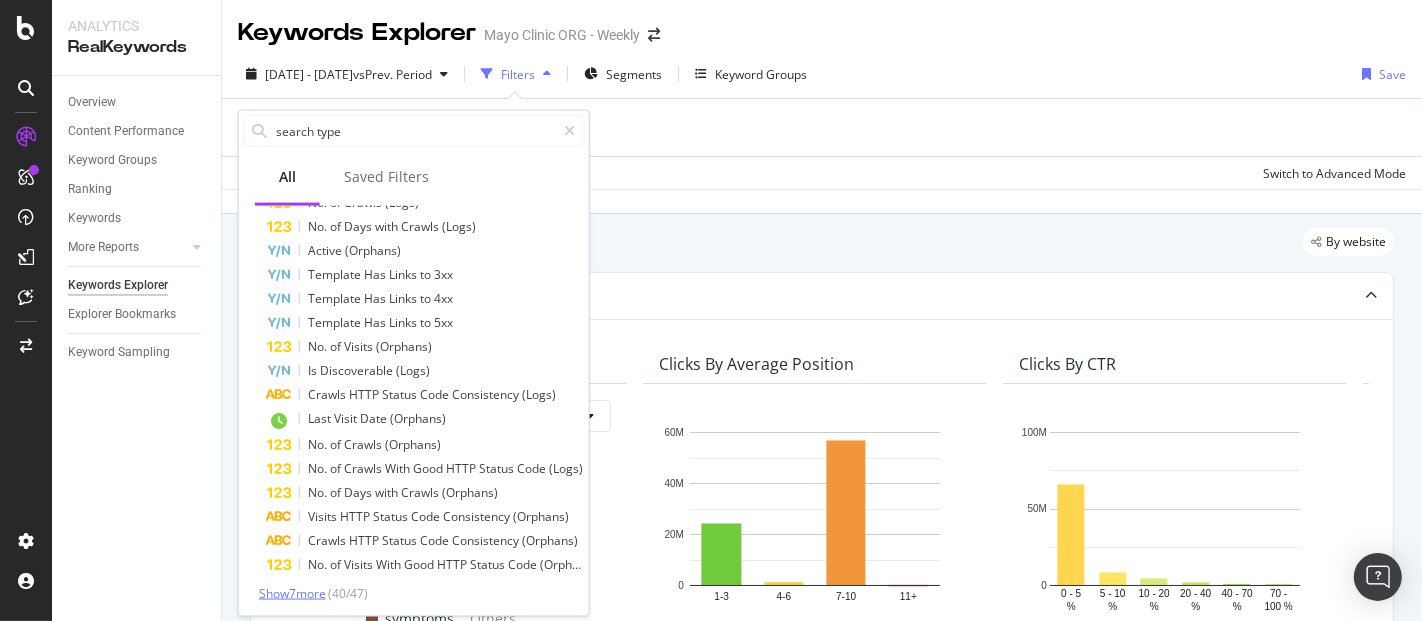 click on "Show  7  more" at bounding box center [292, 593] 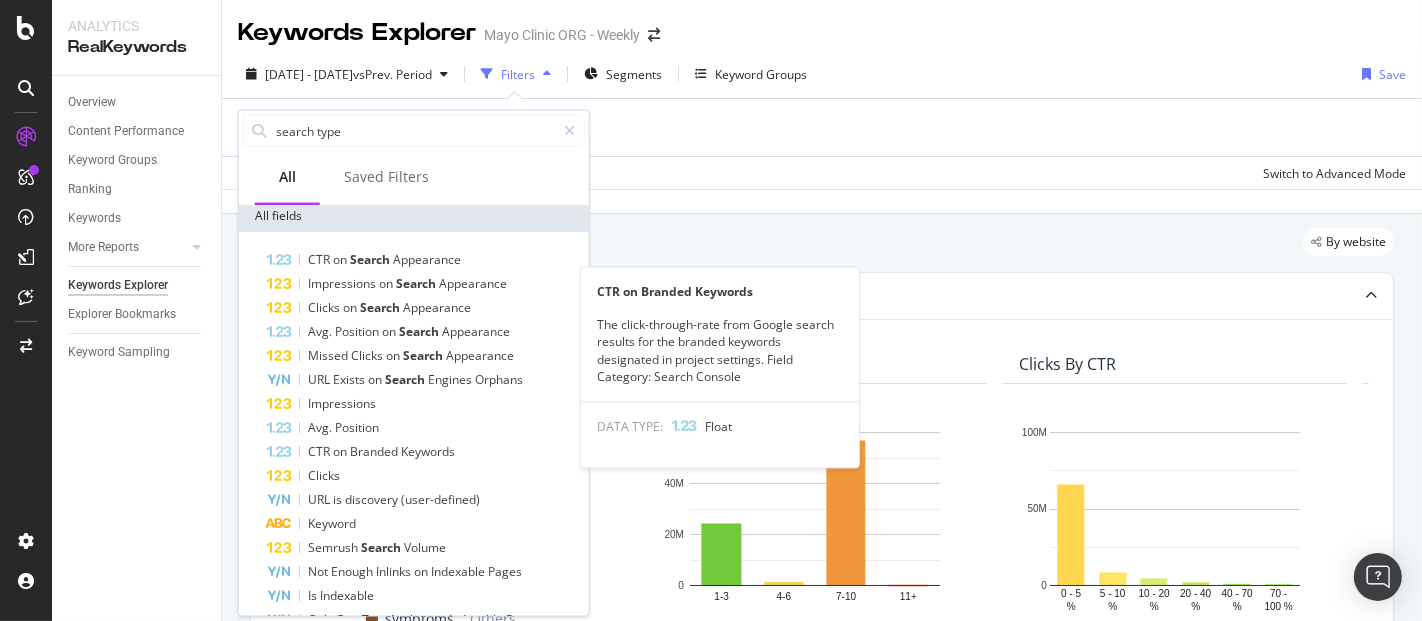 scroll, scrollTop: 0, scrollLeft: 0, axis: both 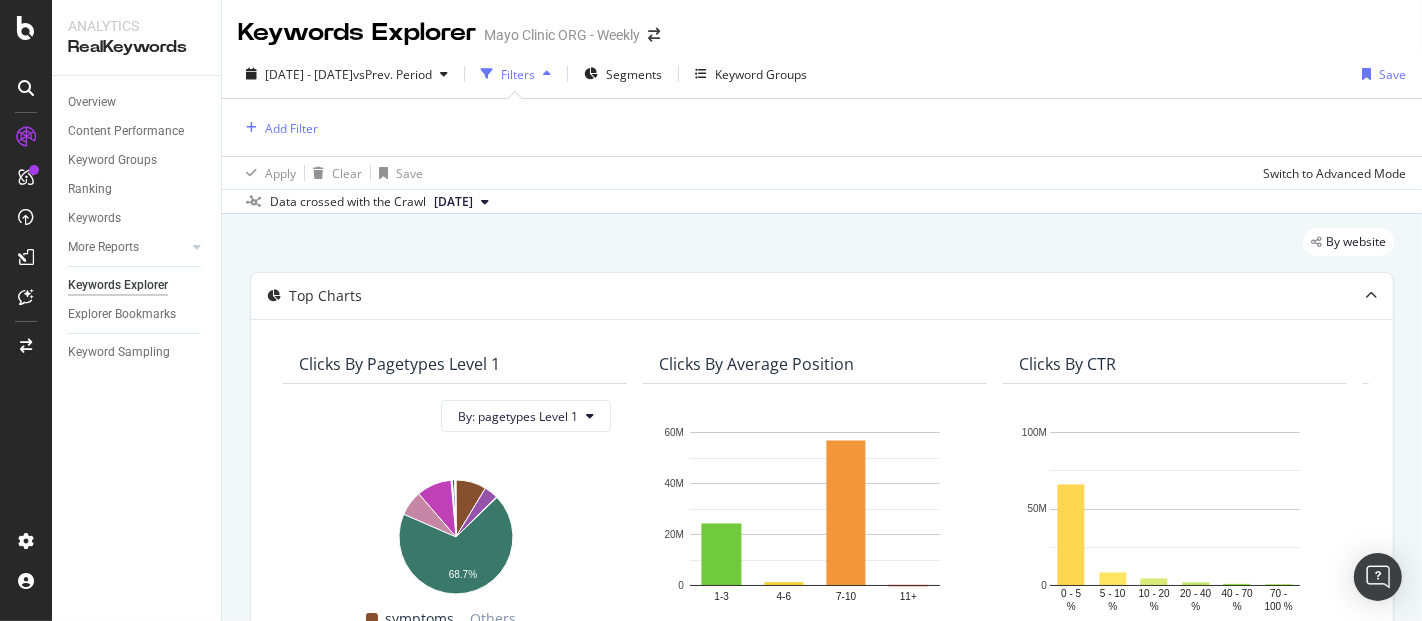 click on "Keywords Explorer Mayo Clinic ORG - Weekly" at bounding box center [822, 25] 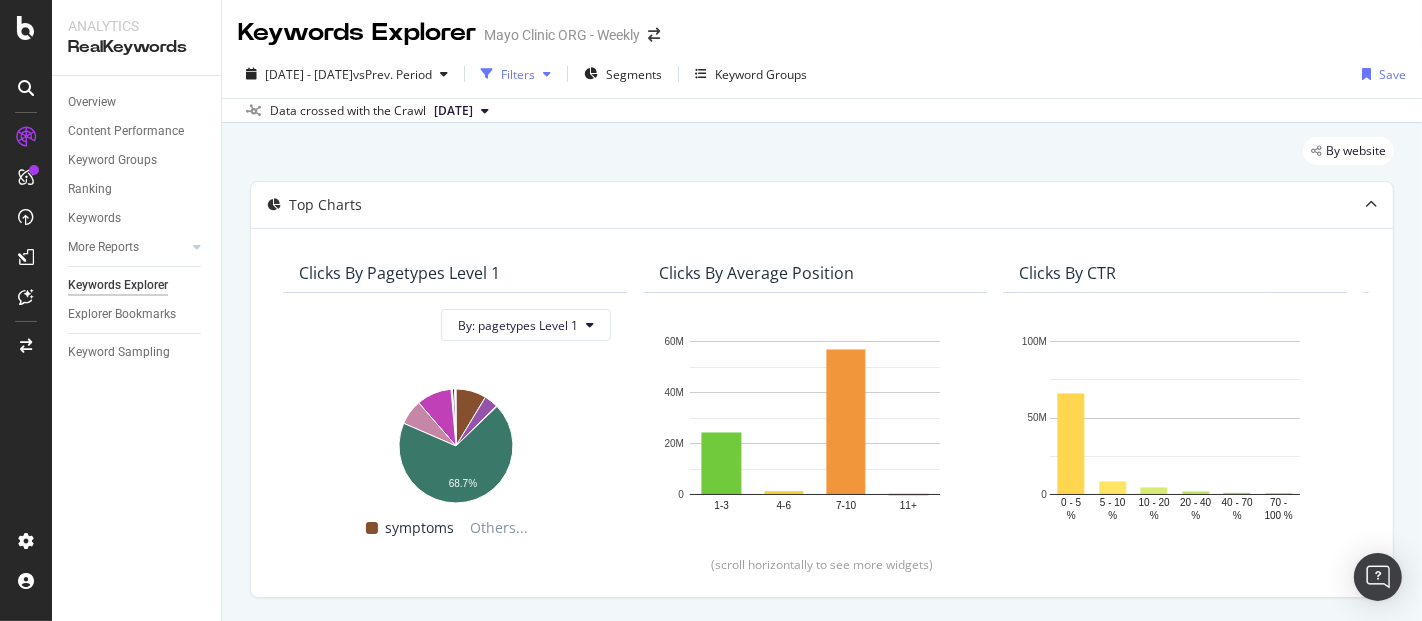 click at bounding box center [547, 74] 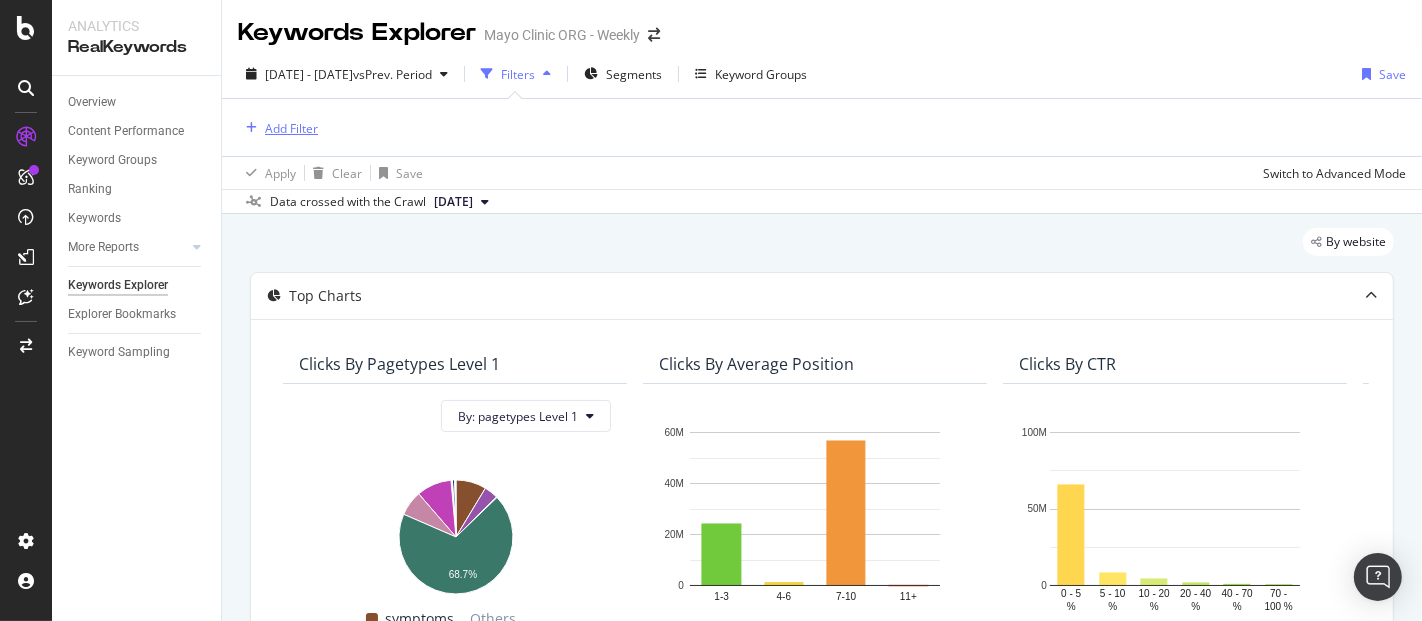click on "Add Filter" at bounding box center (291, 128) 